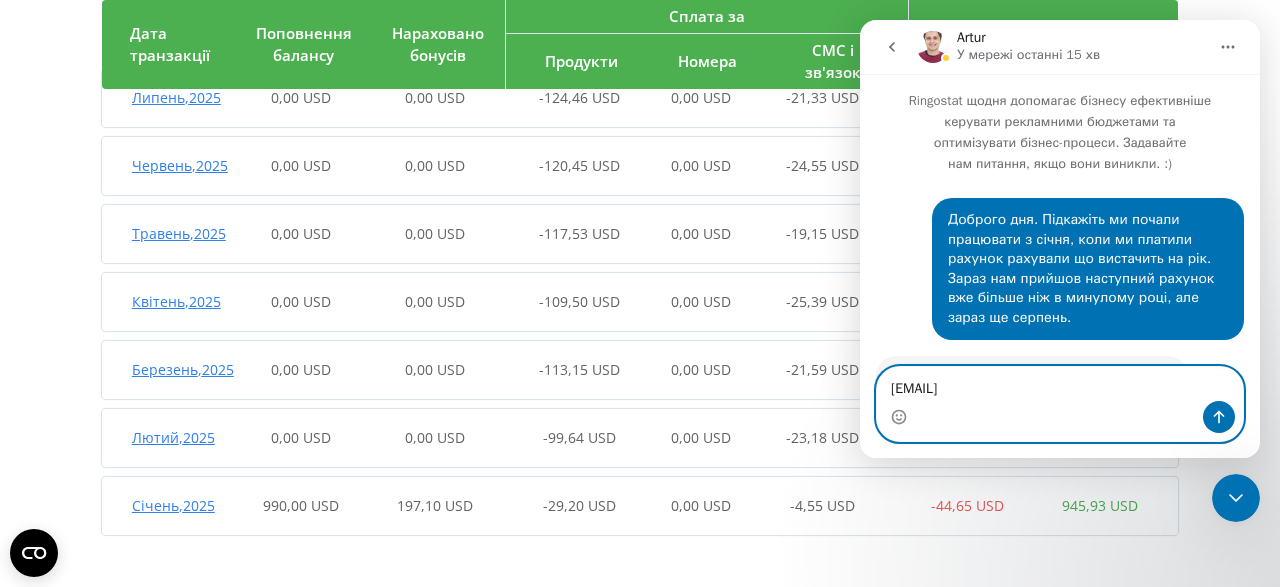 scroll, scrollTop: 0, scrollLeft: 0, axis: both 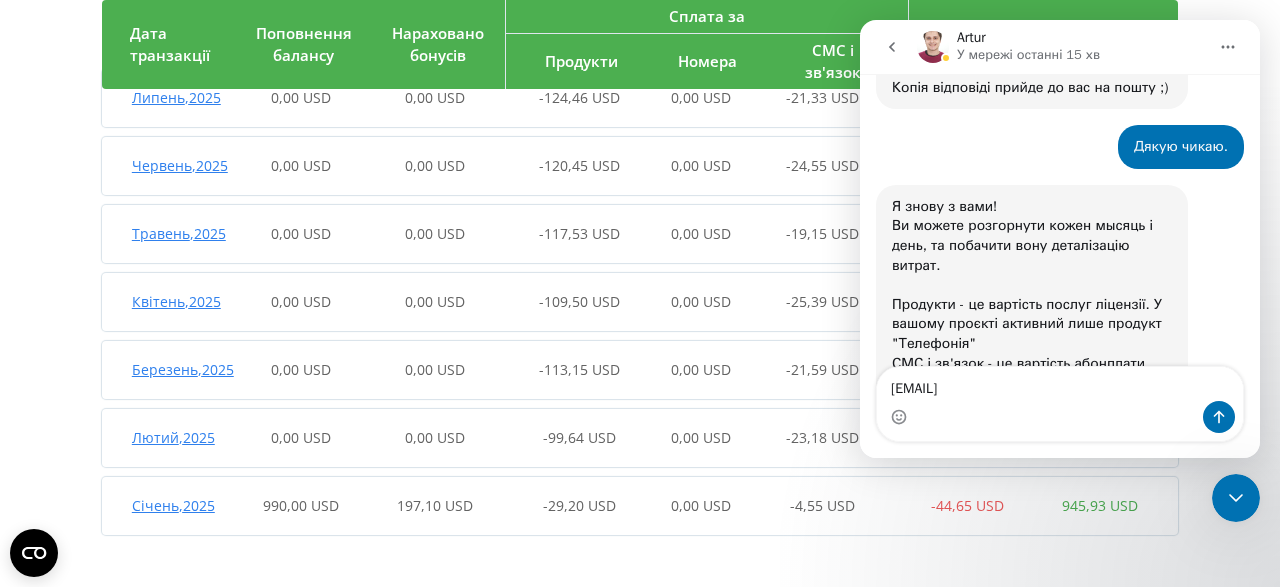 drag, startPoint x: 901, startPoint y: 283, endPoint x: 1012, endPoint y: 284, distance: 111.0045 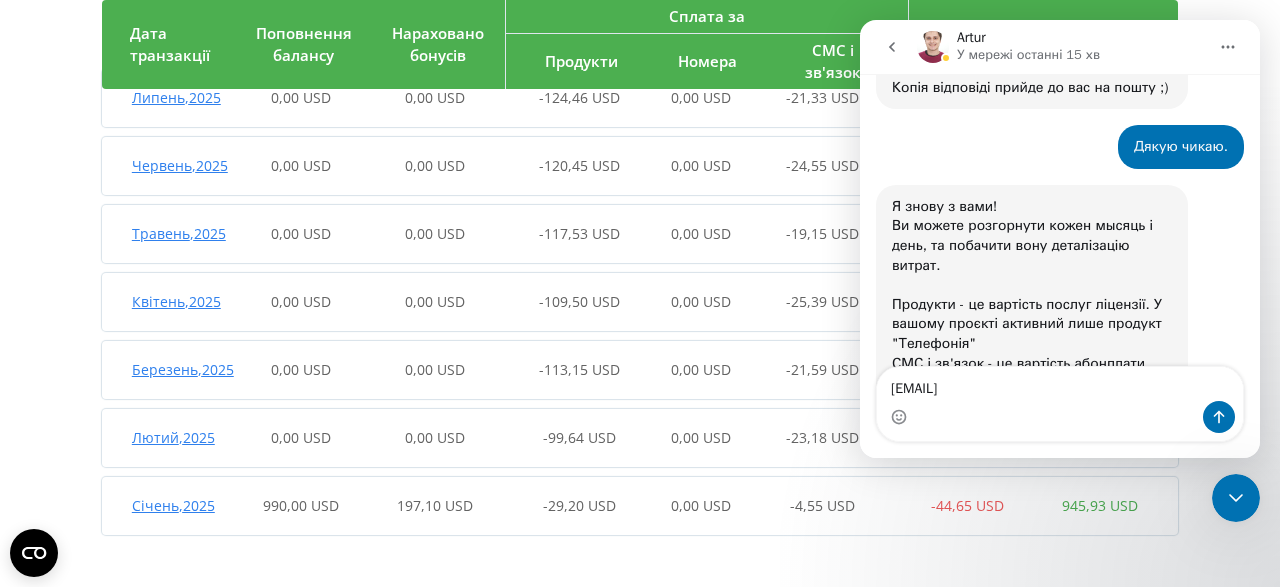 click on "Я знову з вами! Ви можете розгорнути кожен мысяць і день, та побачити вону деталізацію витрат. Продукти - це вартість послуг ліцензії. У вашому проєкті активний лише продукт "Телефонія" СМС і зв'язок - це вартість абонплати номерів та дзвінків. СМС для номерів України на жаль немає(" at bounding box center [1032, 305] 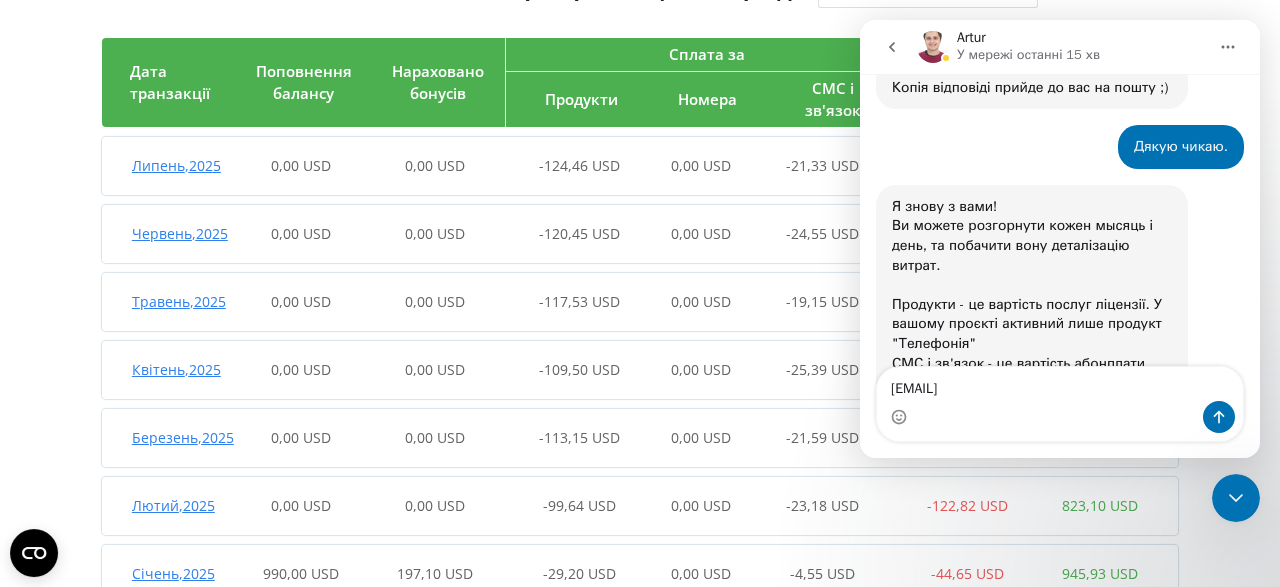 scroll, scrollTop: 134, scrollLeft: 0, axis: vertical 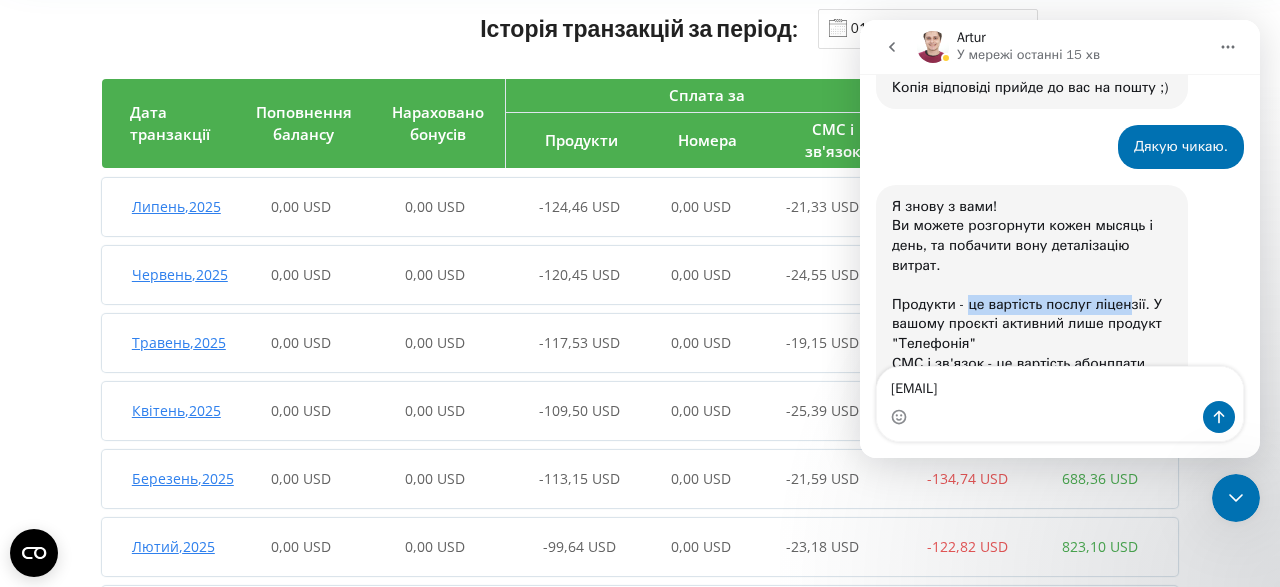 drag, startPoint x: 970, startPoint y: 209, endPoint x: 1119, endPoint y: 215, distance: 149.12076 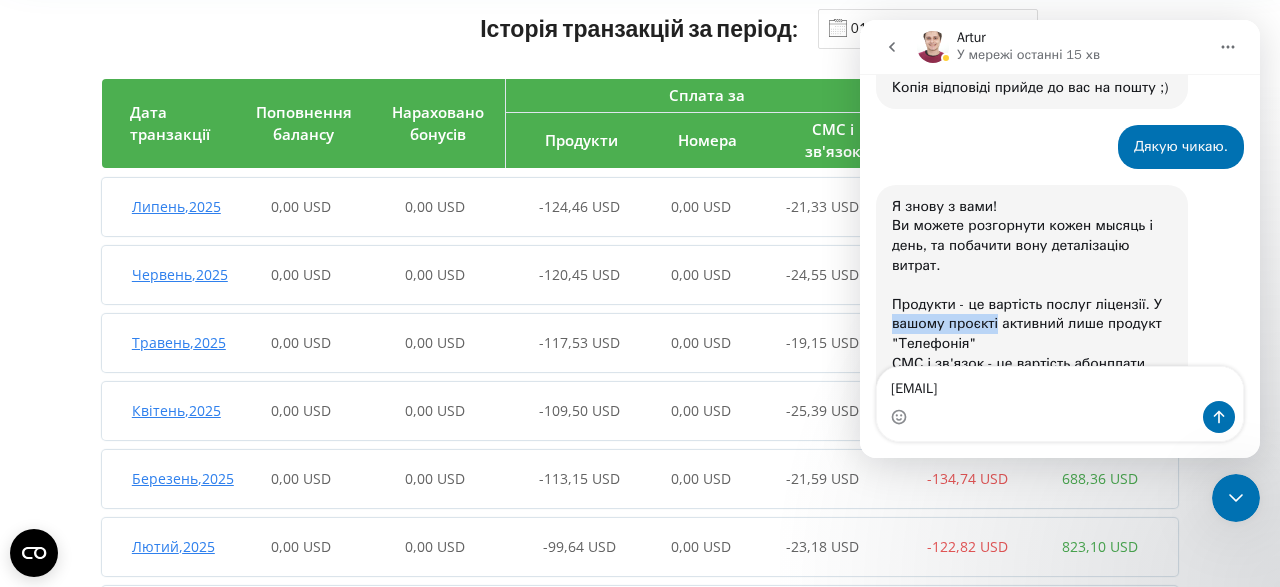 drag, startPoint x: 893, startPoint y: 226, endPoint x: 994, endPoint y: 229, distance: 101.04455 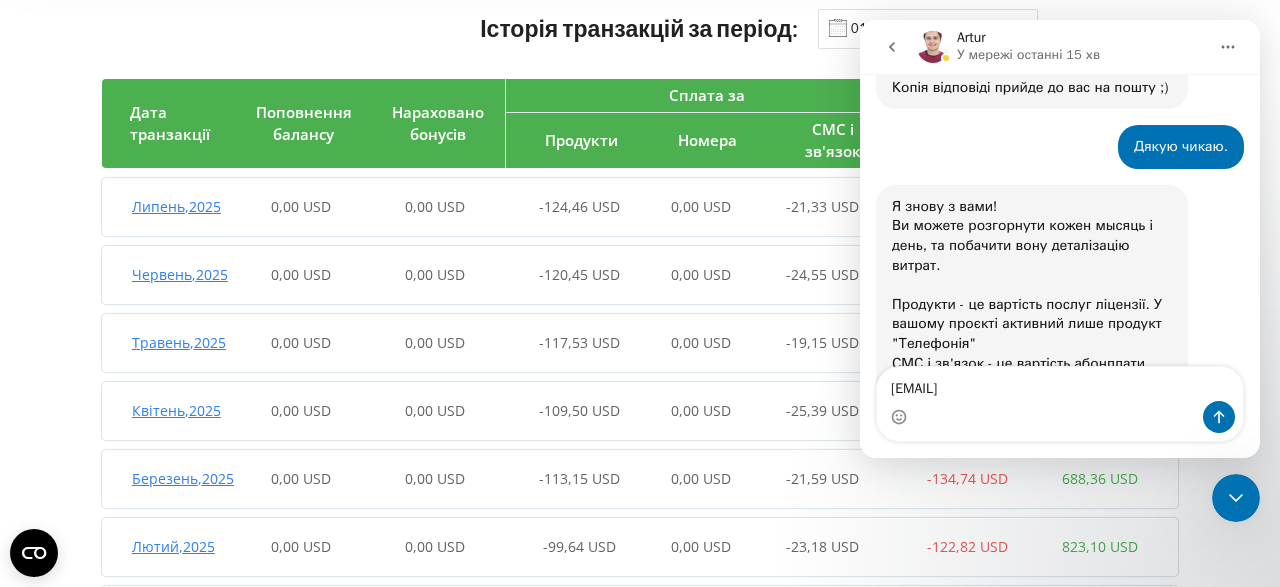 click on "Я знову з вами! Ви можете розгорнути кожен мысяць і день, та побачити вону деталізацію витрат. Продукти - це вартість послуг ліцензії. У вашому проєкті активний лише продукт "Телефонія" СМС і зв'язок - це вартість абонплати номерів та дзвінків. СМС для номерів України на жаль немає(" at bounding box center [1032, 305] 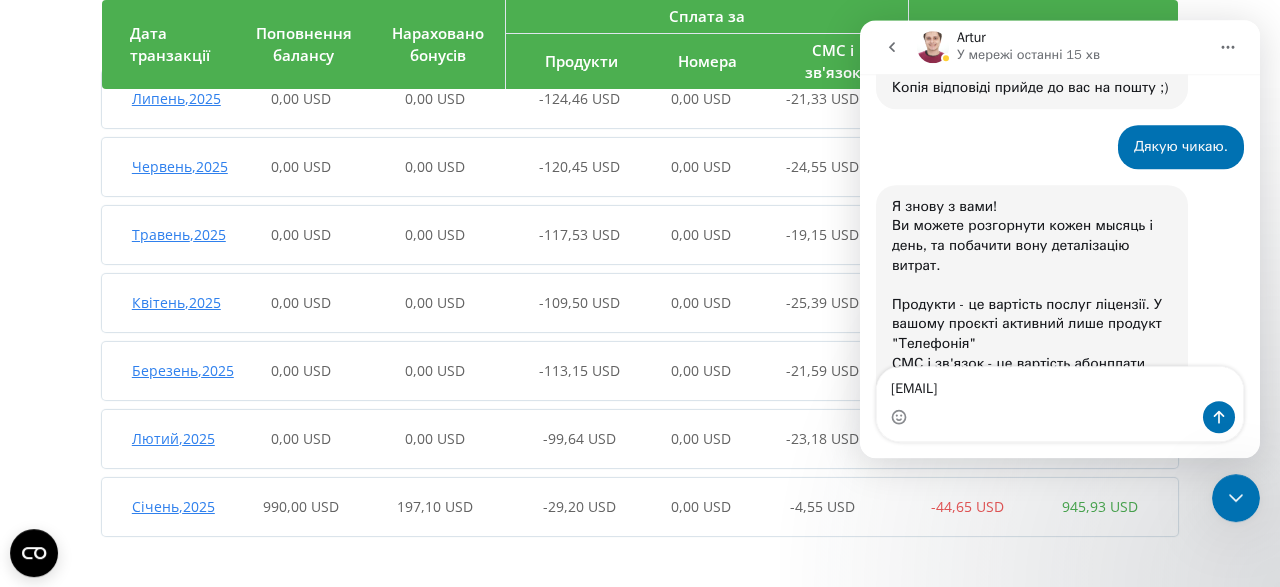 scroll, scrollTop: 238, scrollLeft: 0, axis: vertical 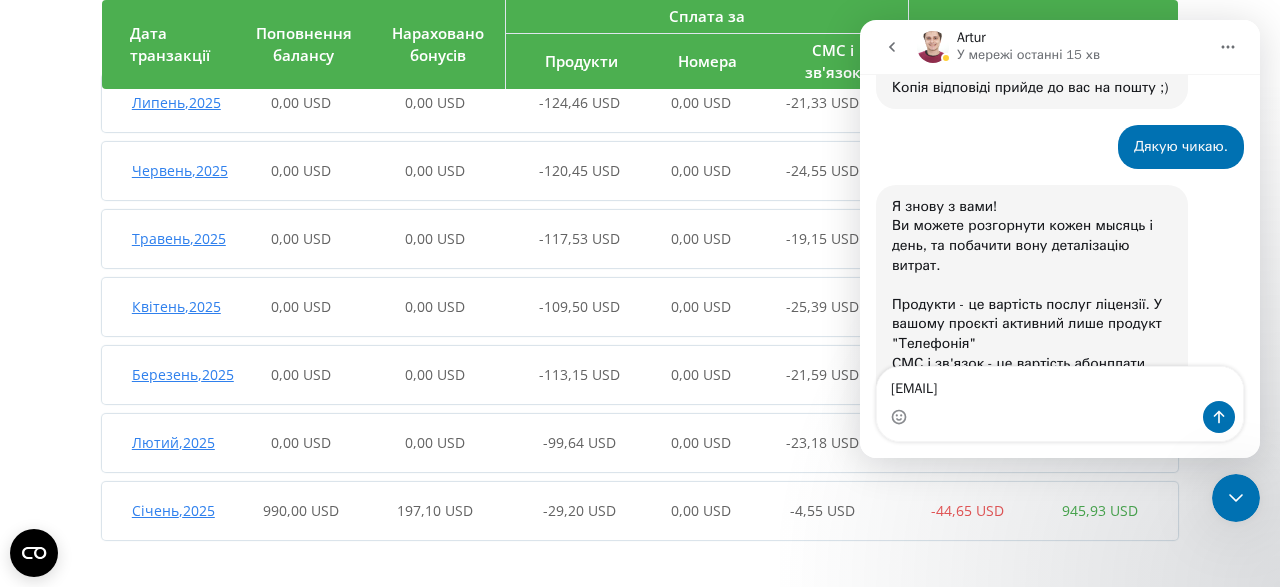click on "Квітень ,  2025" at bounding box center [176, 306] 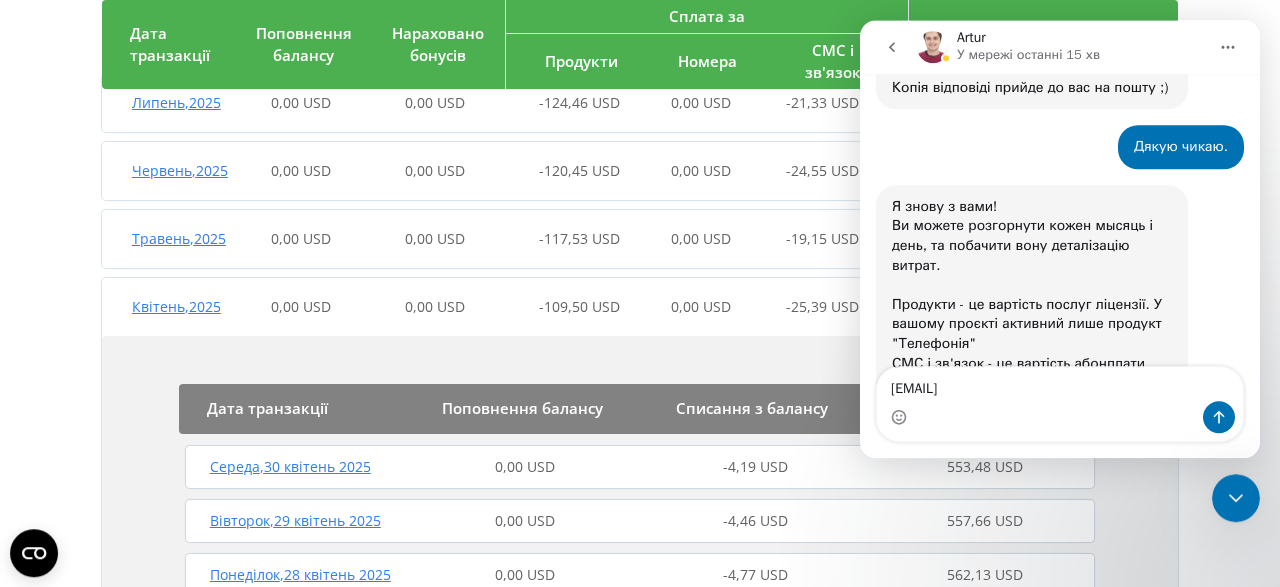 scroll, scrollTop: 312, scrollLeft: 0, axis: vertical 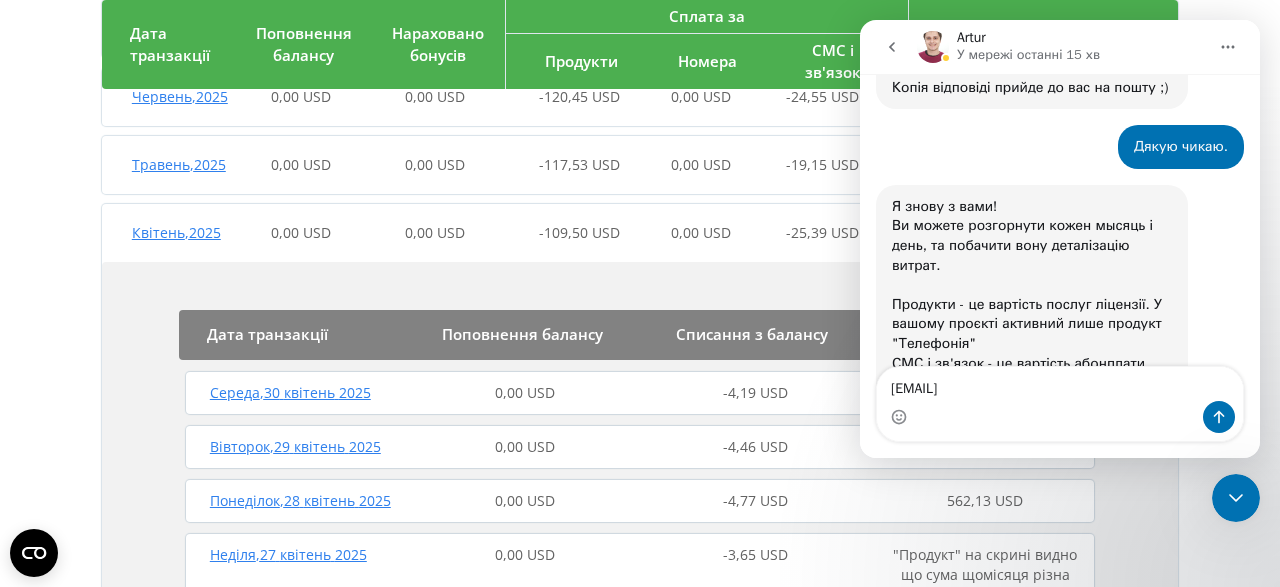click on "Квітень ,  2025" at bounding box center (168, 233) 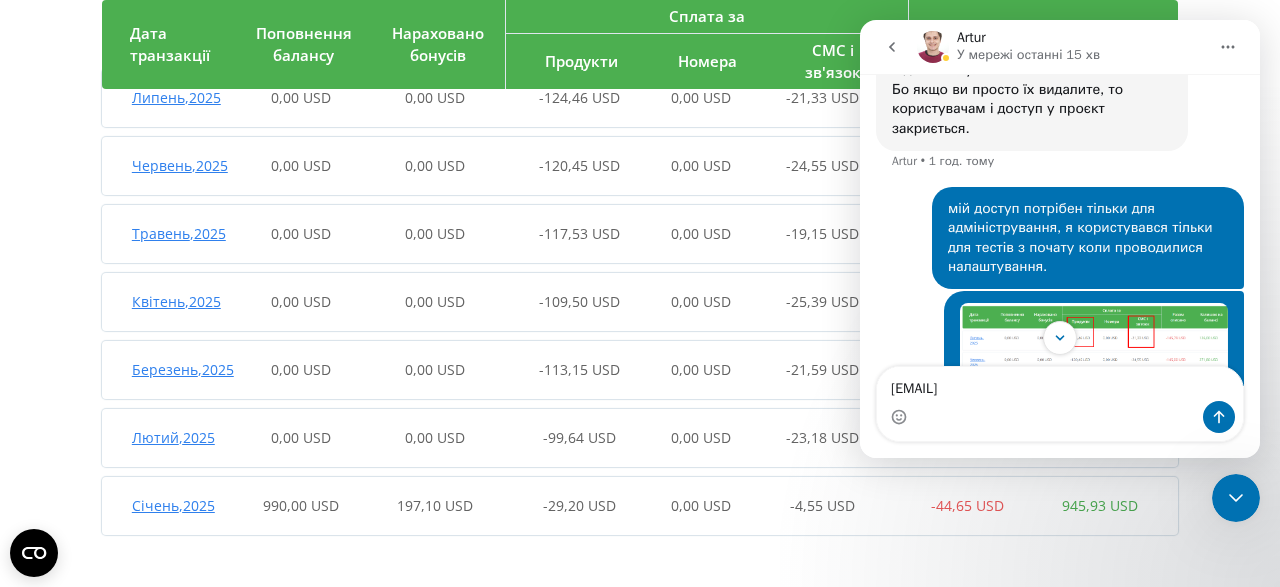 scroll, scrollTop: 2654, scrollLeft: 0, axis: vertical 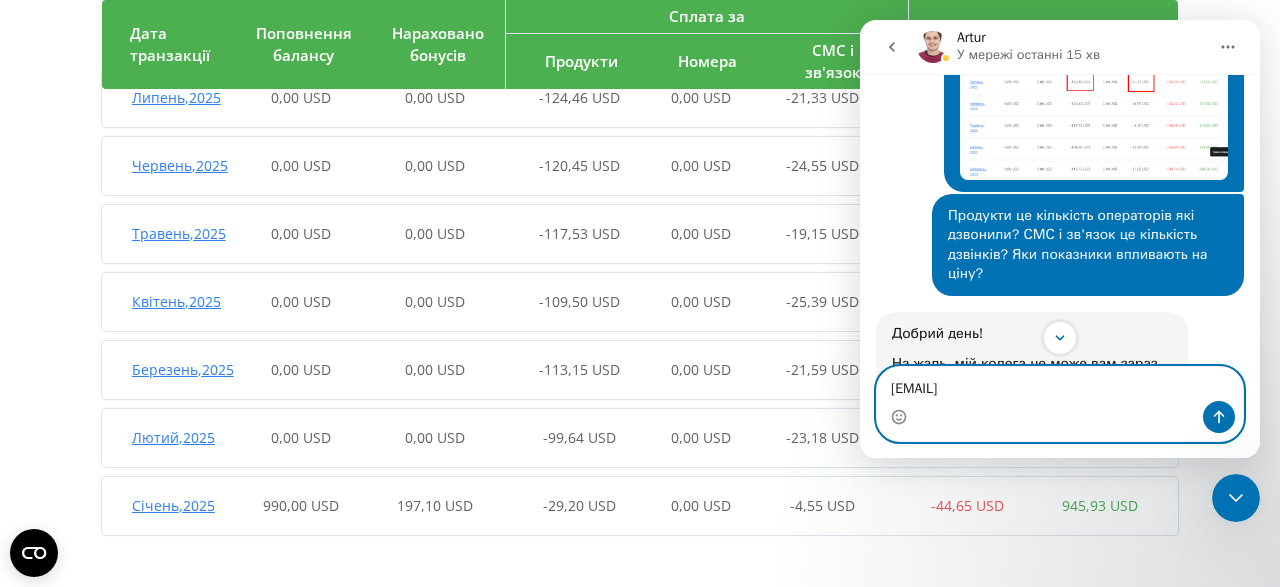 drag, startPoint x: 1018, startPoint y: 392, endPoint x: 907, endPoint y: 407, distance: 112.00893 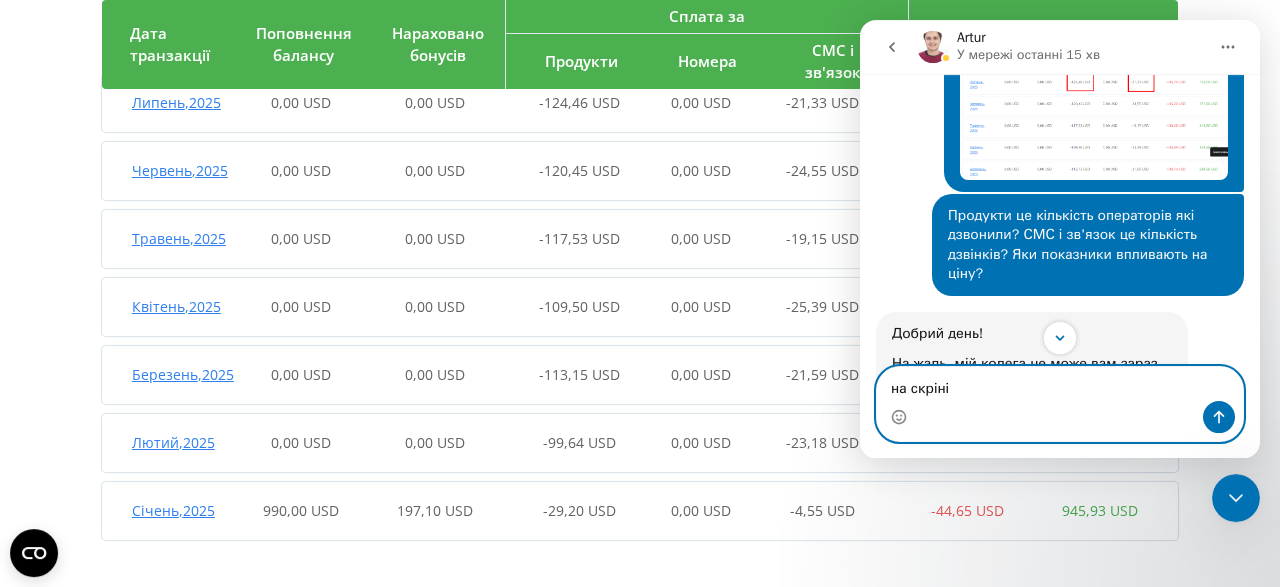 scroll, scrollTop: 342, scrollLeft: 0, axis: vertical 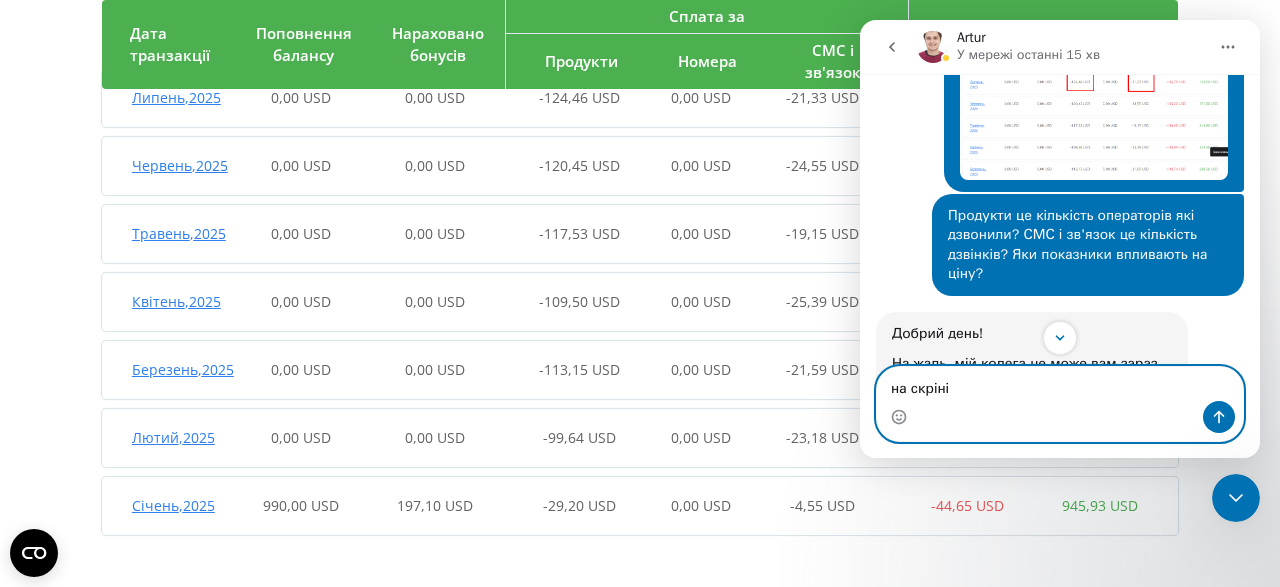 drag, startPoint x: 977, startPoint y: 401, endPoint x: 908, endPoint y: 403, distance: 69.02898 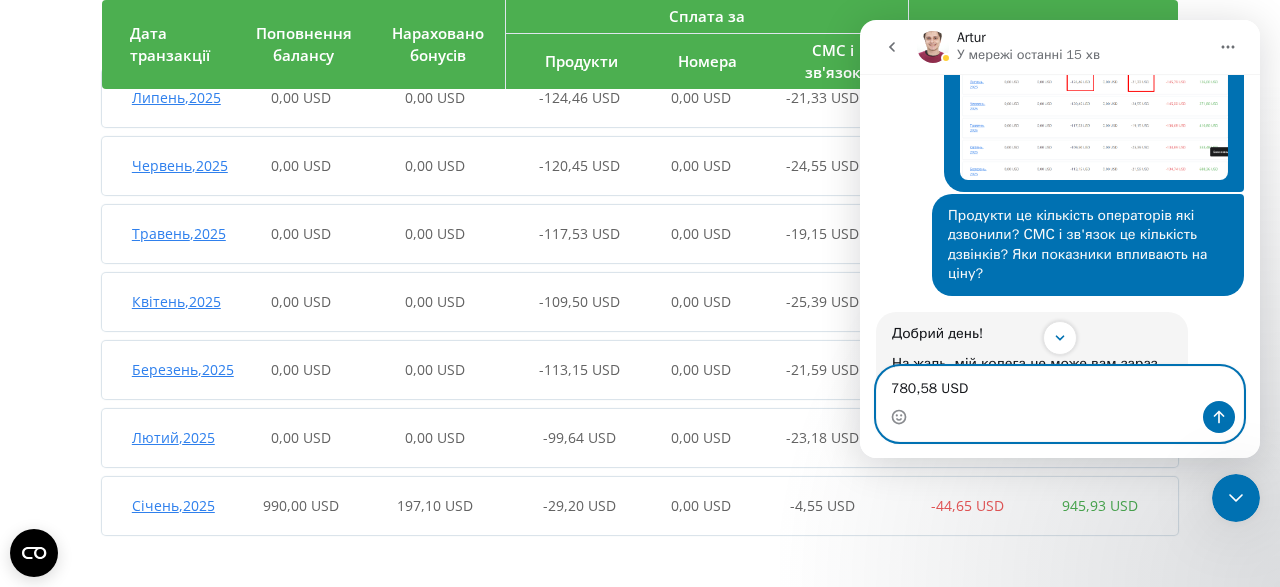 type on ""Продукт" на скрині видно що сума щомісяця різна" 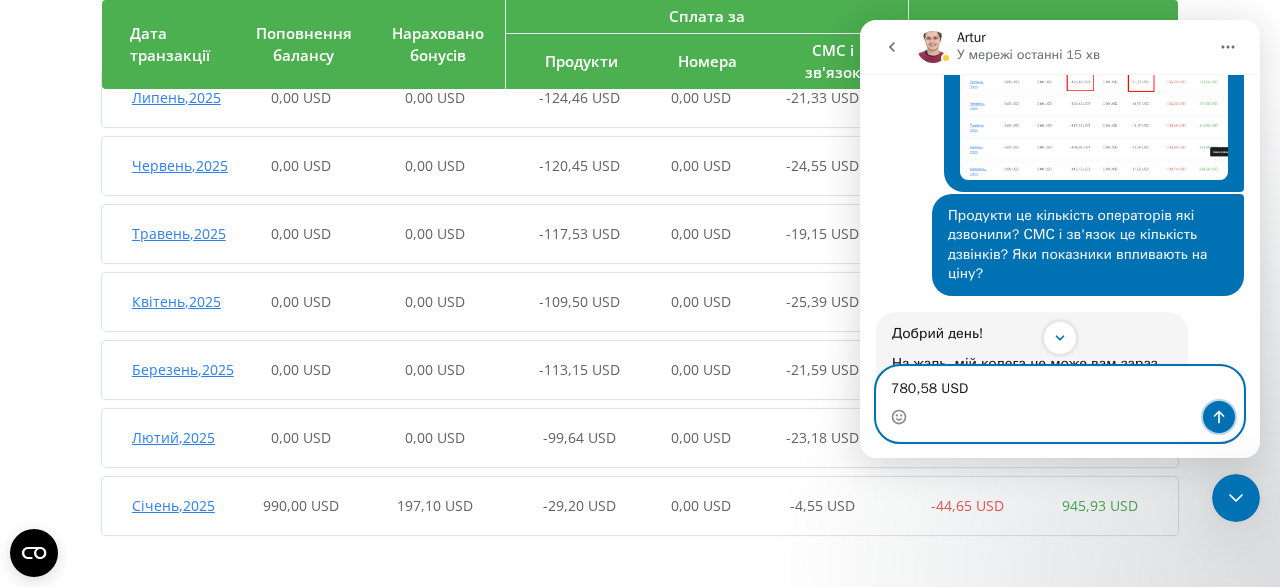 click 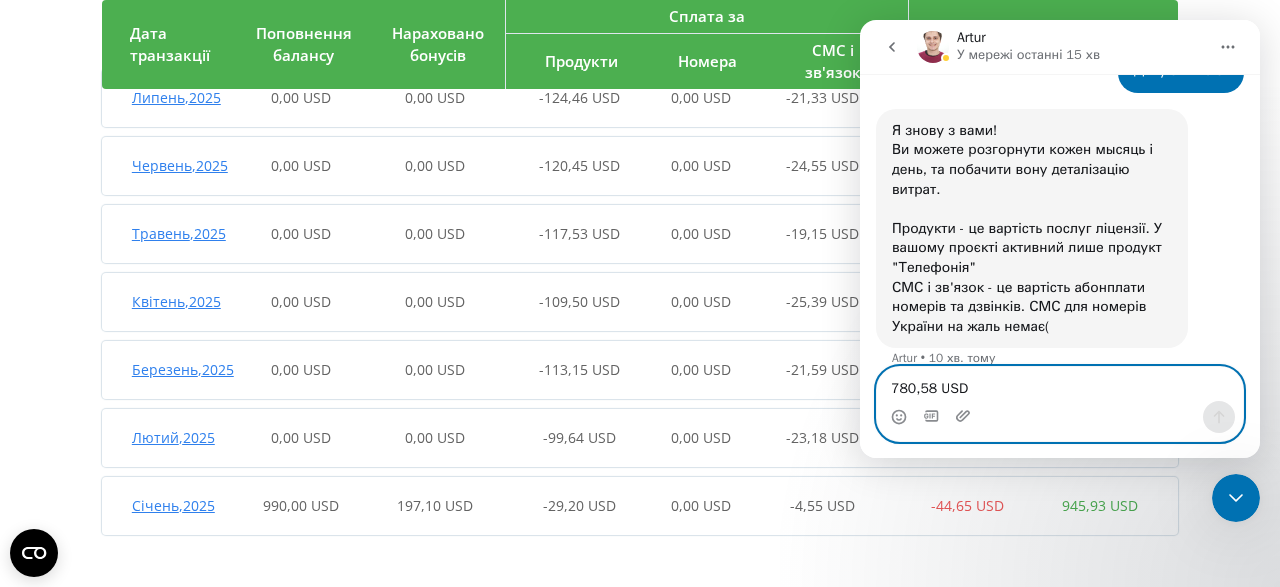 scroll, scrollTop: 3116, scrollLeft: 0, axis: vertical 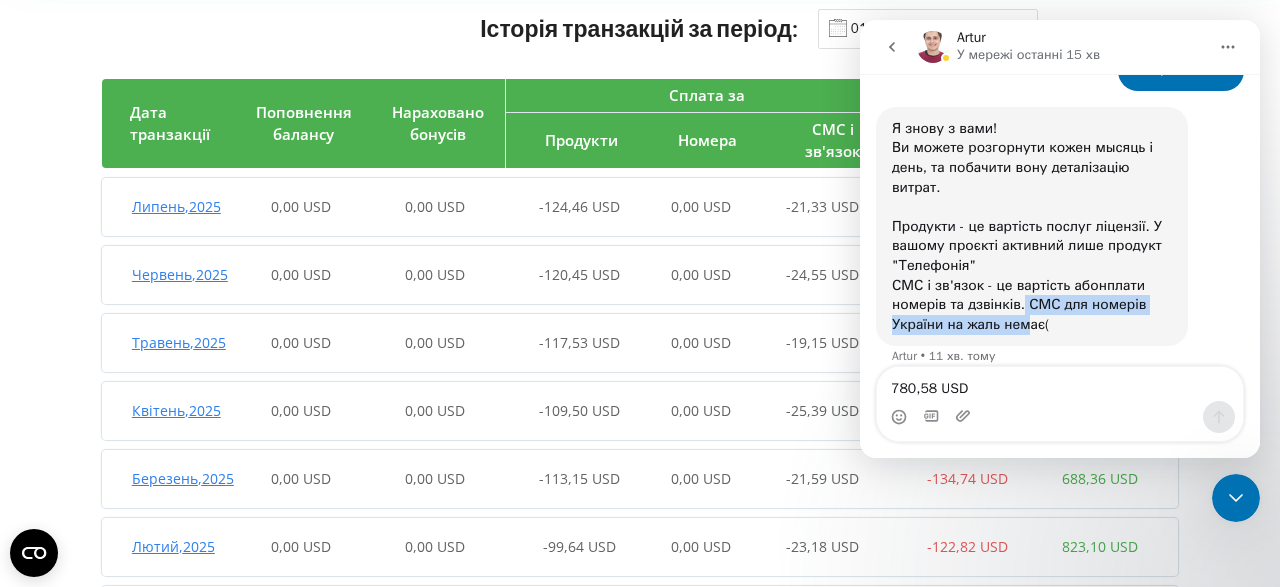 drag, startPoint x: 1020, startPoint y: 203, endPoint x: 1029, endPoint y: 223, distance: 21.931713 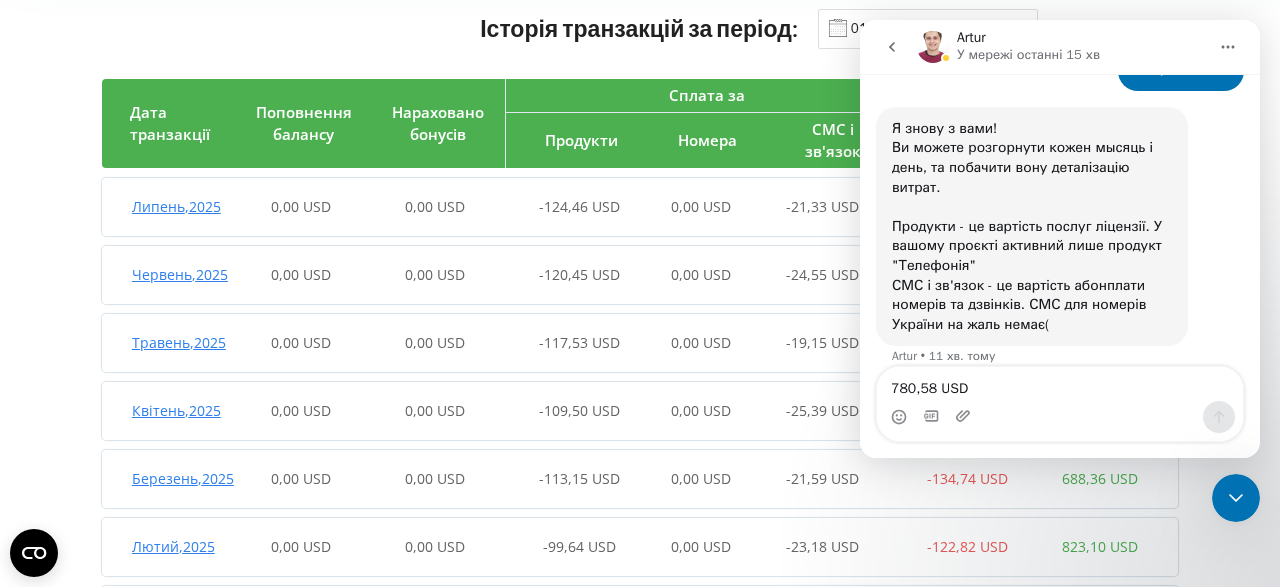 click on "Я знову з вами! Ви можете розгорнути кожен мысяць і день, та побачити вону деталізацію витрат. Продукти - це вартість послуг ліцензії. У вашому проєкті активний лише продукт "Телефонія" СМС і зв'язок - це вартість абонплати номерів та дзвінків. СМС для номерів України на жаль немає(" at bounding box center (1032, 227) 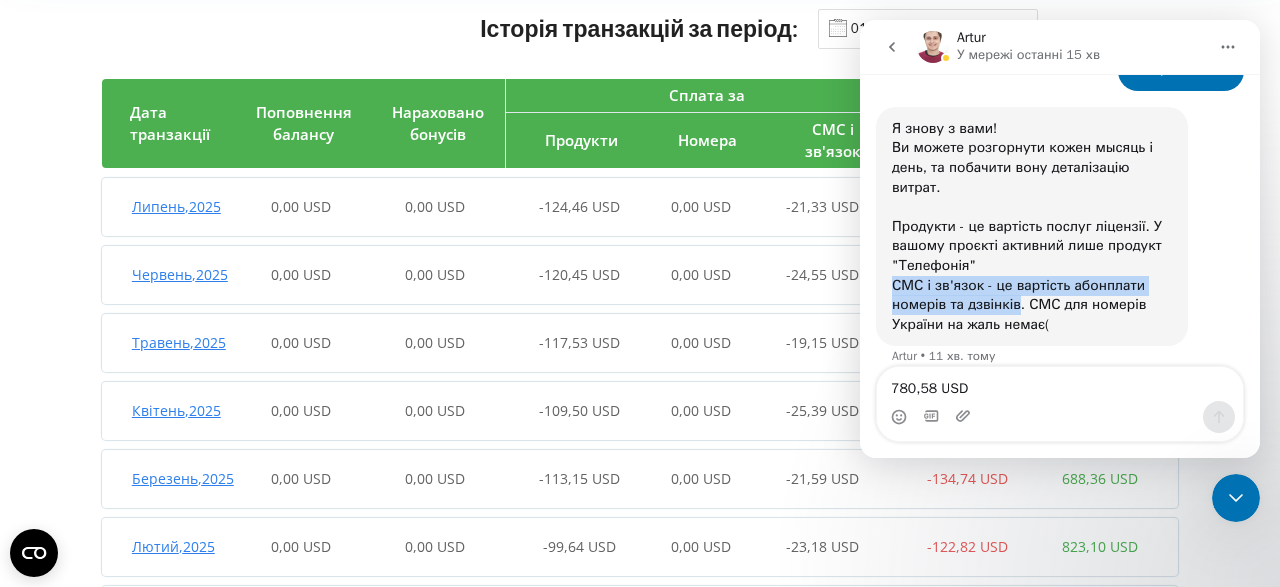 drag, startPoint x: 1015, startPoint y: 207, endPoint x: 893, endPoint y: 189, distance: 123.32072 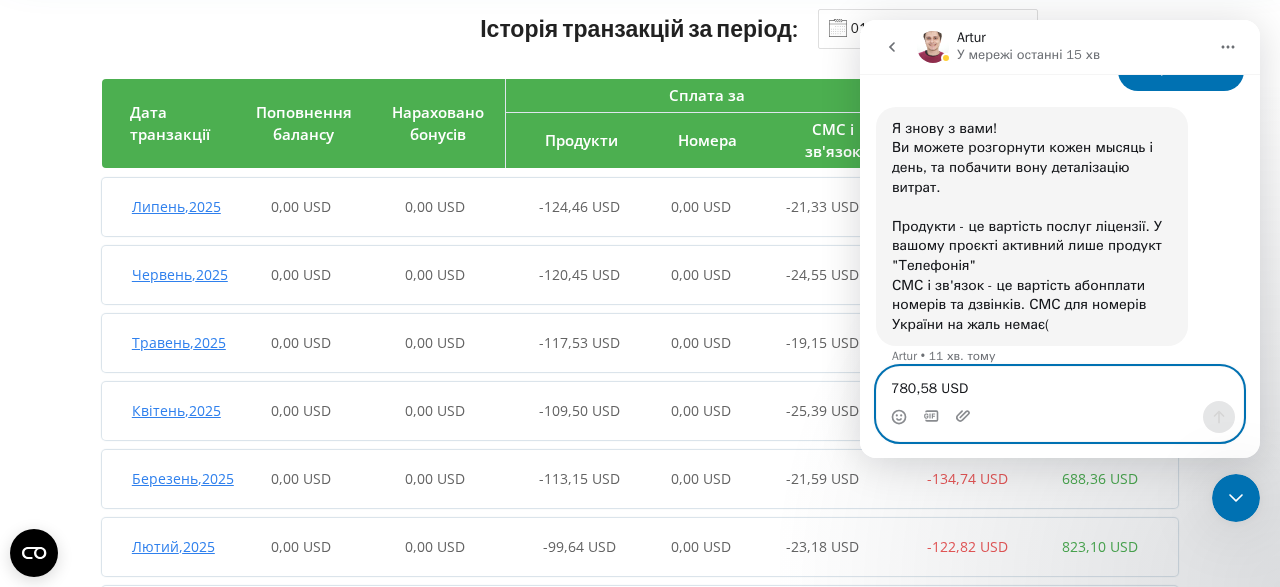 click on ""Продукт" на скрині видно що сума щомісяця різна" at bounding box center [1060, 384] 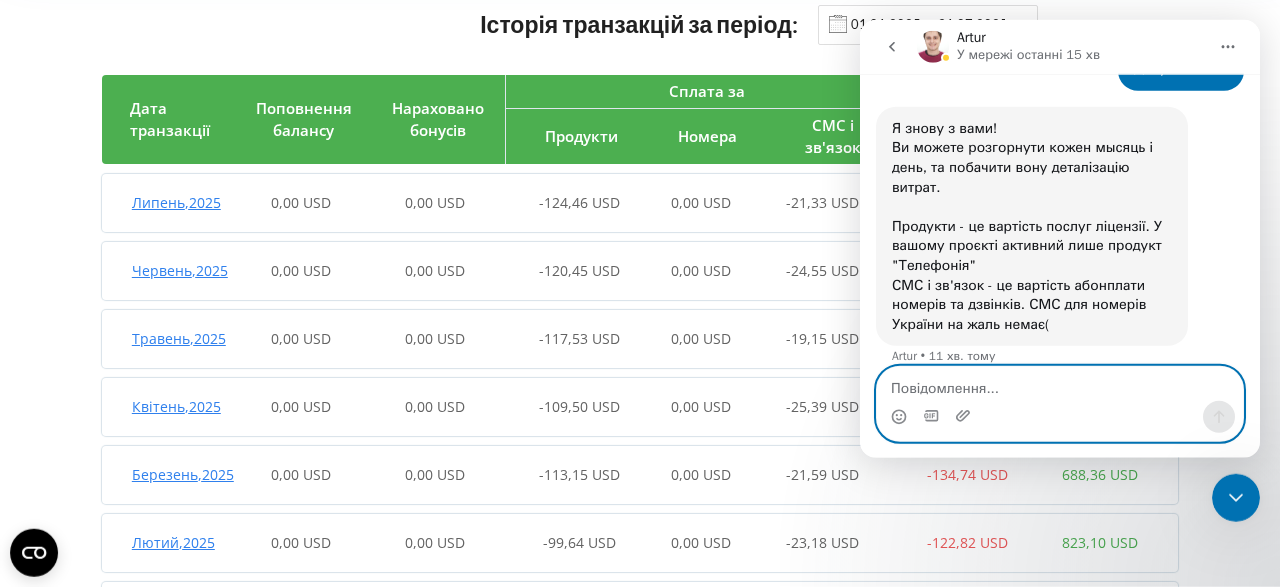 scroll, scrollTop: 134, scrollLeft: 0, axis: vertical 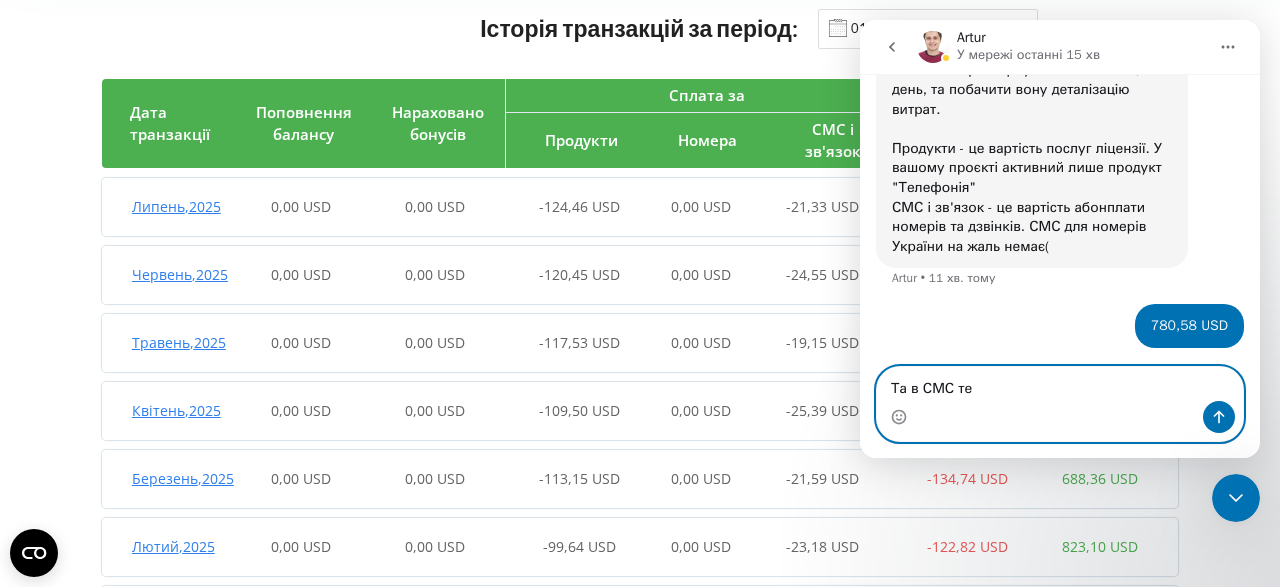 type on "Та в СМС теж" 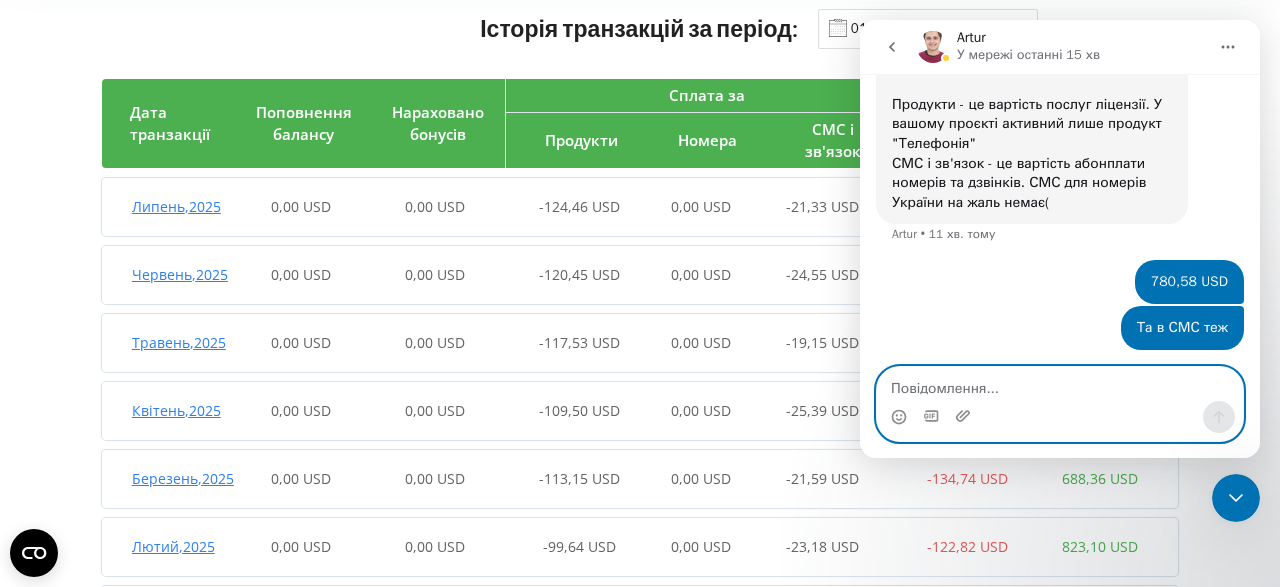 scroll, scrollTop: 3239, scrollLeft: 0, axis: vertical 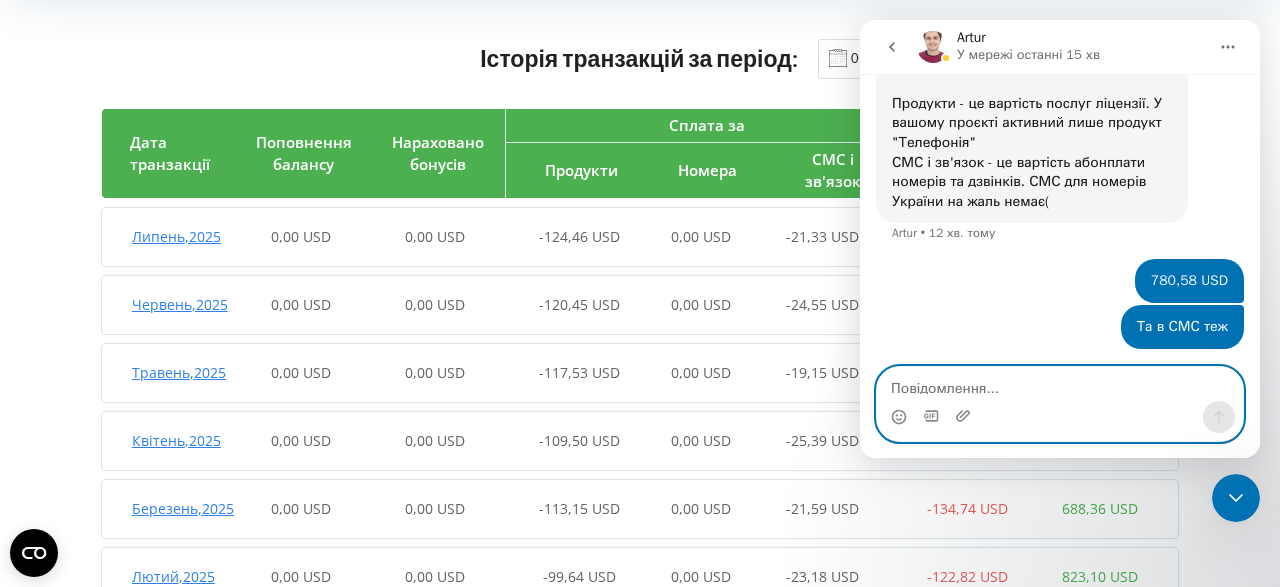 click at bounding box center [1060, 384] 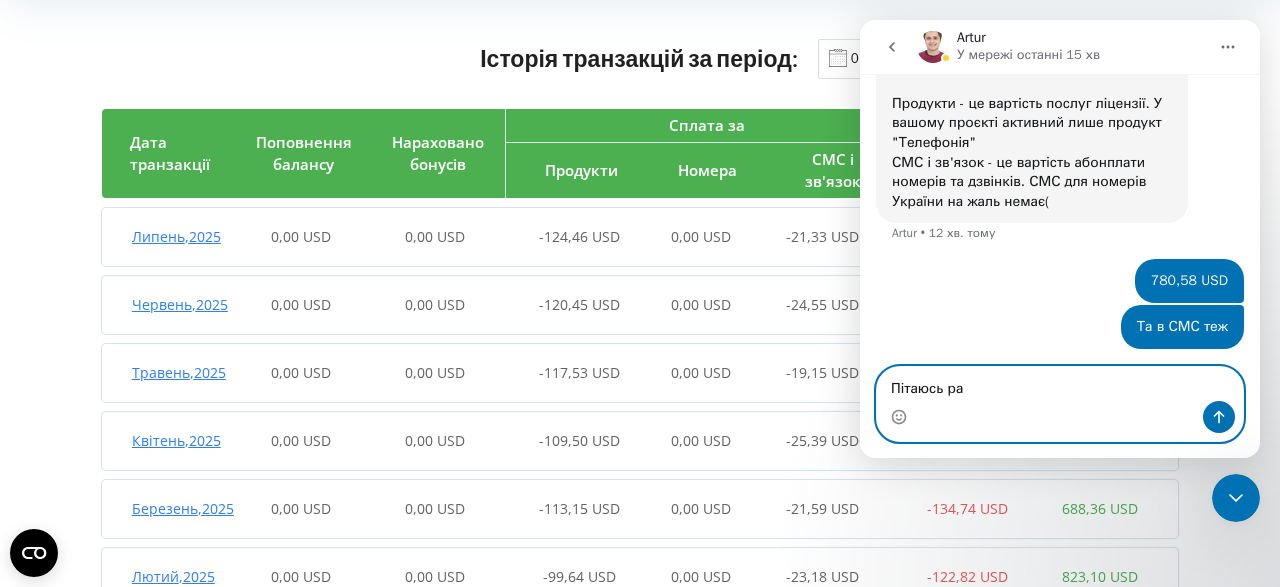 type on "Пітаюсь раз" 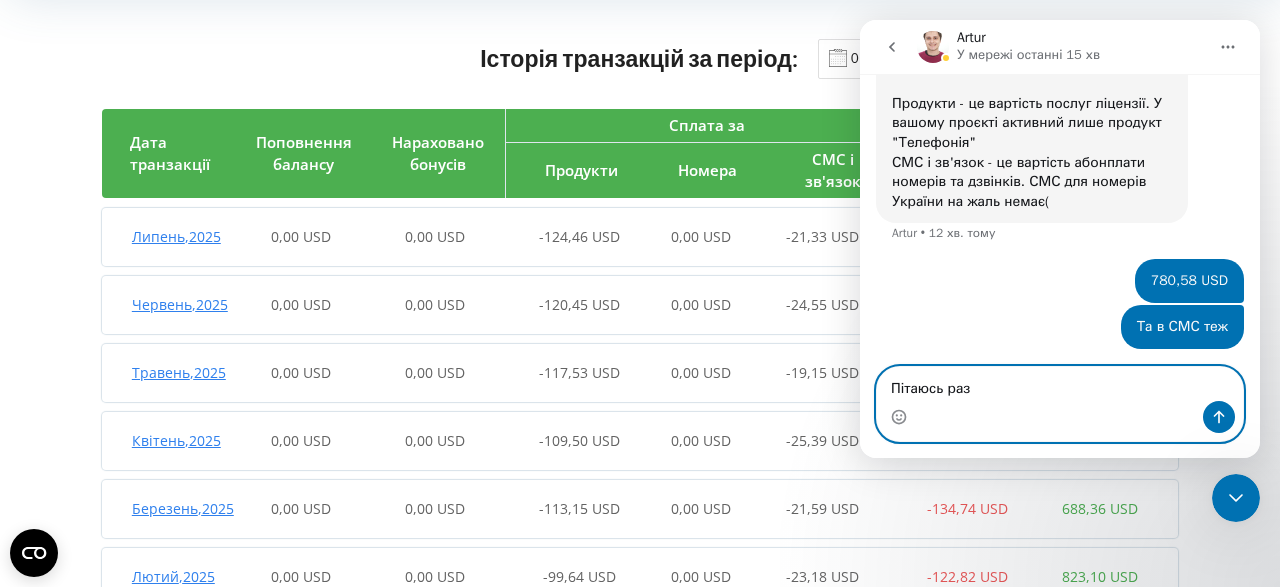 drag, startPoint x: 988, startPoint y: 397, endPoint x: 870, endPoint y: 394, distance: 118.03813 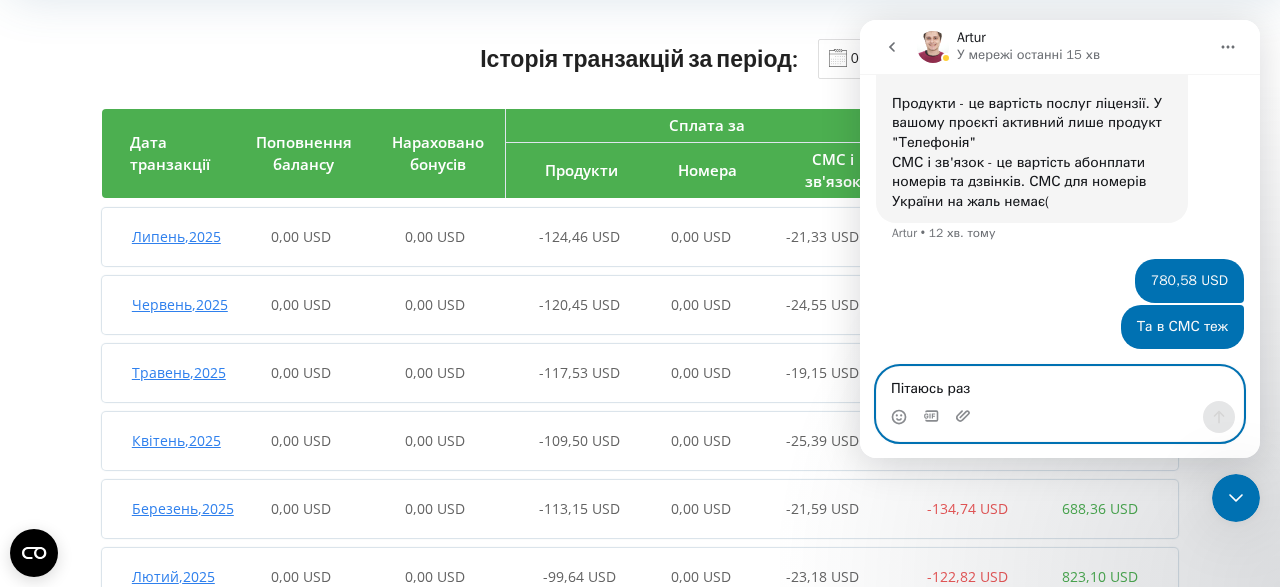 type 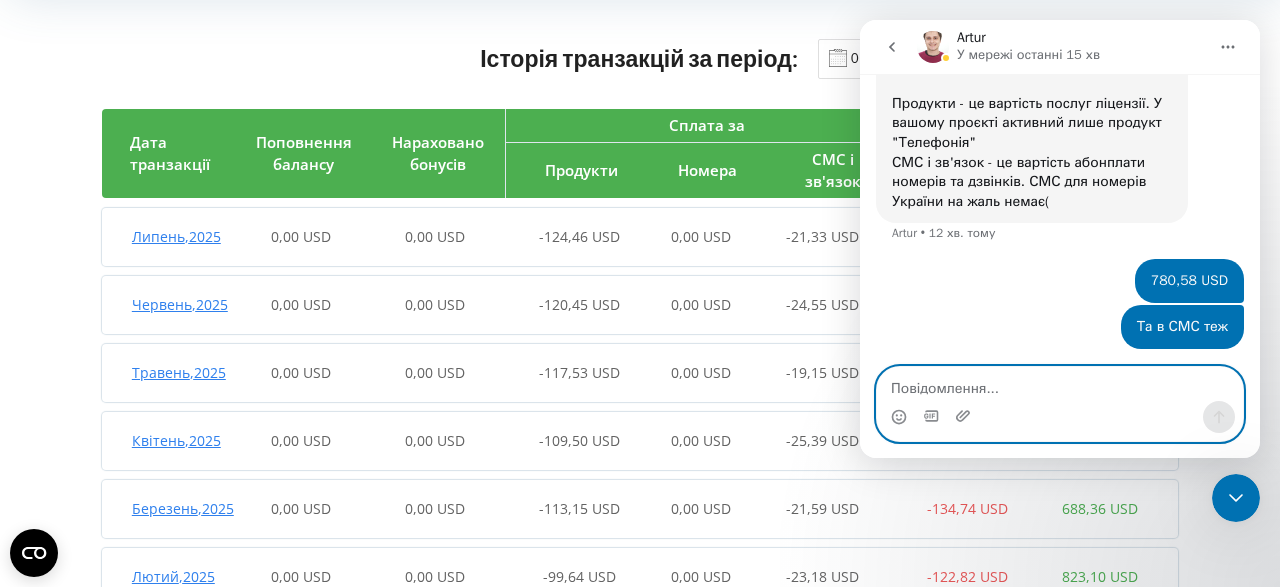 scroll, scrollTop: 3162, scrollLeft: 0, axis: vertical 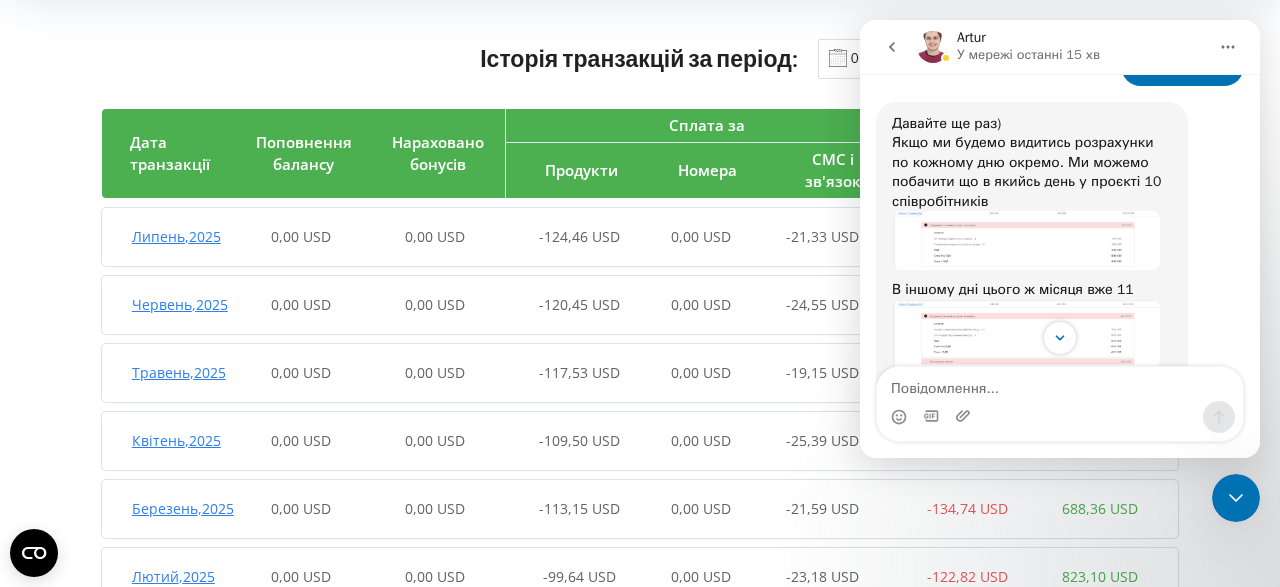 click at bounding box center (1026, 240) 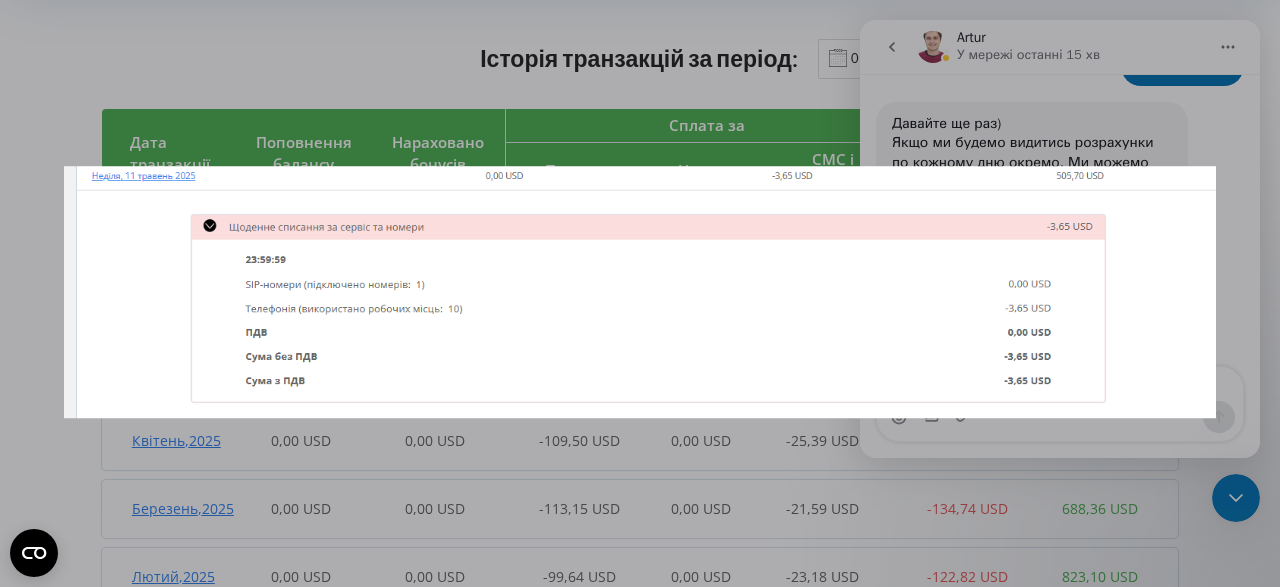 scroll, scrollTop: 0, scrollLeft: 0, axis: both 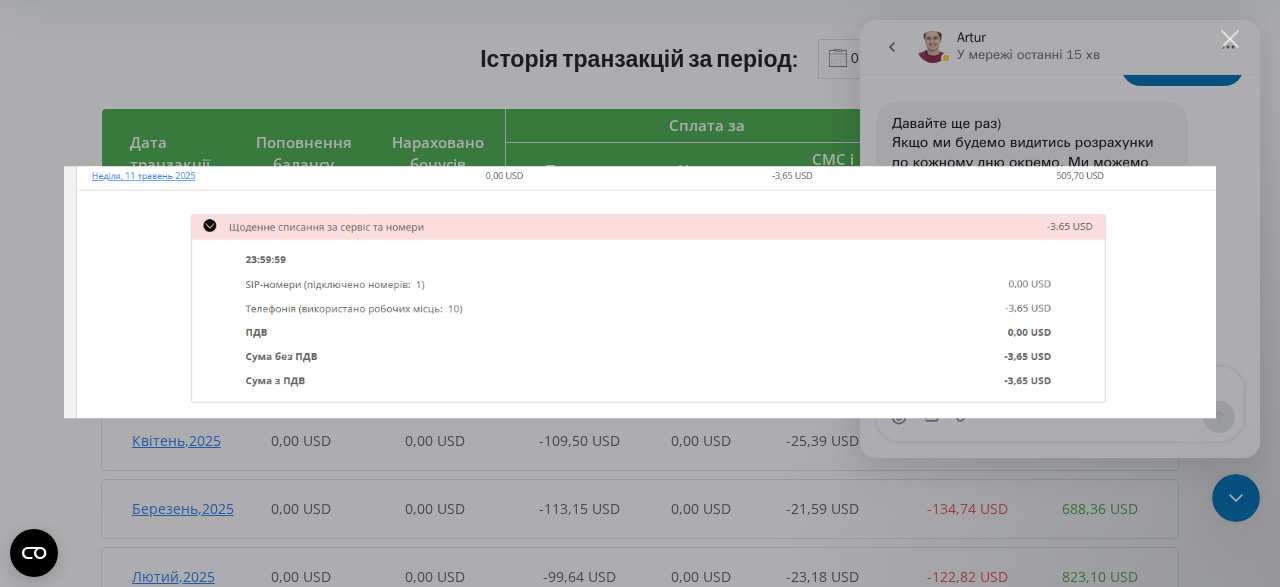 click at bounding box center [1230, 39] 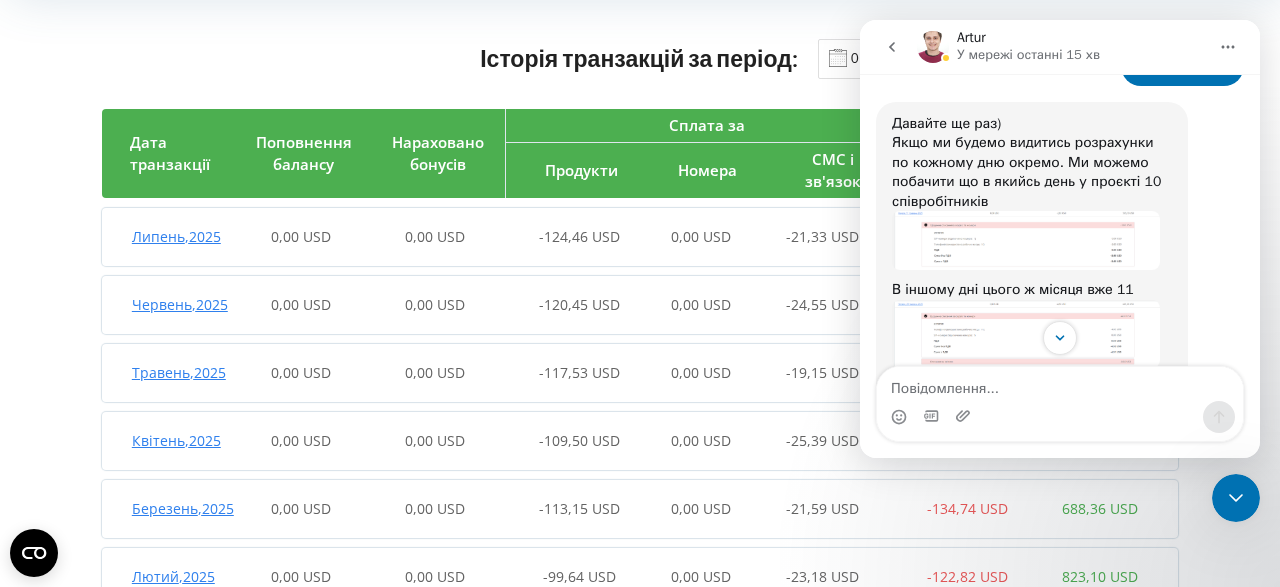click at bounding box center (1026, 334) 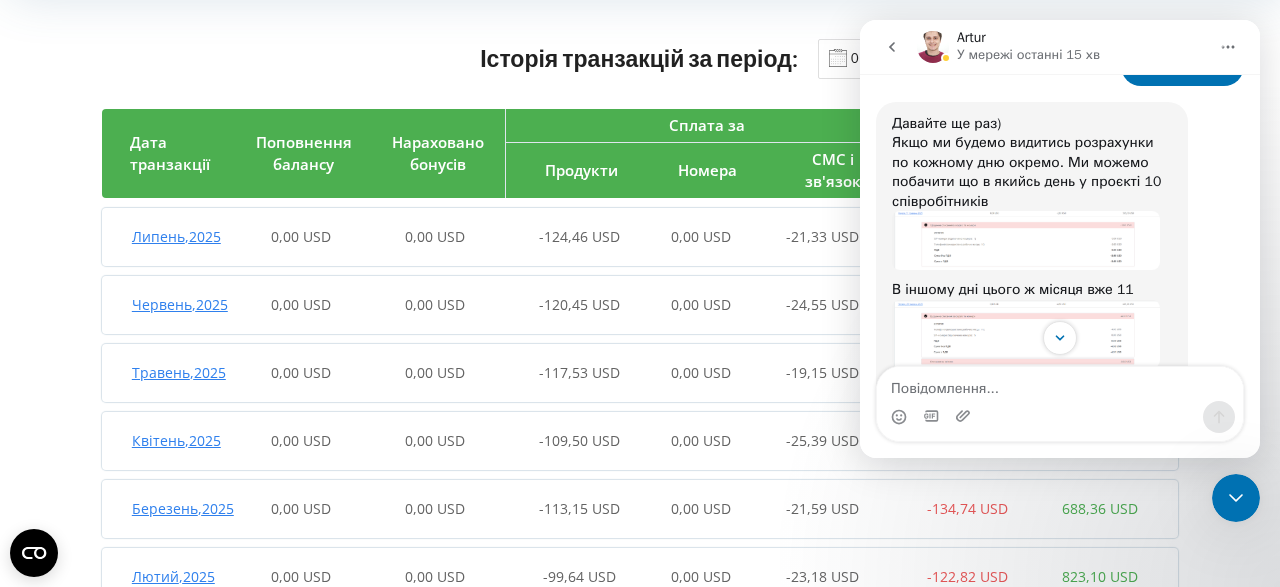 scroll, scrollTop: 0, scrollLeft: 0, axis: both 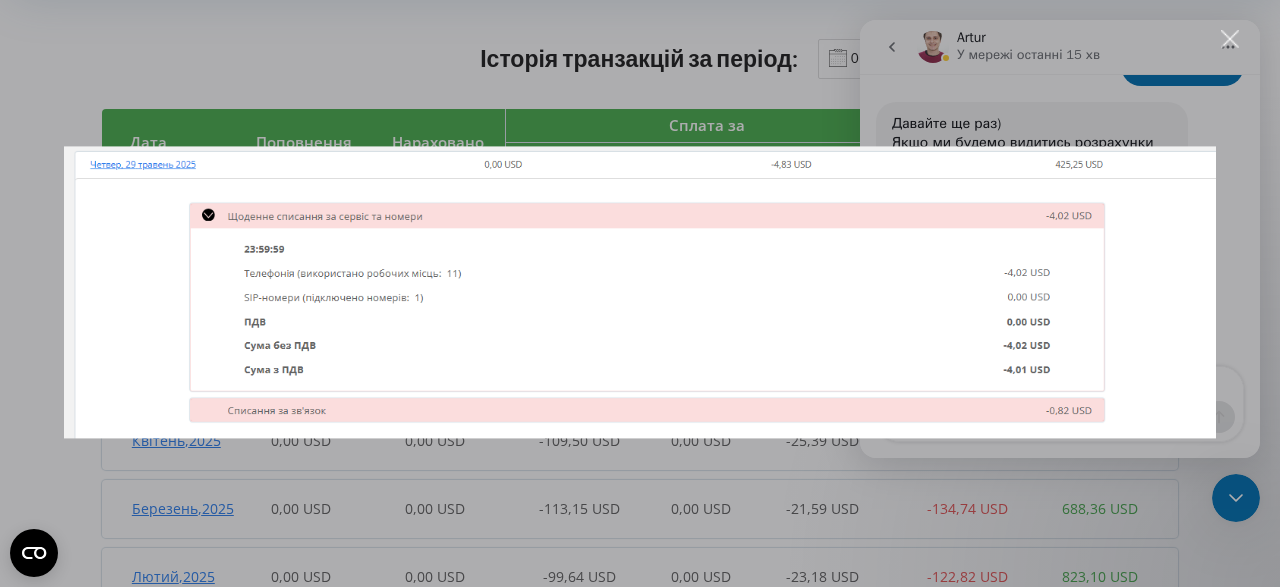 click at bounding box center (1230, 39) 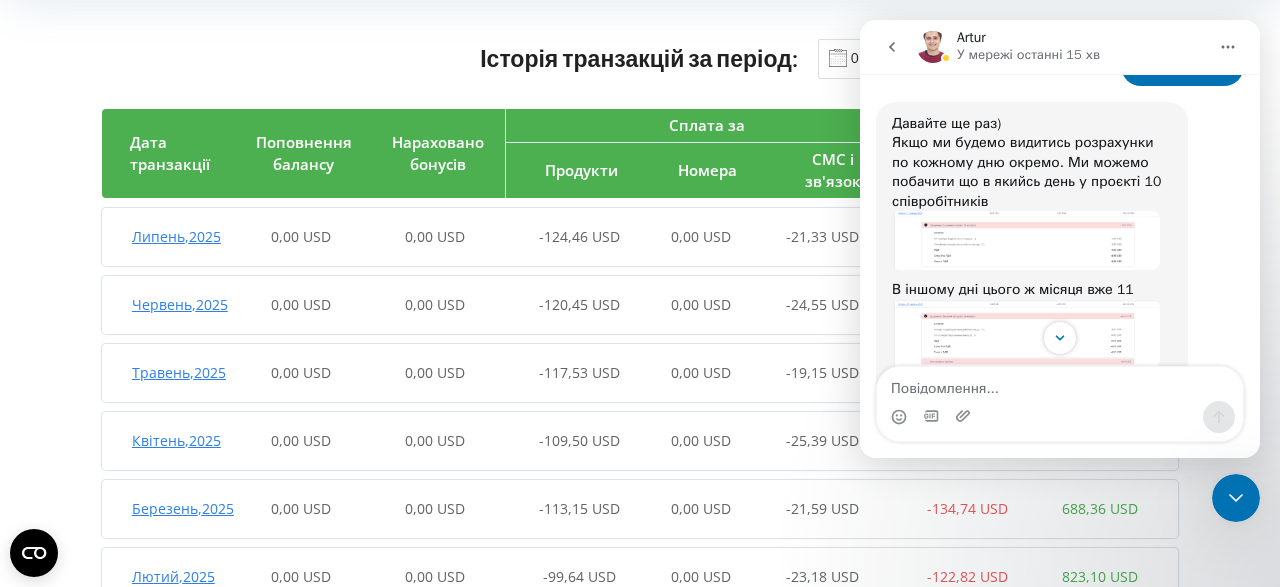 click at bounding box center (1026, 240) 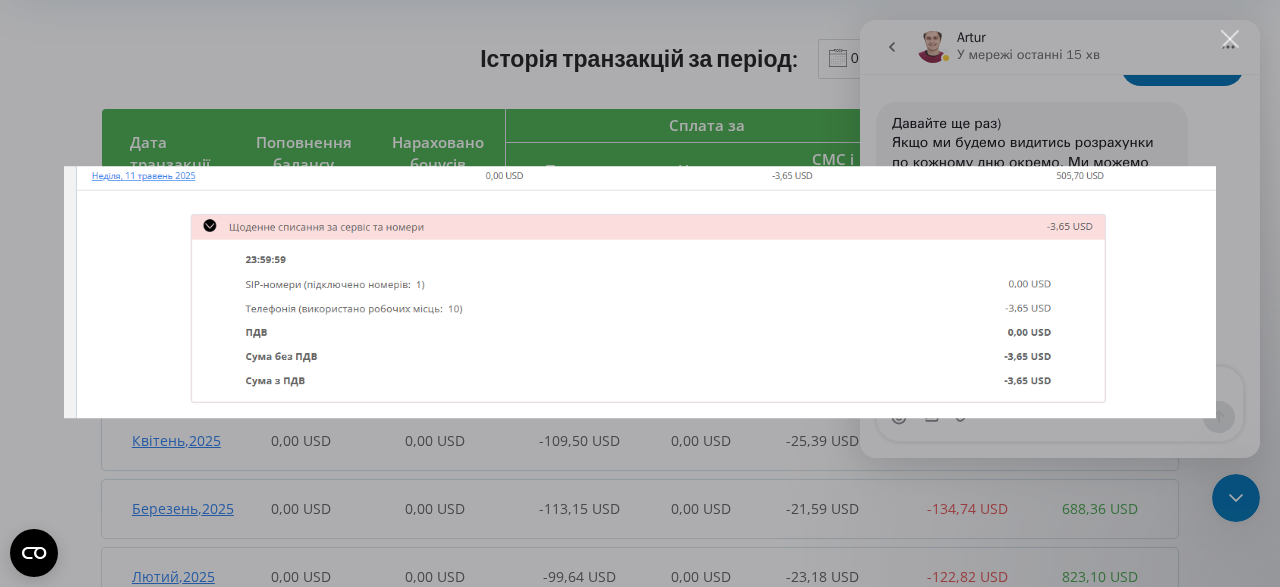 scroll, scrollTop: 0, scrollLeft: 0, axis: both 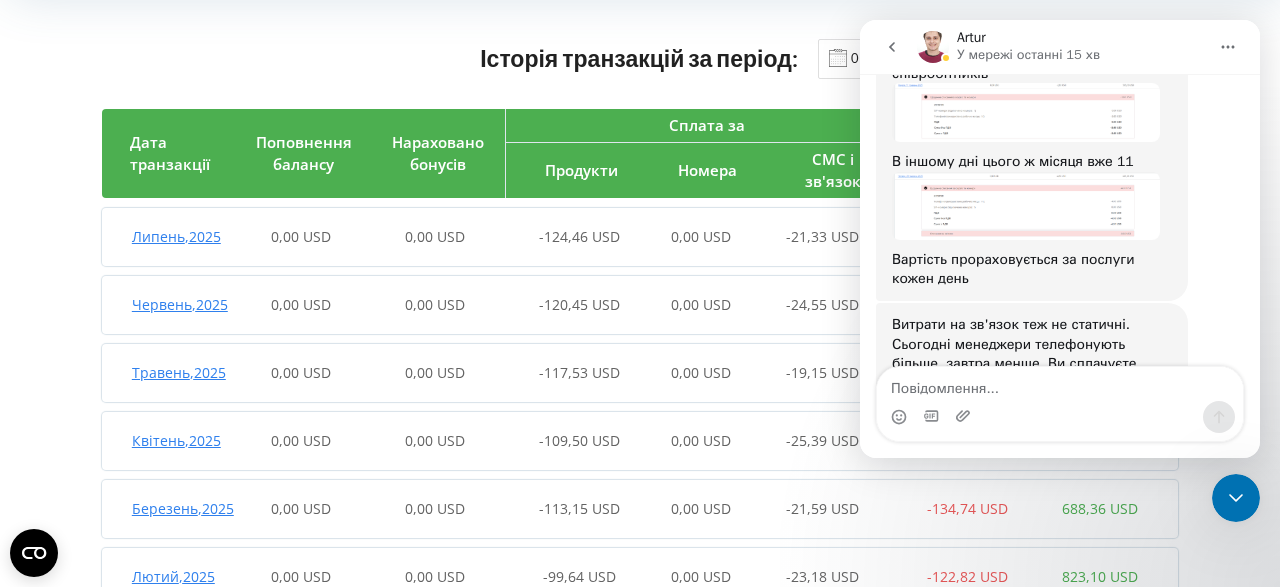 click on "Витрати на зв'язок теж не статичні. Сьогодні менеджери телефонують більше, завтра менше. Ви сплачуєте кожен день за те чим користуєтесь." at bounding box center [1032, 354] 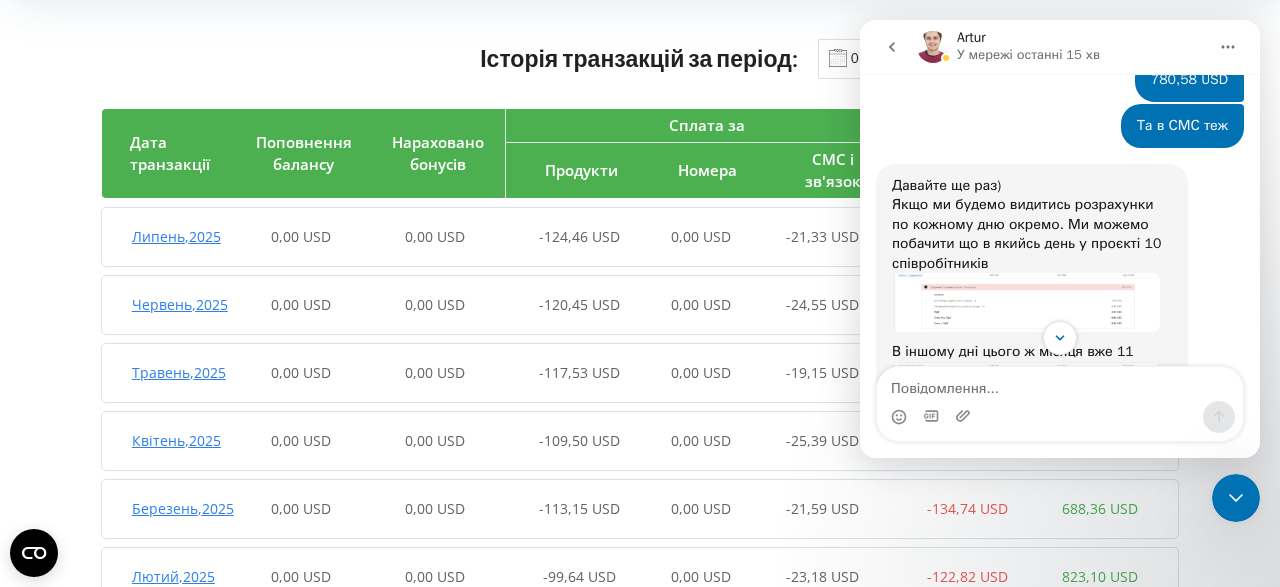 scroll, scrollTop: 3502, scrollLeft: 0, axis: vertical 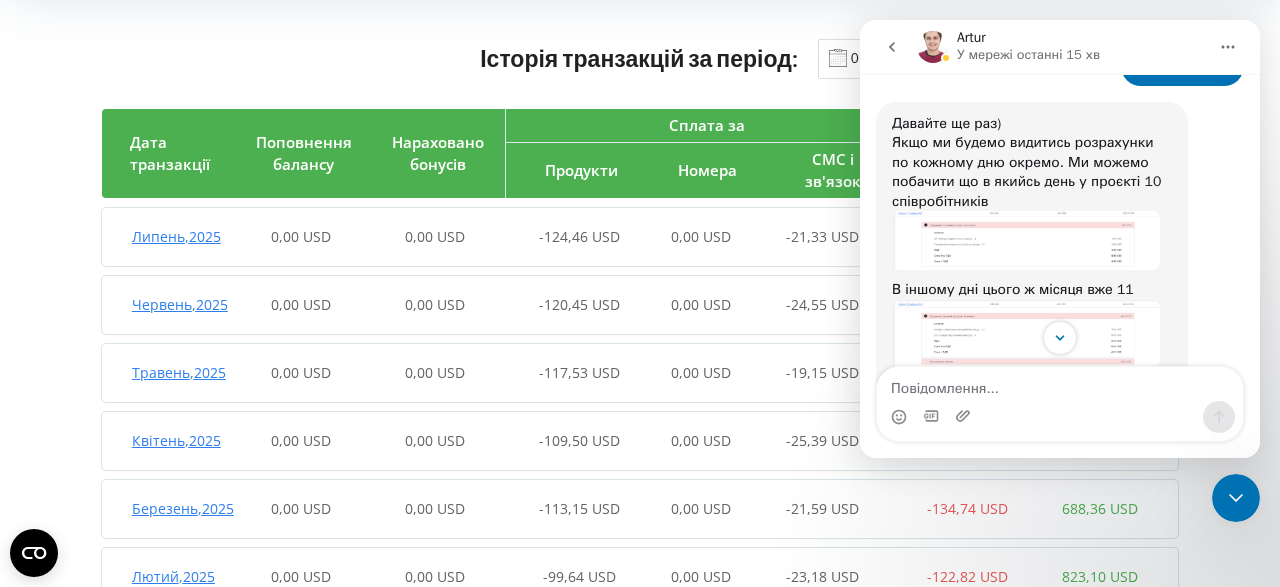 click at bounding box center (1026, 334) 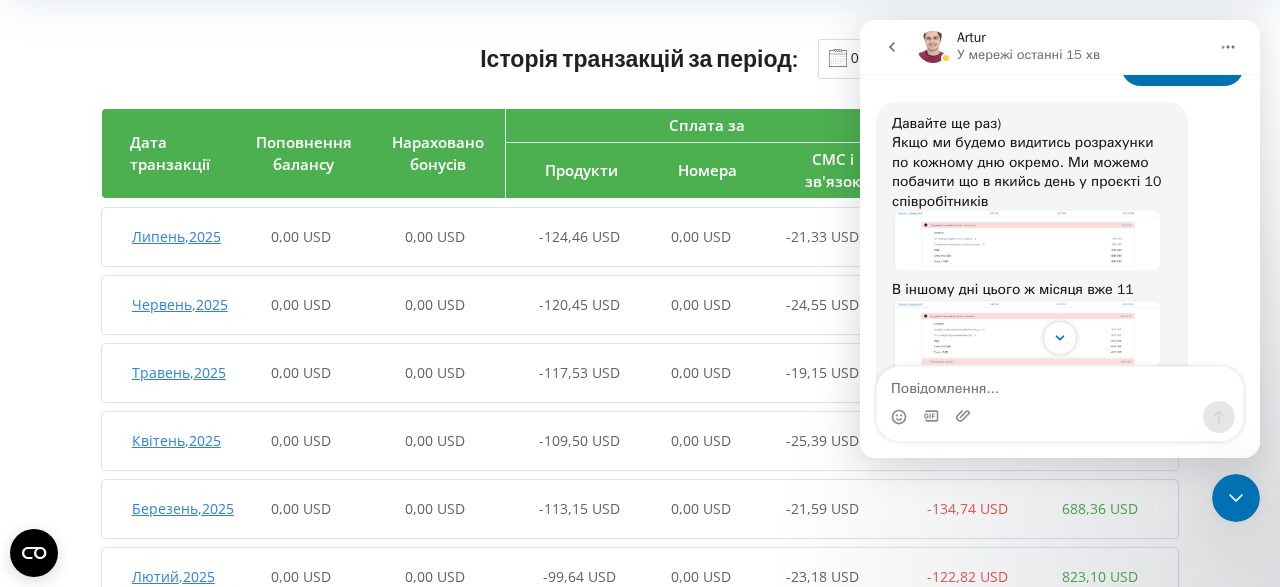 scroll, scrollTop: 0, scrollLeft: 0, axis: both 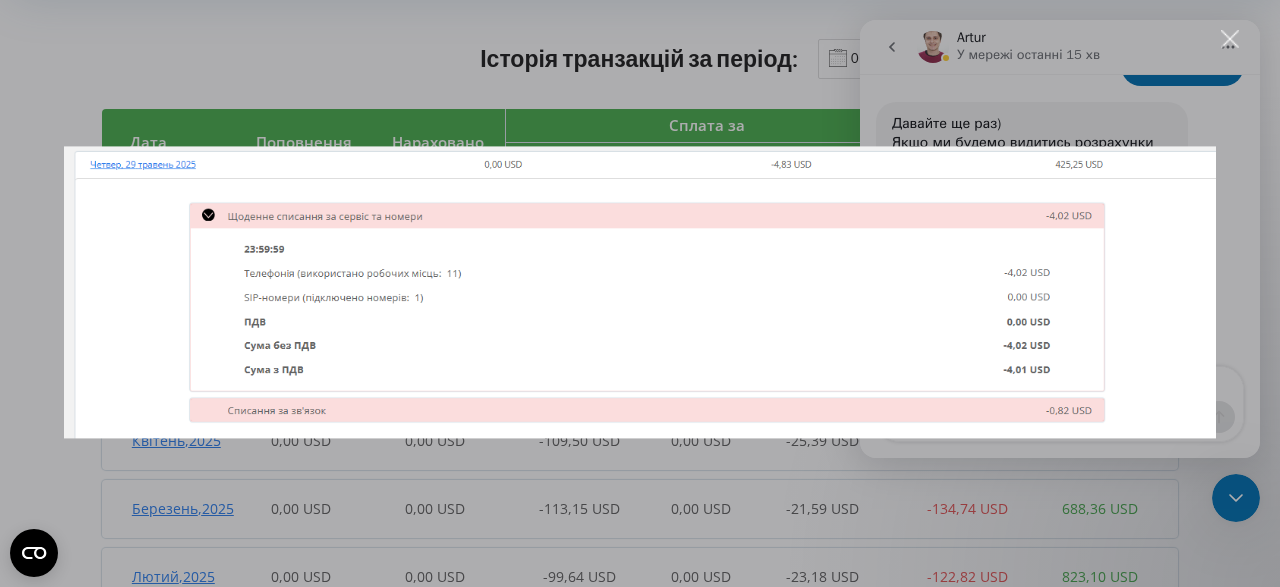 click at bounding box center [1230, 39] 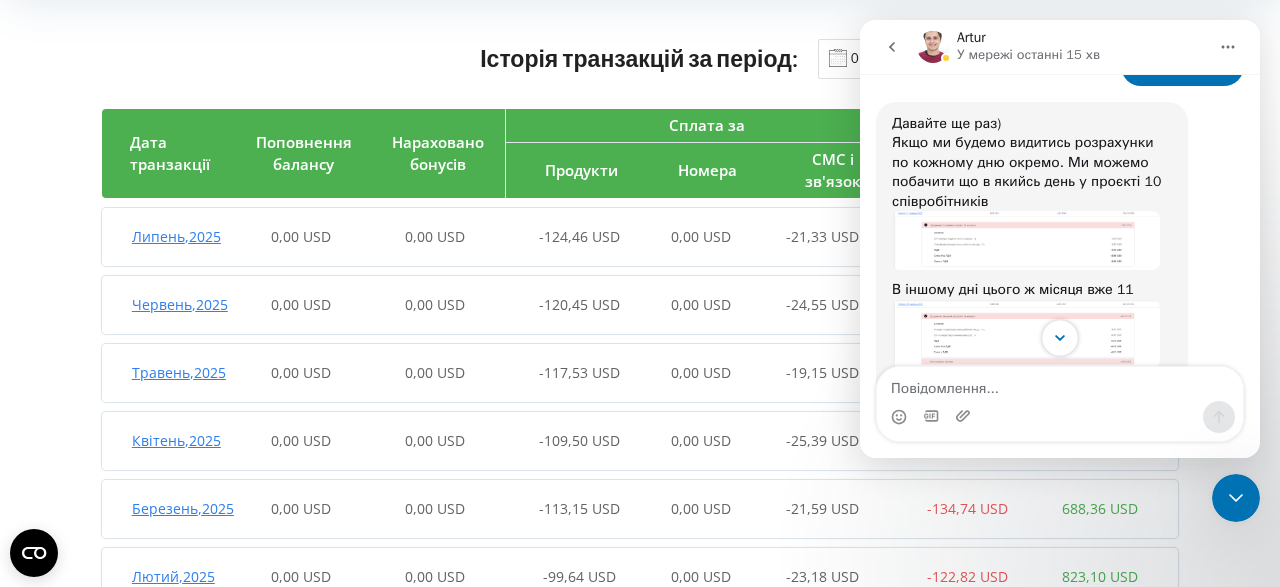 click 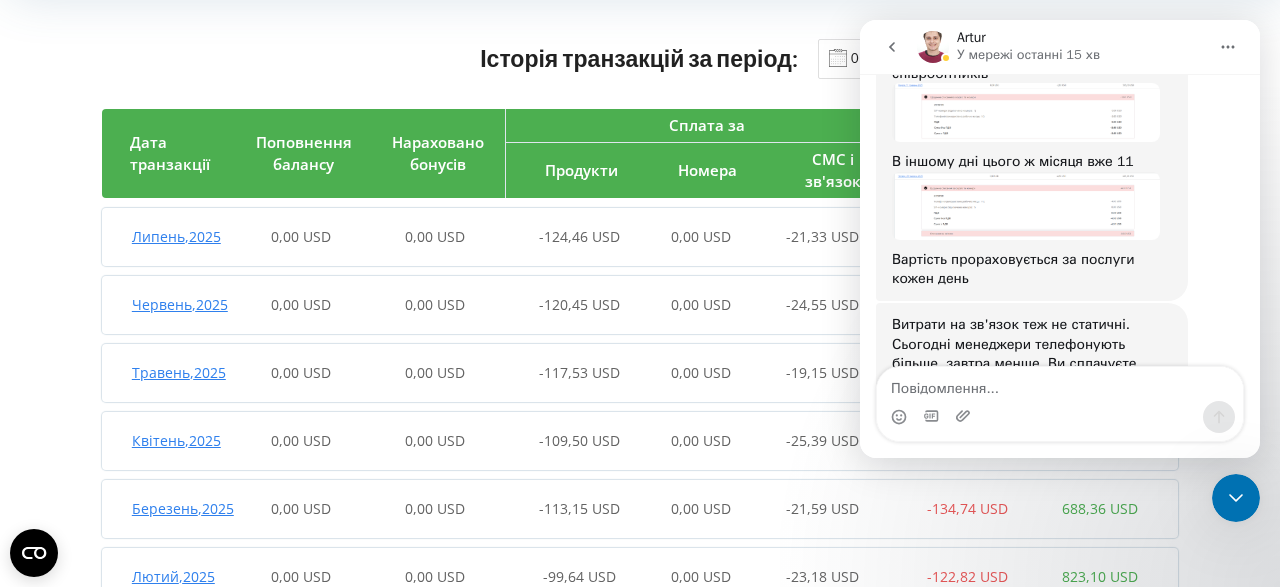 scroll, scrollTop: 3630, scrollLeft: 0, axis: vertical 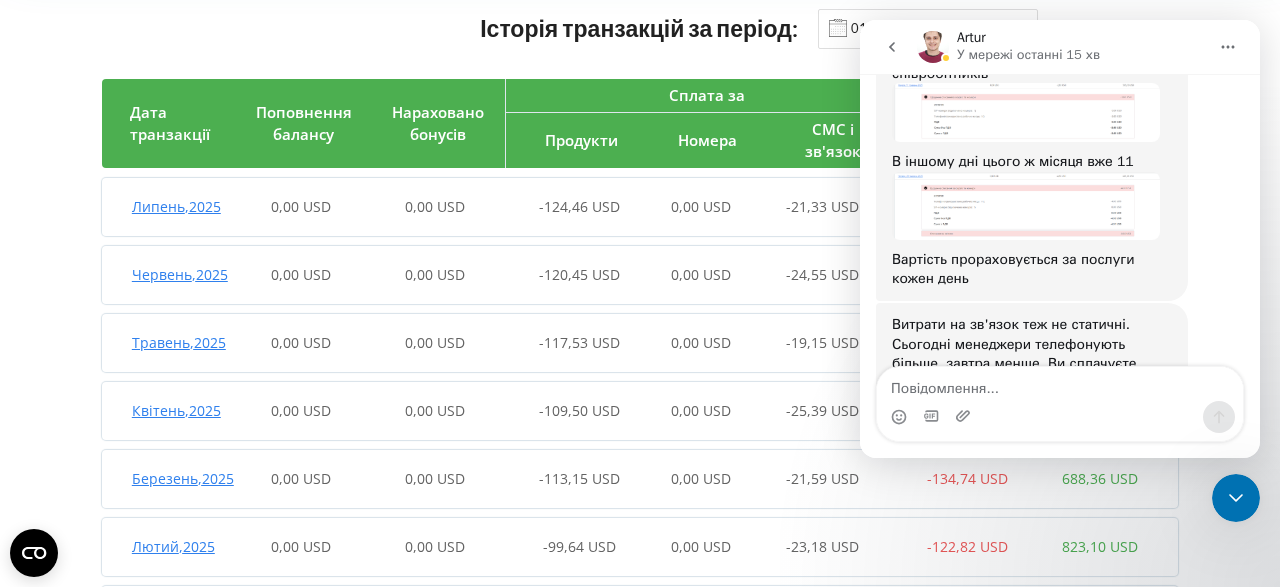 click on "Історія транзакцій за період:  01.01.2025  -  31.07.2025 Дата транзакції Поповнення балансу Нараховано бонусів Сплата за Продукти Номера СМС і зв'язок Разом списано Залишок на балансі   Липень ,  2025 0,00 USD 0,00 USD -124,46 USD 0,00 USD -21,33 USD -145,79 USD 126,00 USD Дата транзакції Поповнення балансу Списання з балансу Залишок на балансі Четвер ,  31   липень   2025 0,00 USD -5,23 USD 126,00 USD Середа ,  30   липень   2025 0,00 USD -4,75 USD 131,24 USD Вівторок ,  29   липень   2025 0,00 USD -4,34 USD 135,98 USD Понеділок ,  28   липень   2025 0,00 USD -4,68 USD 140,33 USD Неділя ,  27   липень   2025 0,00 USD -4,02 USD 145,01 USD Субота ,  26   липень   2025 0,00 USD -4,02 USD 149,03 USD П’ятниця ,  25     2025" at bounding box center [640, 331] 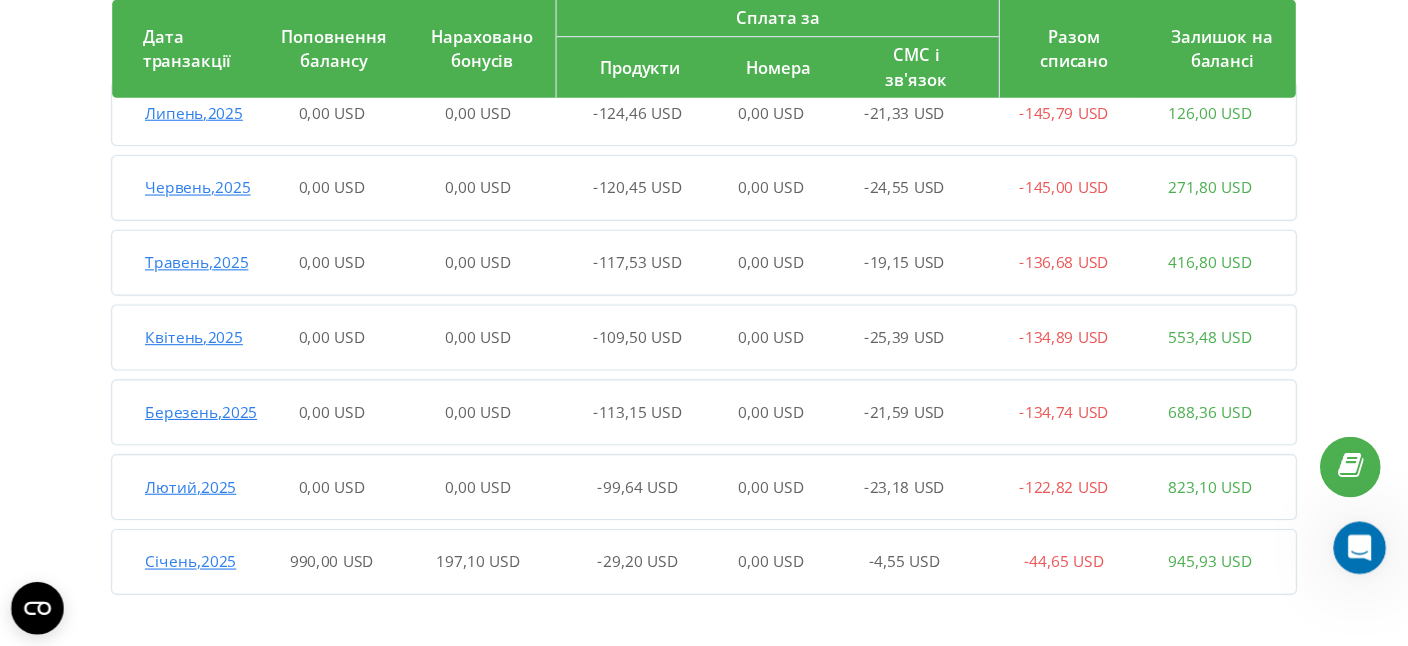 scroll, scrollTop: 207, scrollLeft: 0, axis: vertical 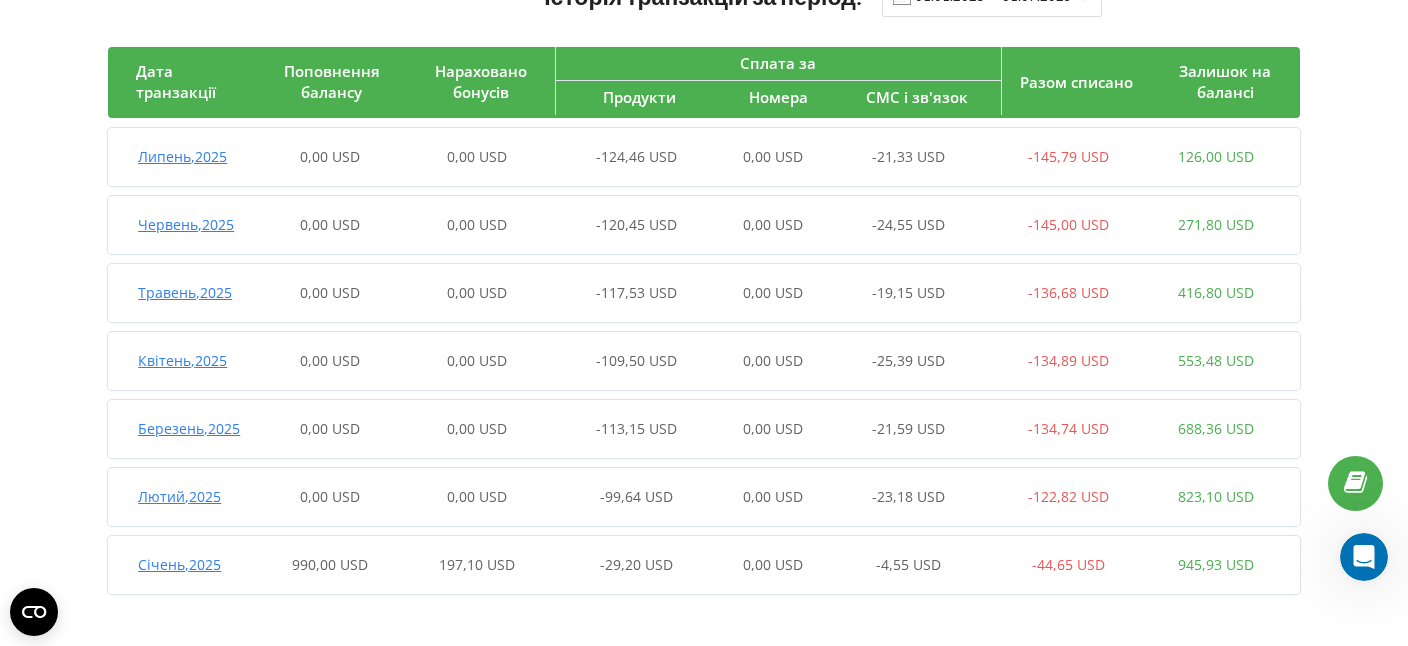 click 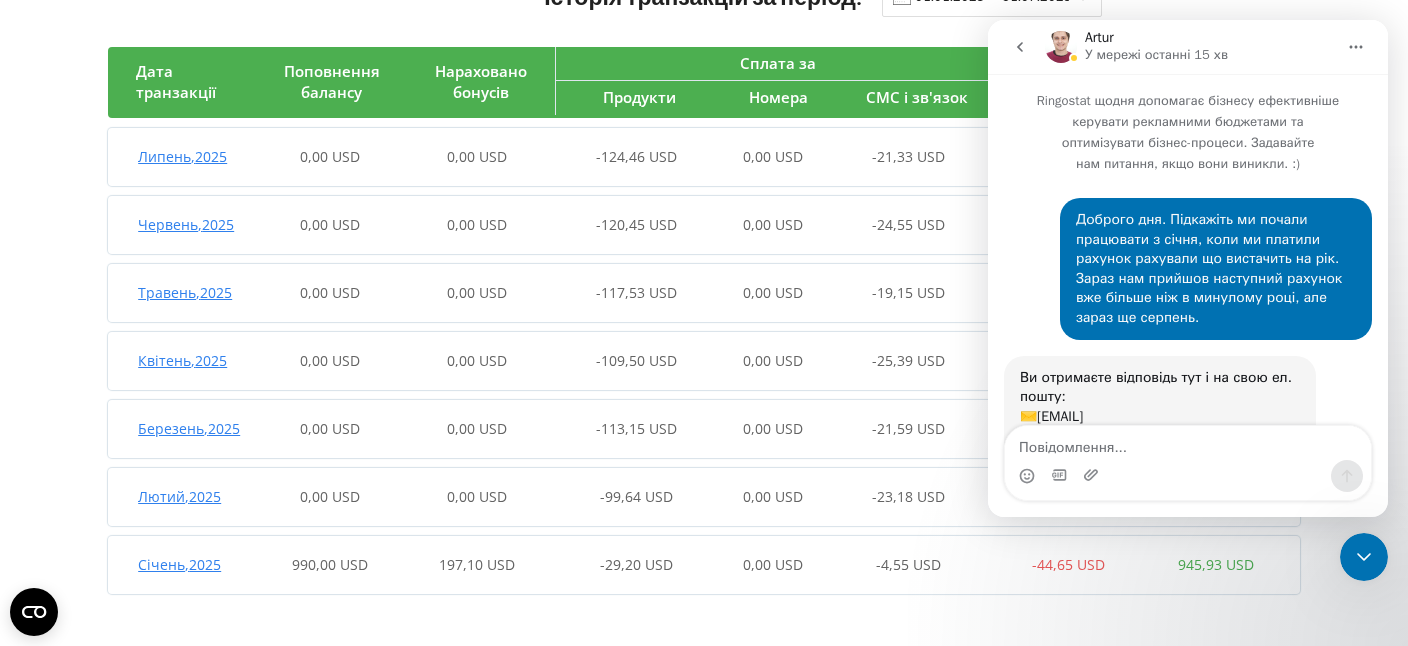 scroll, scrollTop: 3531, scrollLeft: 0, axis: vertical 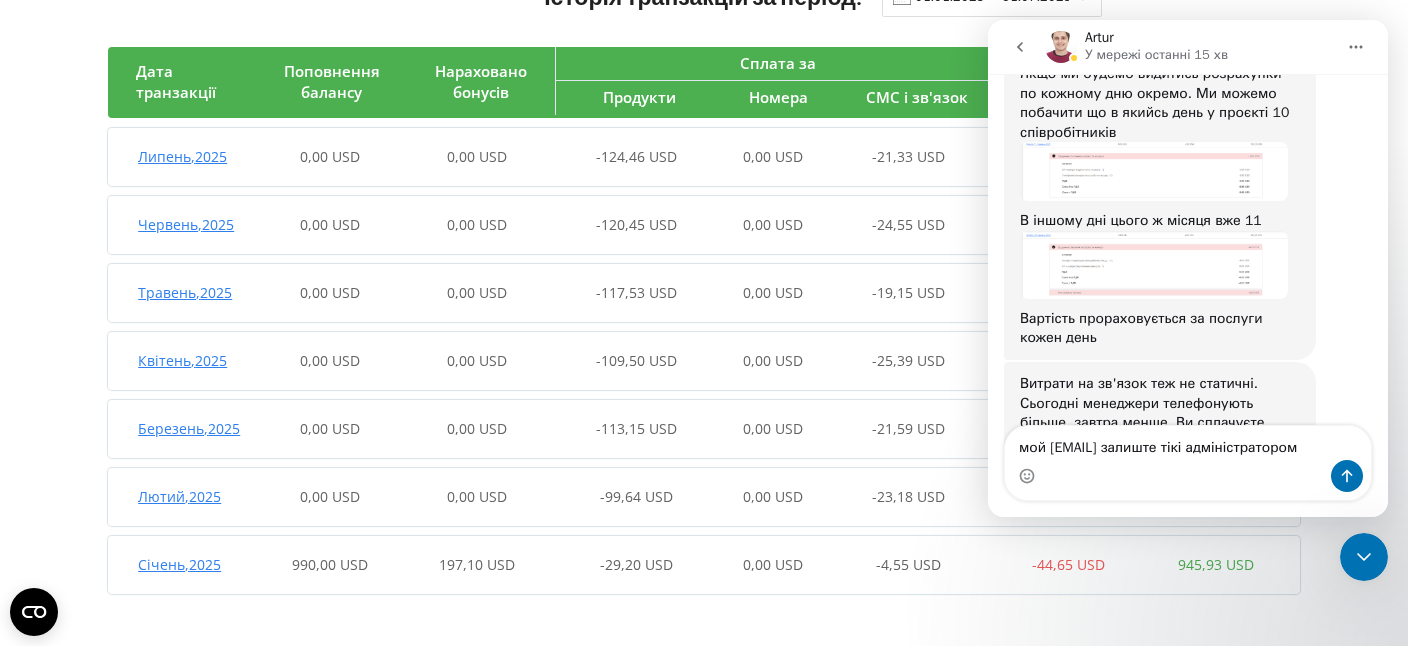 click on "мой af@newmedia залиште тікі адміністратором" at bounding box center [1188, 443] 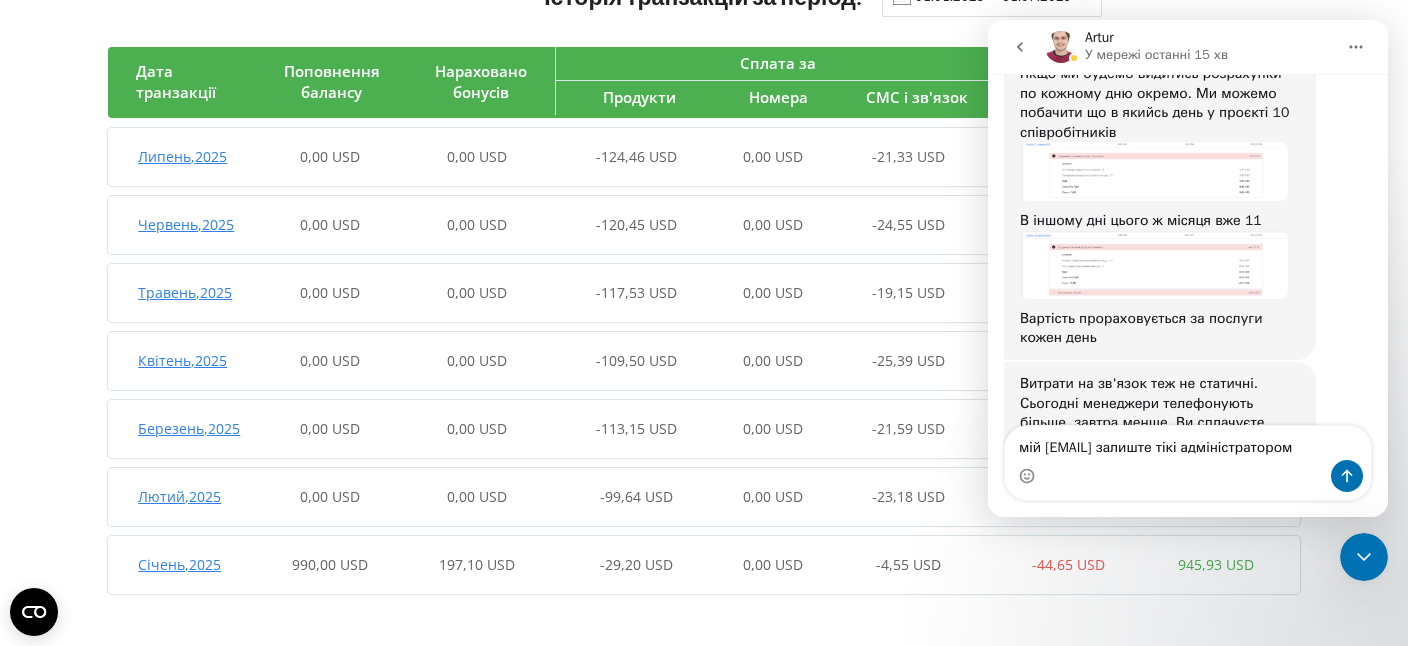 click on "мій af@newmedia залиште тікі адміністратором" at bounding box center [1188, 443] 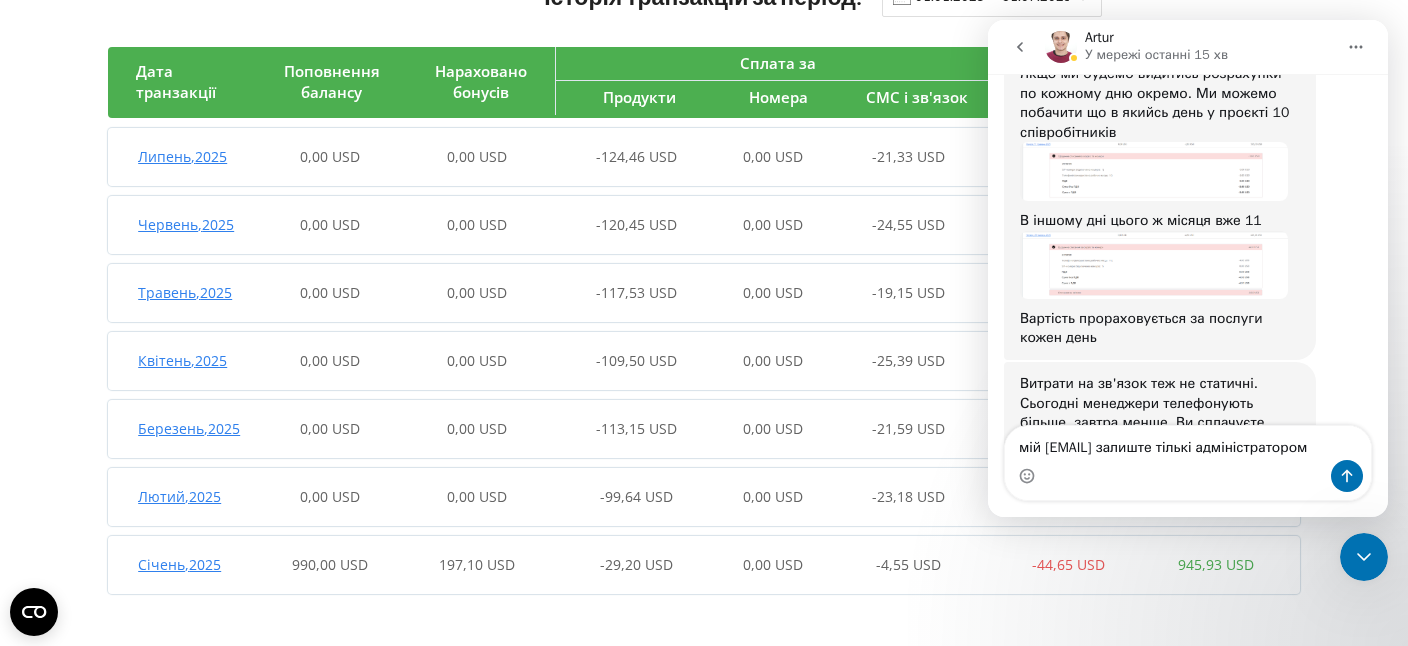 click on "мій af@newmedia залиште тількі адміністратором" at bounding box center [1188, 443] 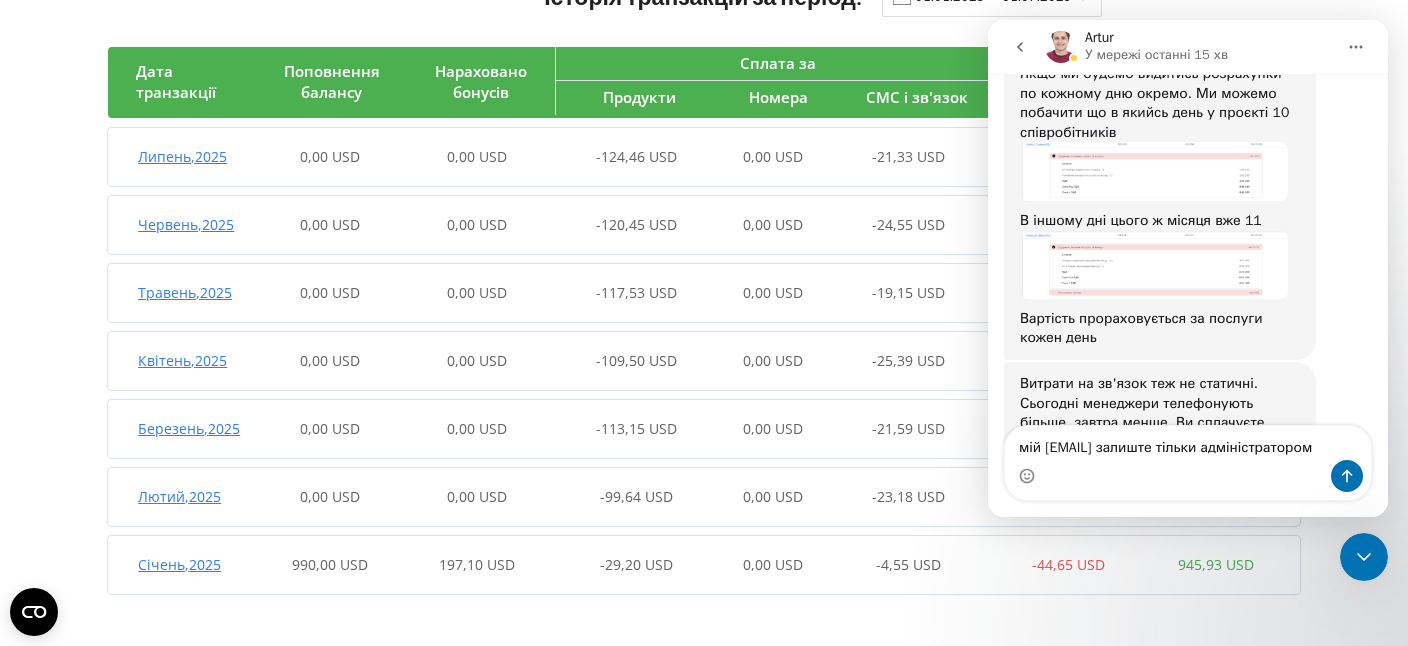 type on "мій af@newmedia залиште тільки адміністратором" 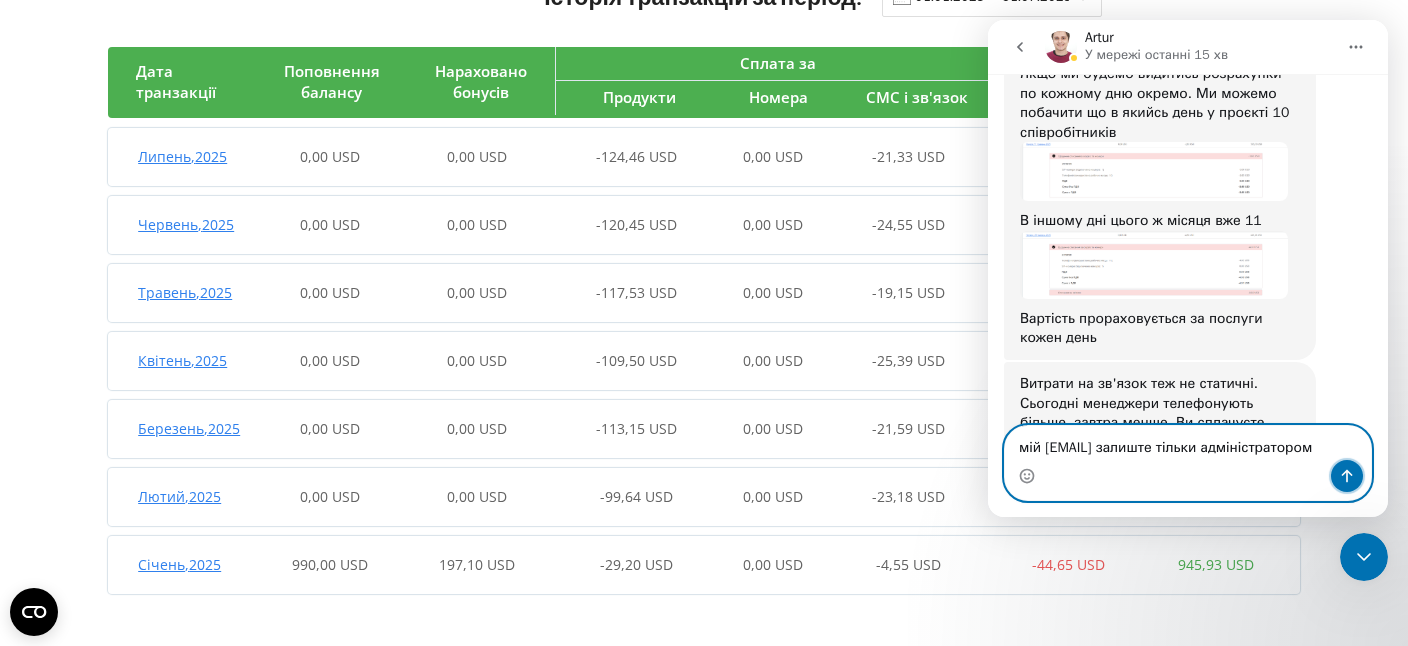click 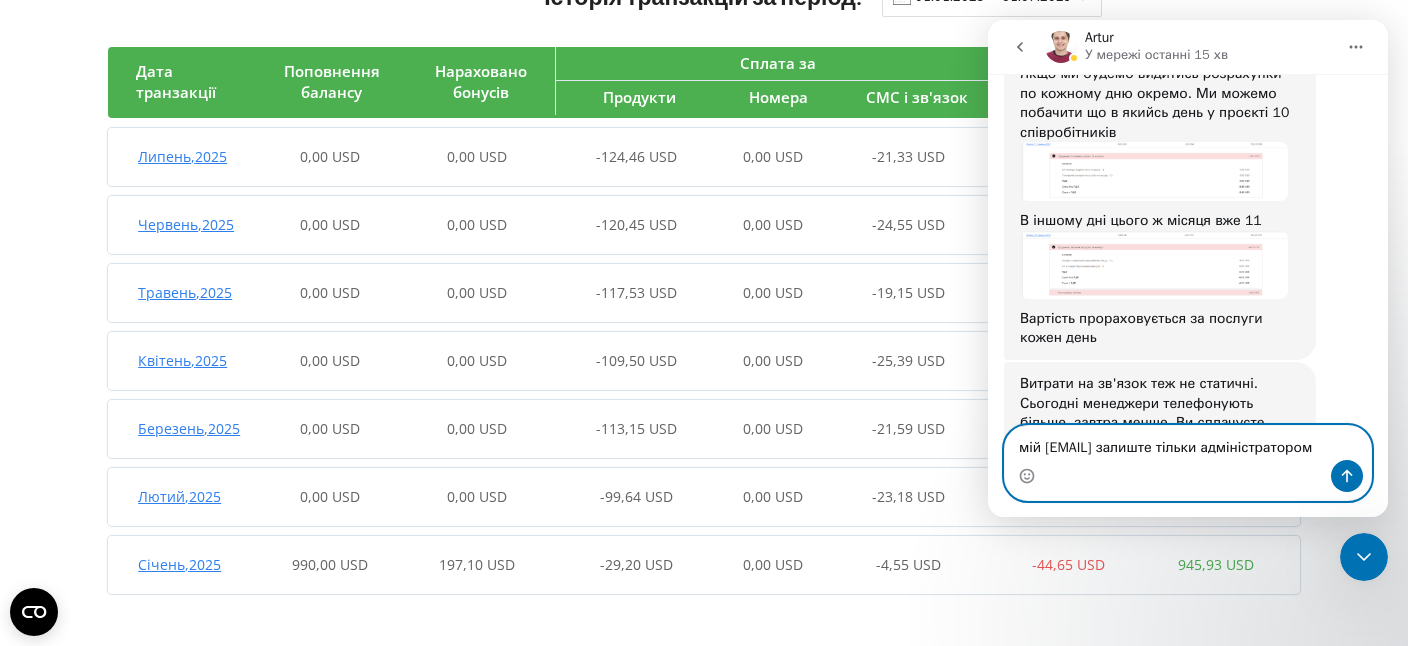 type 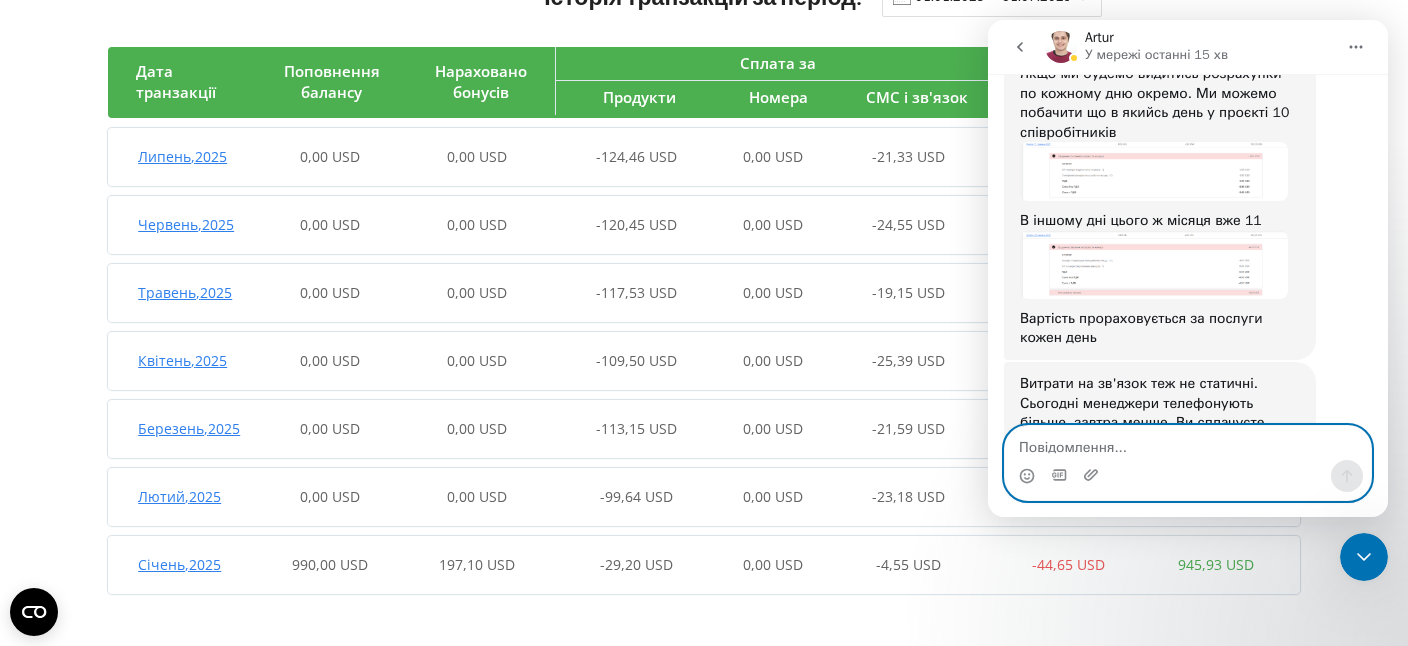 scroll, scrollTop: 3610, scrollLeft: 0, axis: vertical 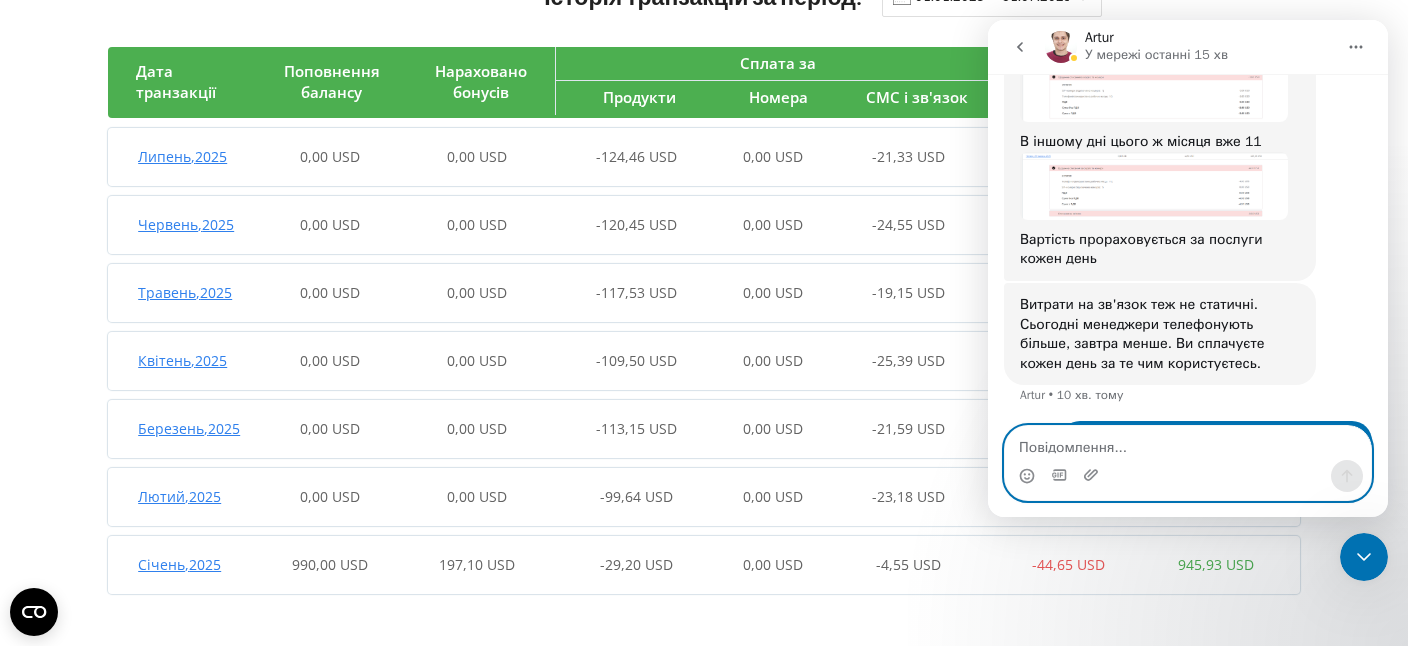click at bounding box center [1188, 443] 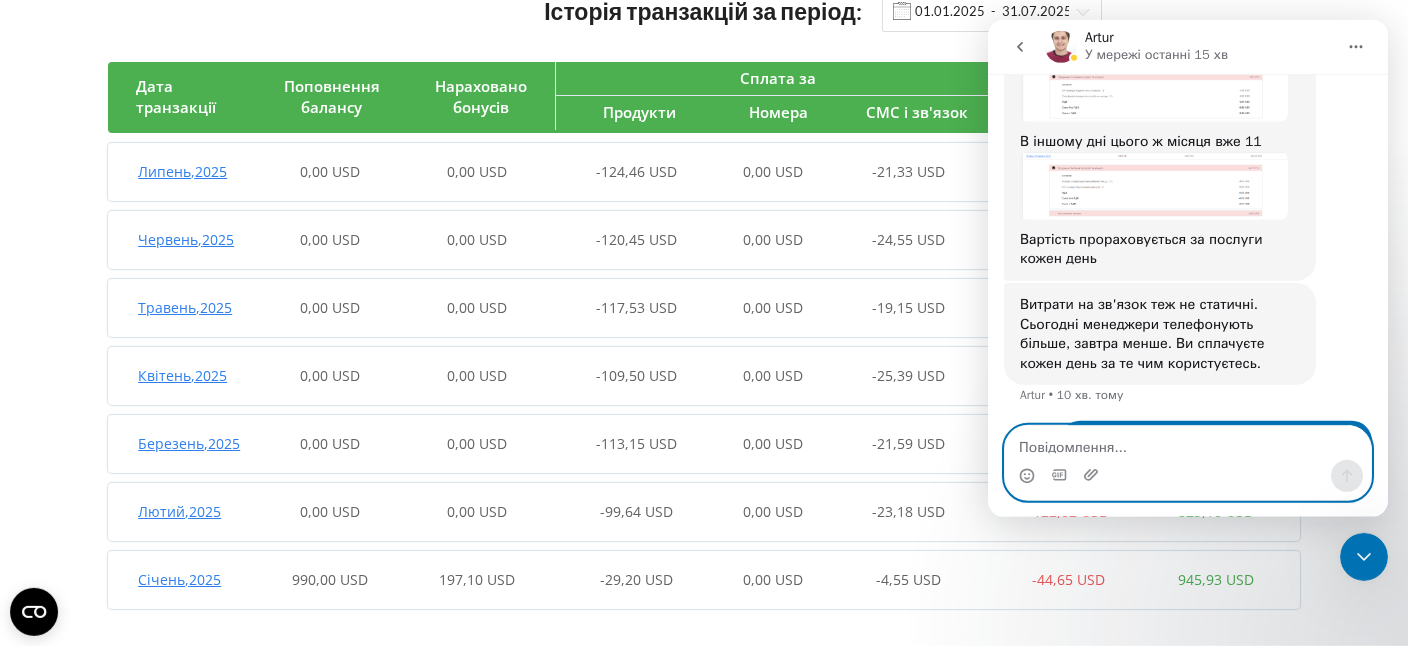 scroll, scrollTop: 207, scrollLeft: 0, axis: vertical 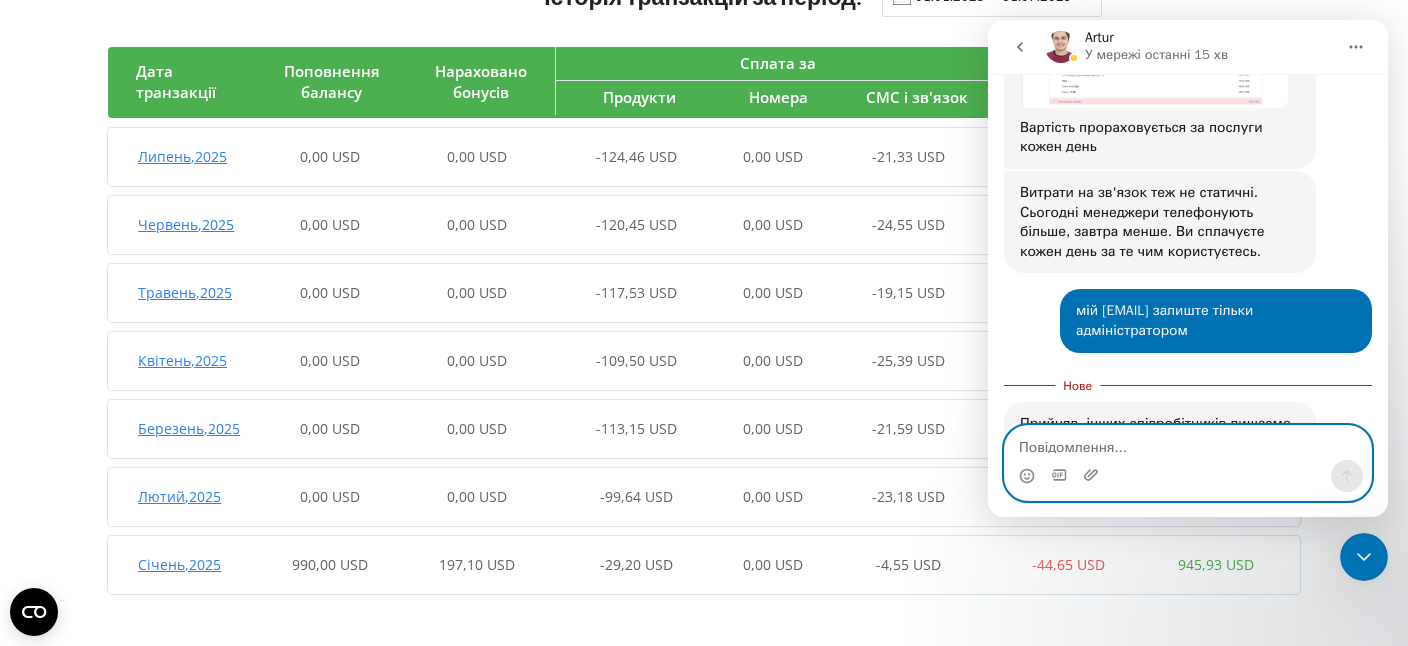 click at bounding box center [1188, 443] 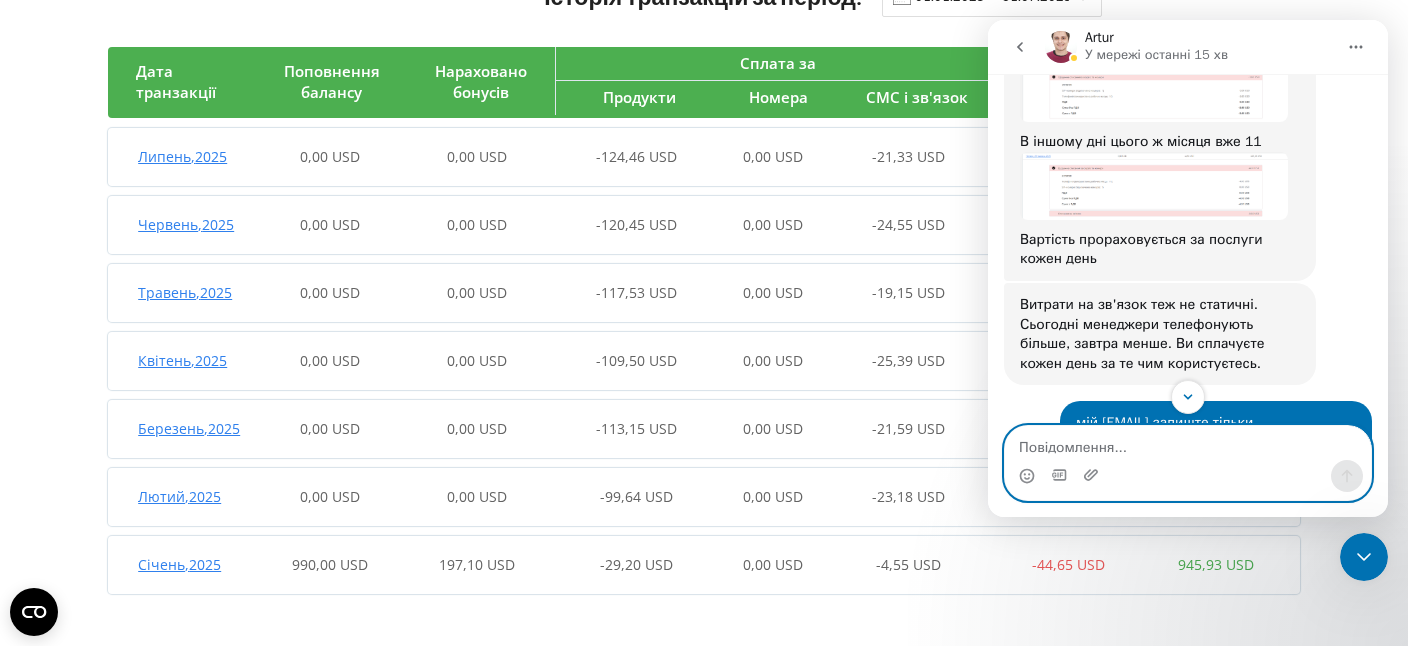 scroll, scrollTop: 3722, scrollLeft: 0, axis: vertical 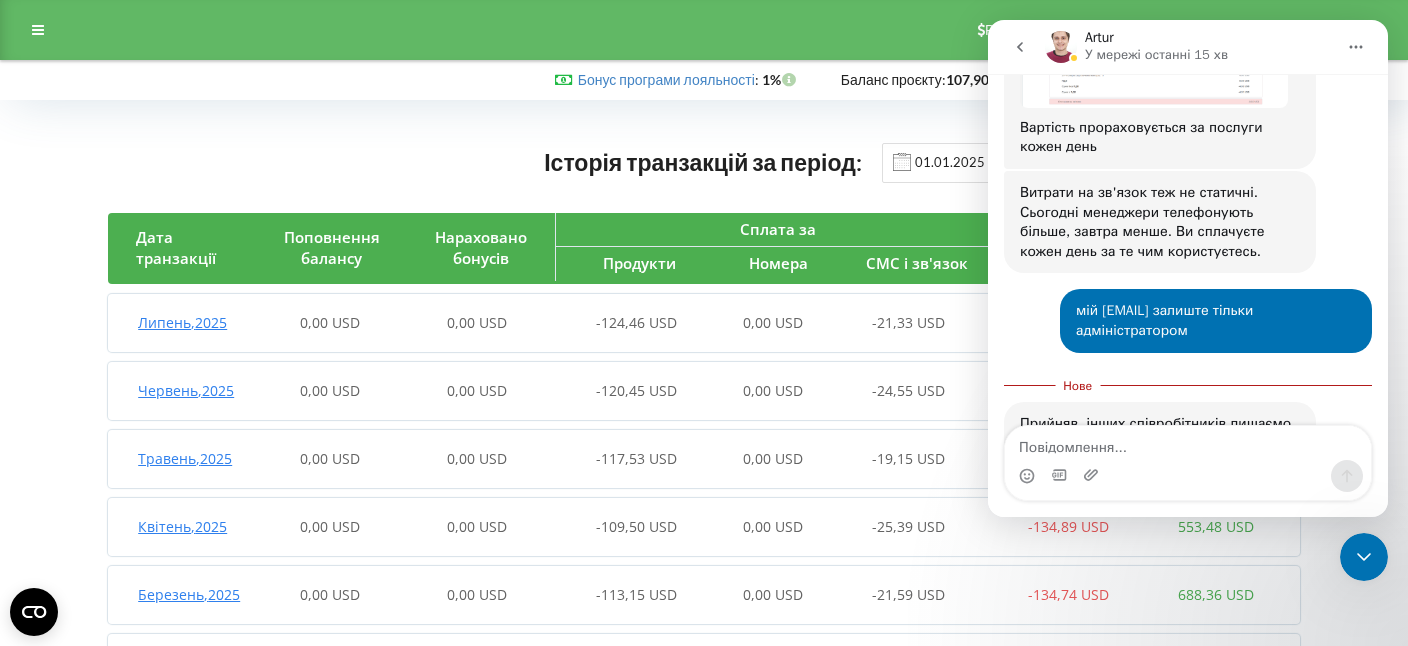 drag, startPoint x: 37, startPoint y: 25, endPoint x: 57, endPoint y: 89, distance: 67.052216 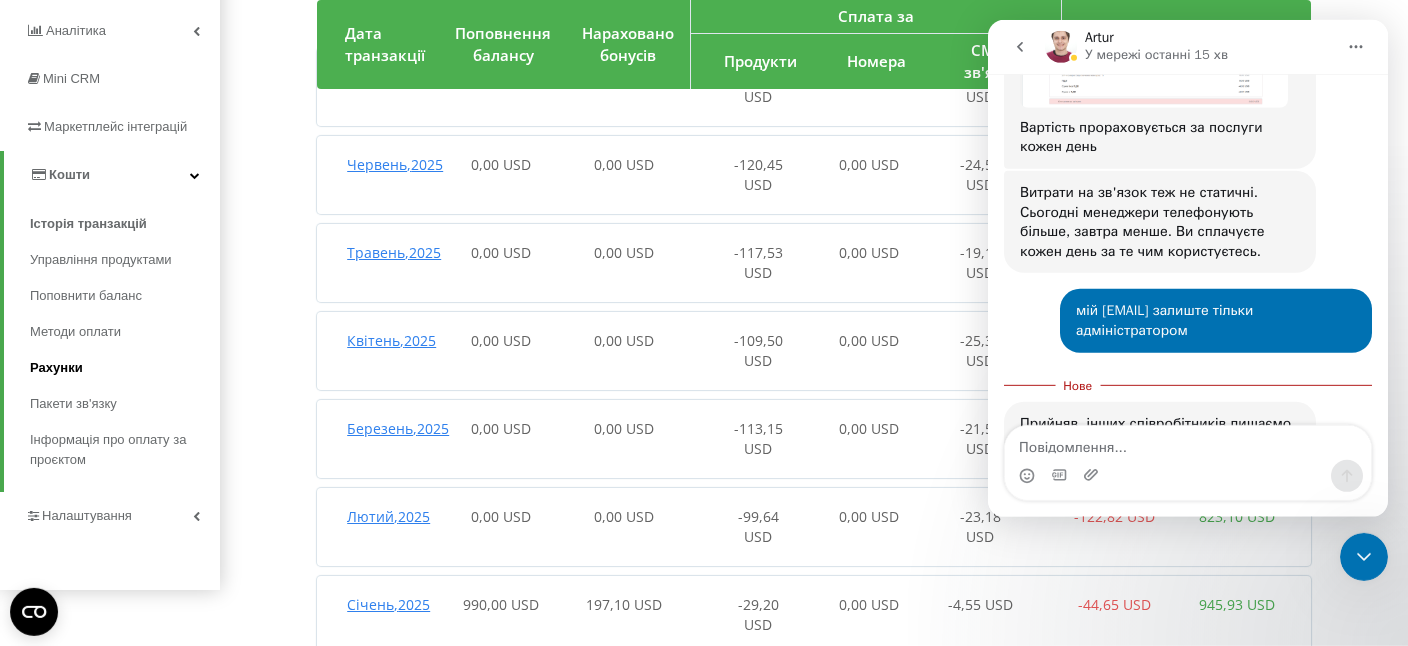 scroll, scrollTop: 211, scrollLeft: 0, axis: vertical 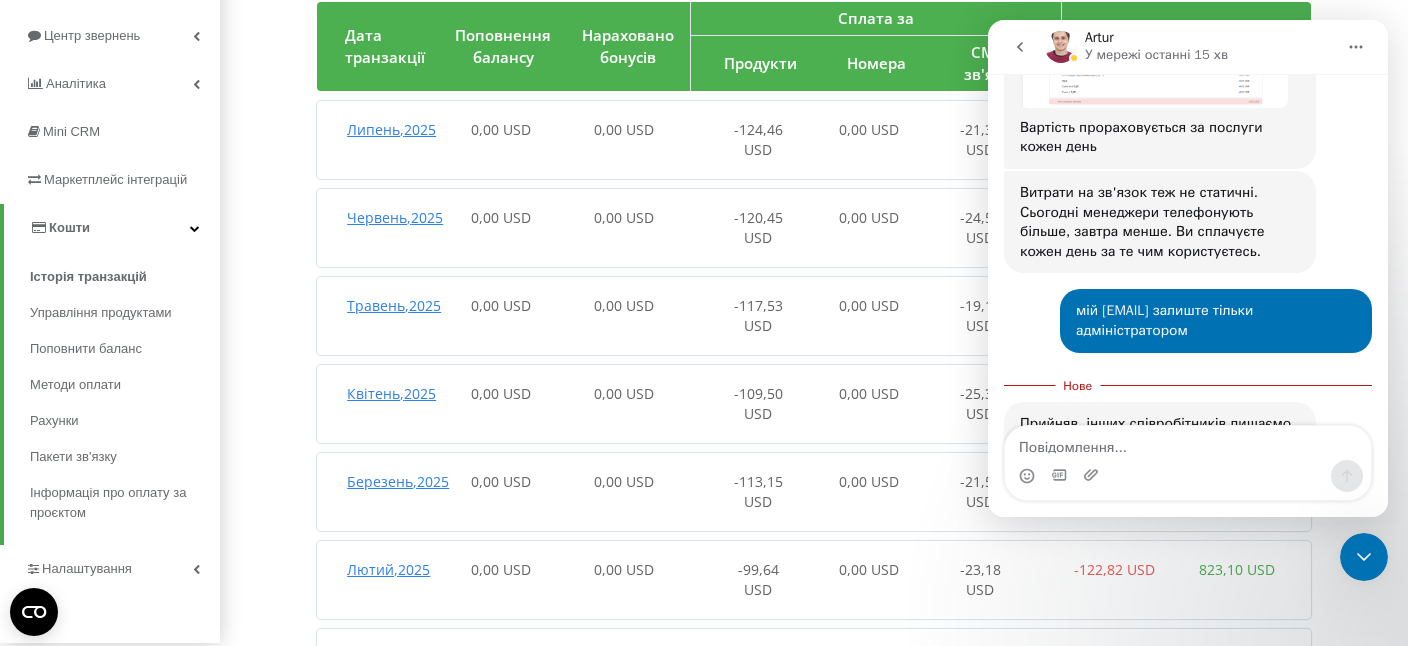 click at bounding box center [195, 228] 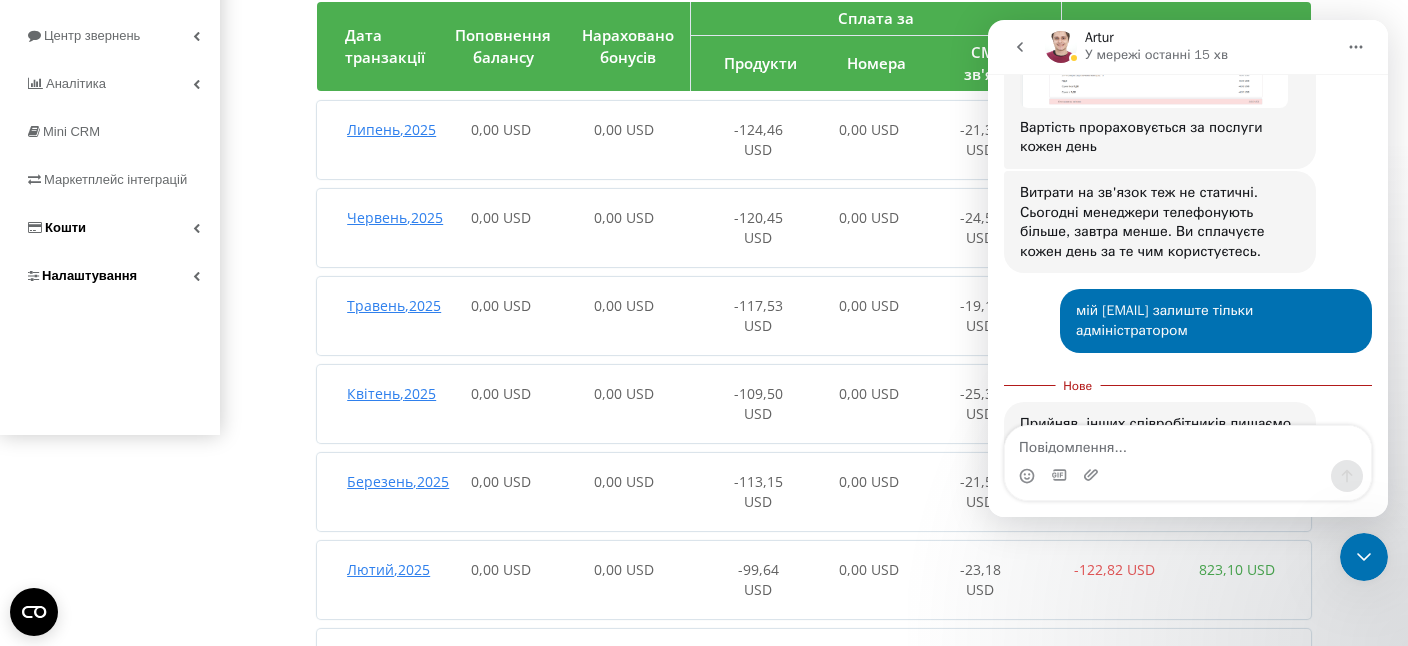 click on "Налаштування" at bounding box center (89, 275) 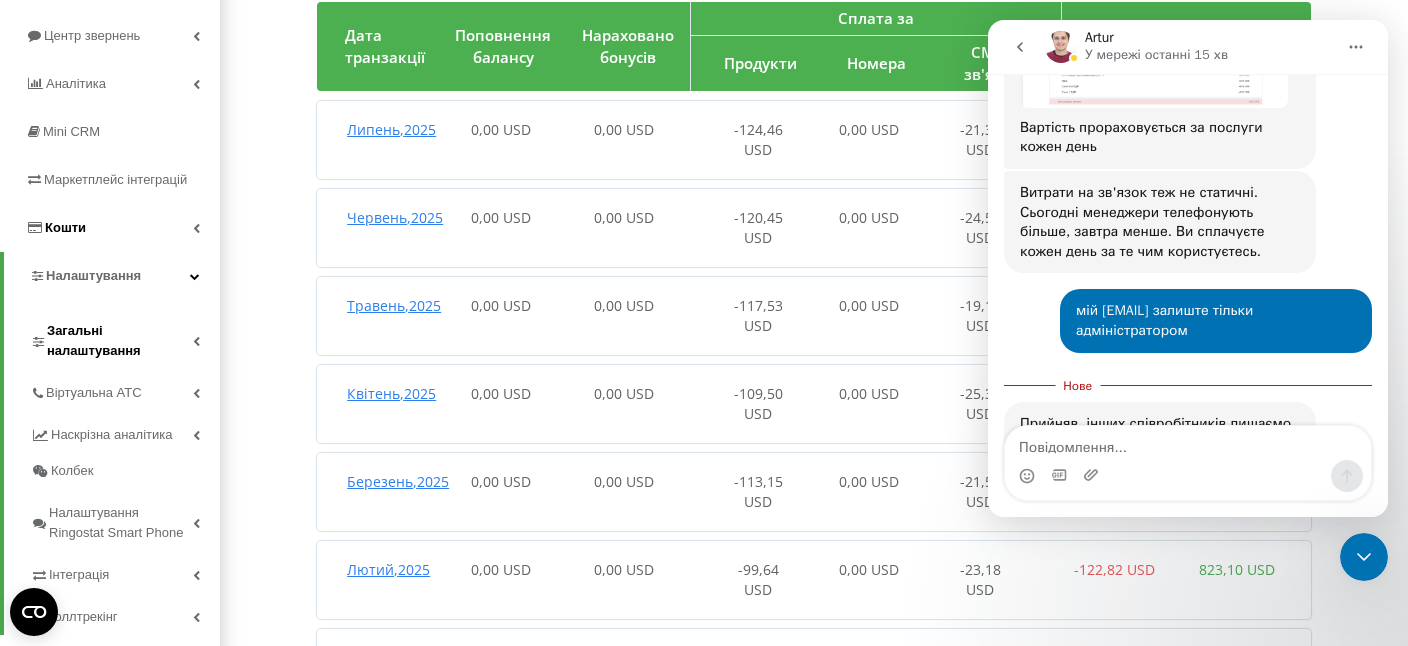 click on "Загальні налаштування" at bounding box center [120, 341] 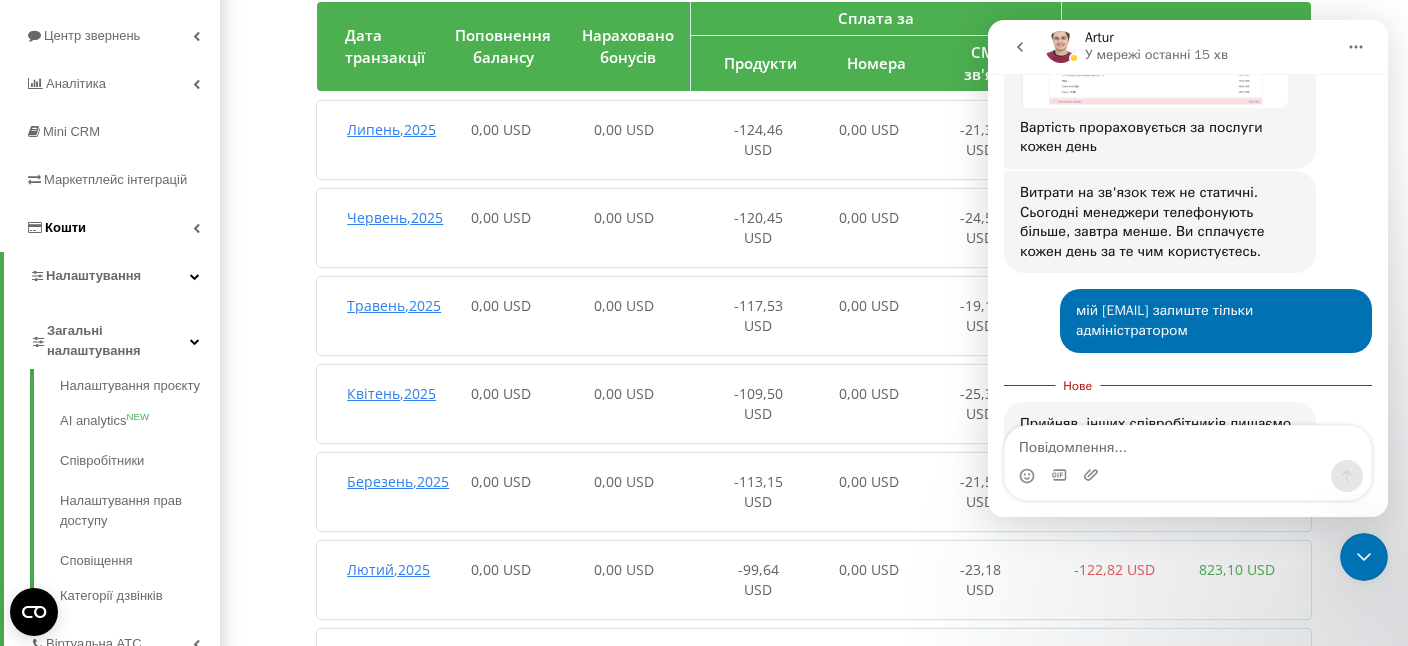 scroll, scrollTop: 316, scrollLeft: 0, axis: vertical 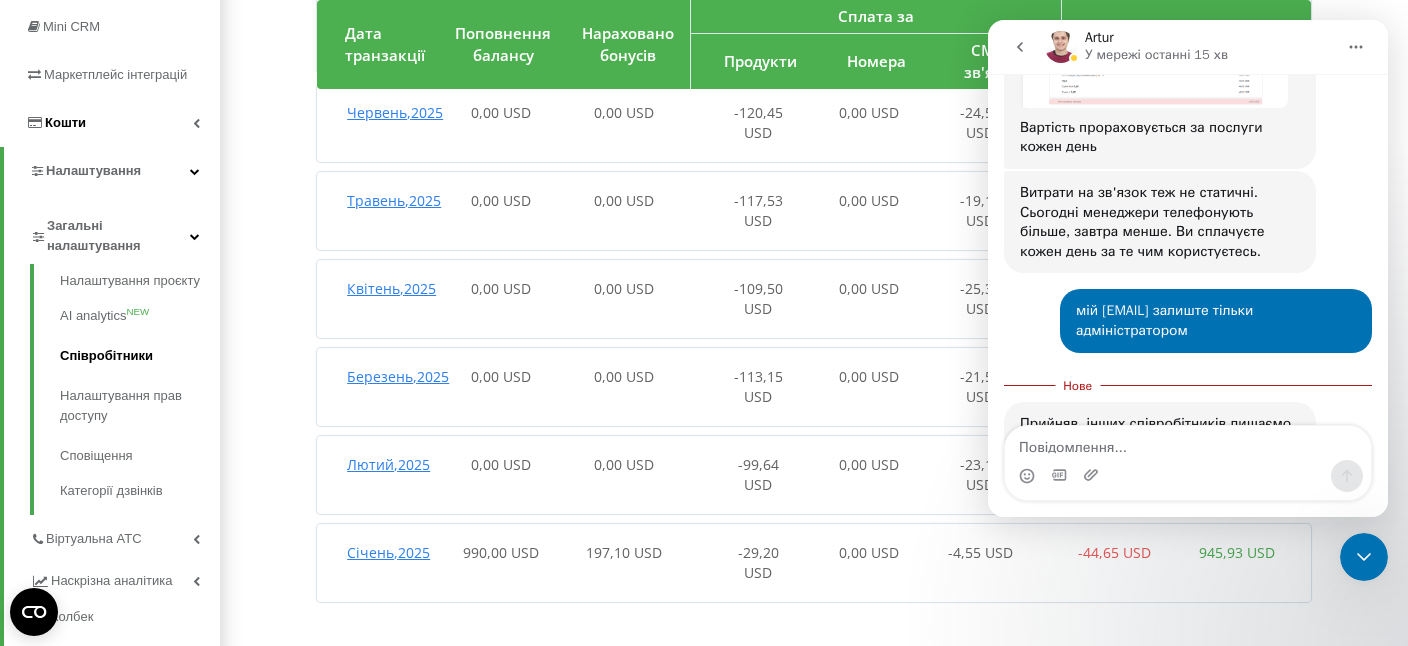 click on "Співробітники" at bounding box center (140, 356) 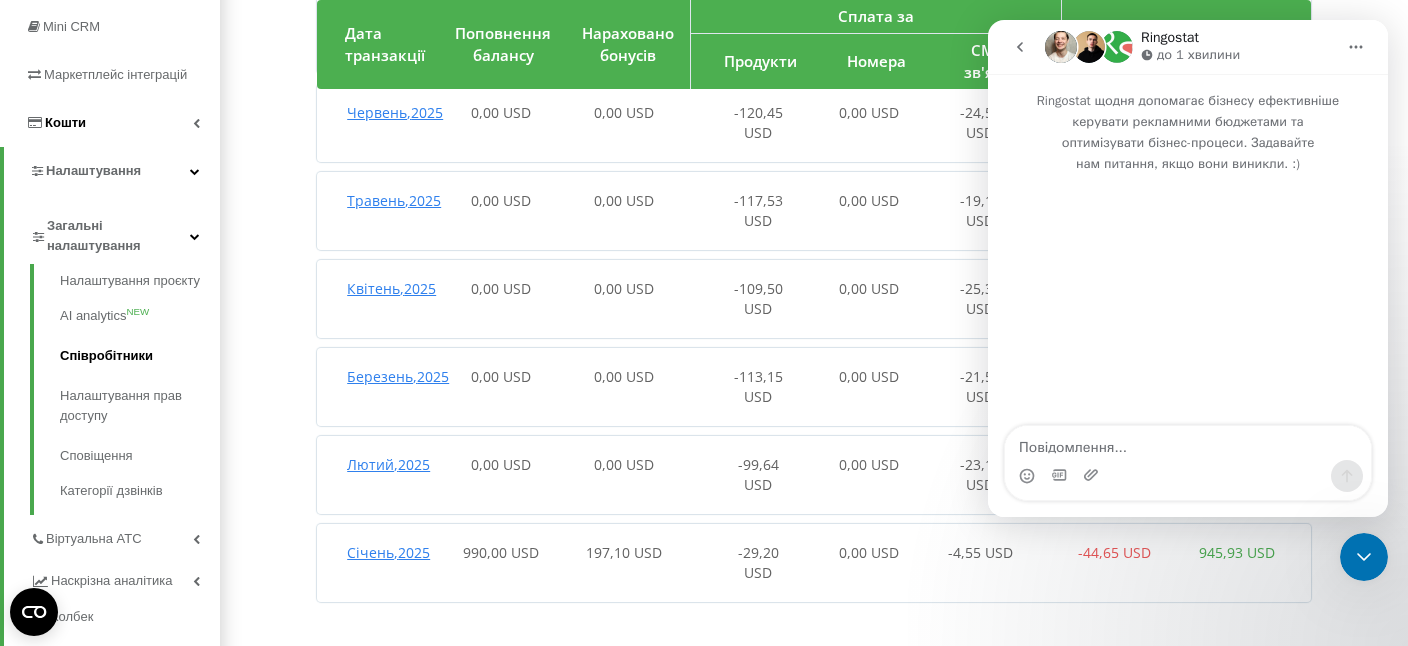 scroll, scrollTop: 0, scrollLeft: 0, axis: both 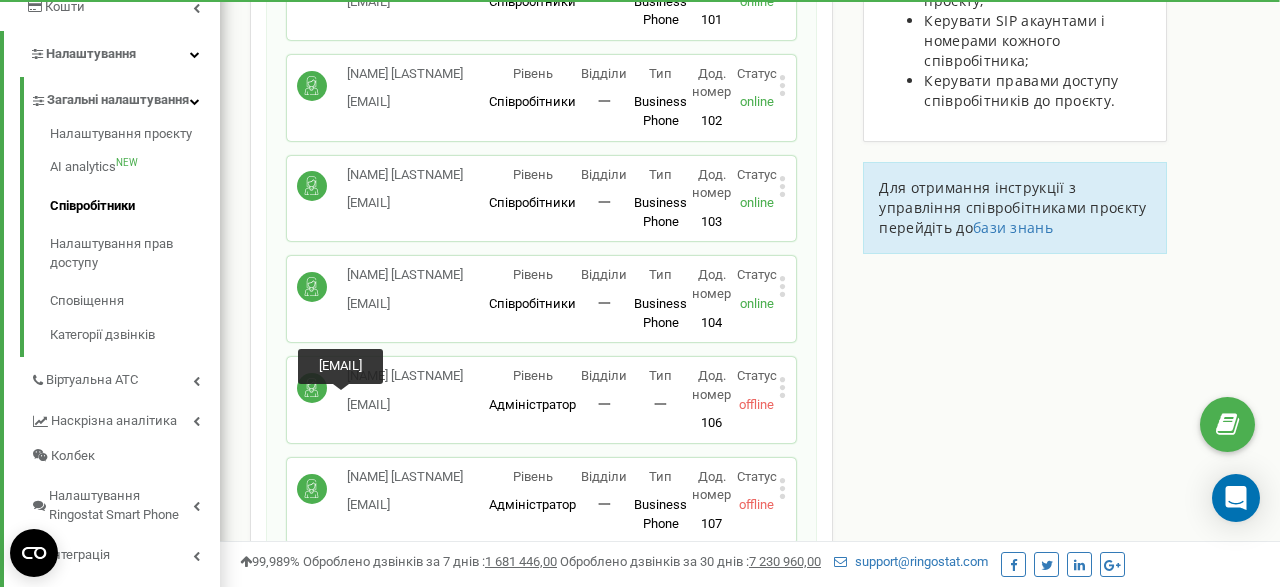 click on "Ruslana.Medukh@ne..." at bounding box center (368, 404) 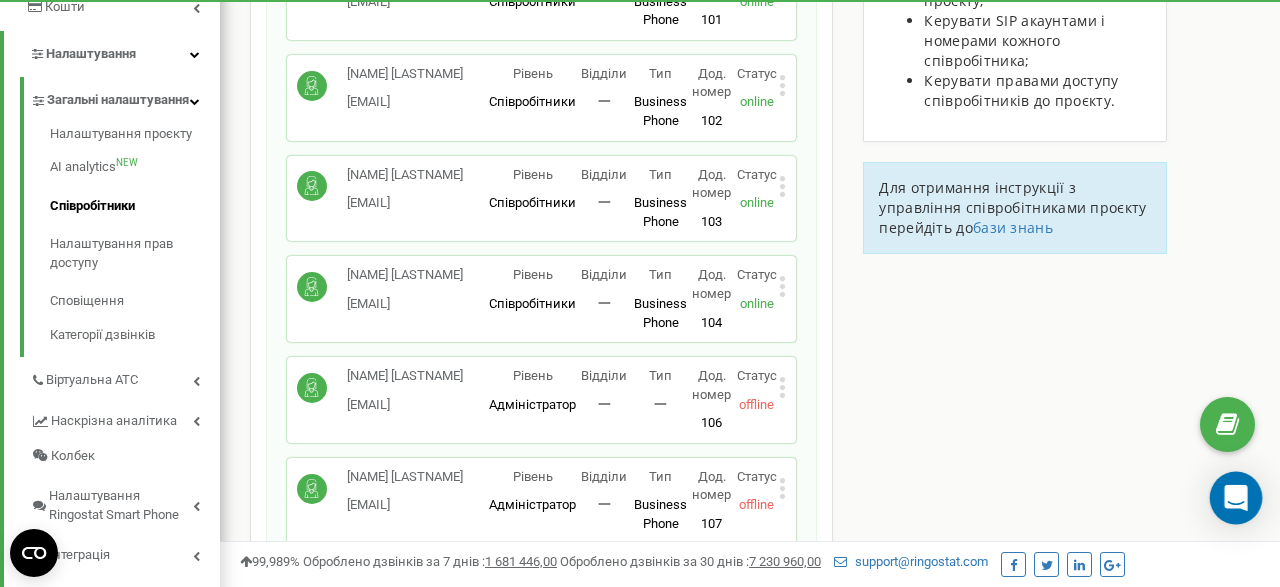 click 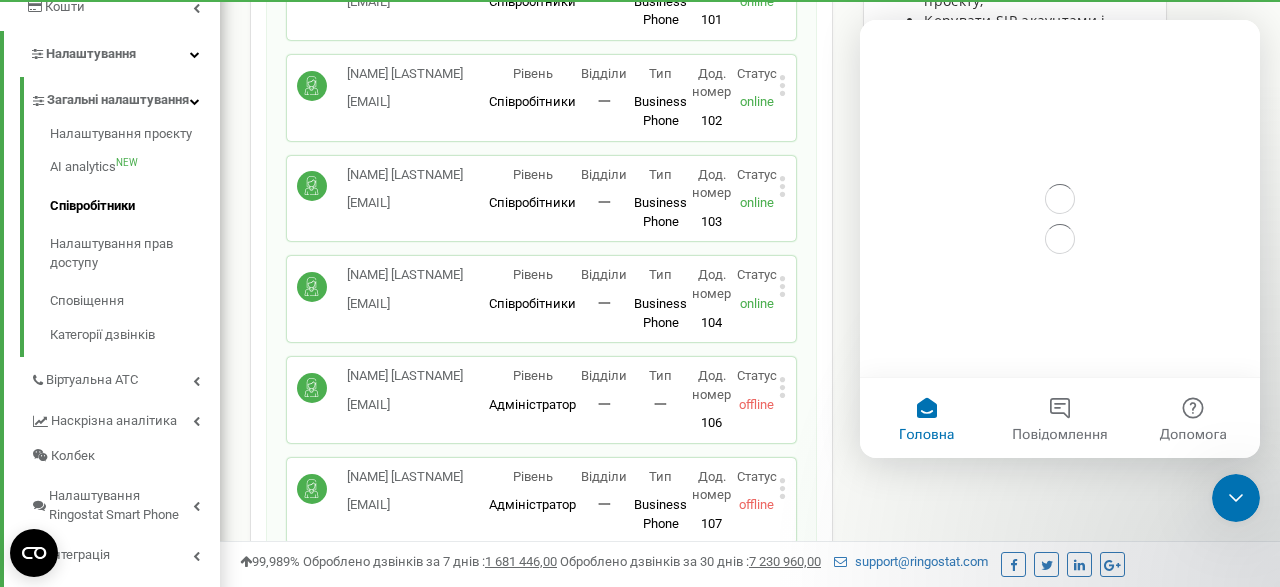 scroll, scrollTop: 0, scrollLeft: 0, axis: both 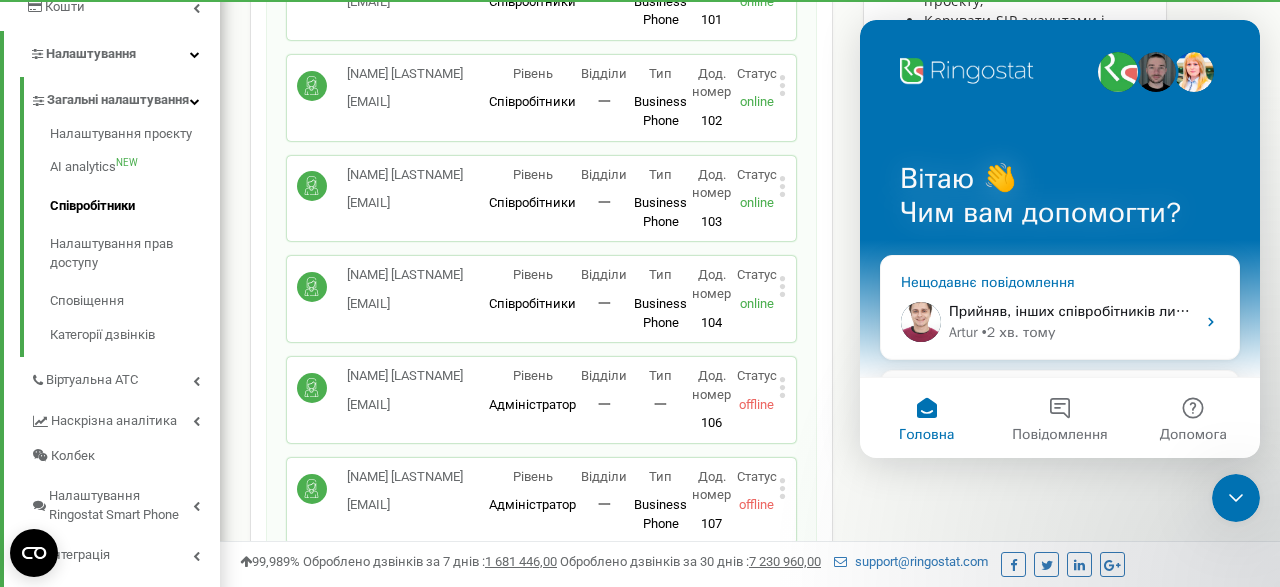 click on "Прийняв, інших співробітників лишаємо як є, вірно?" at bounding box center (1126, 311) 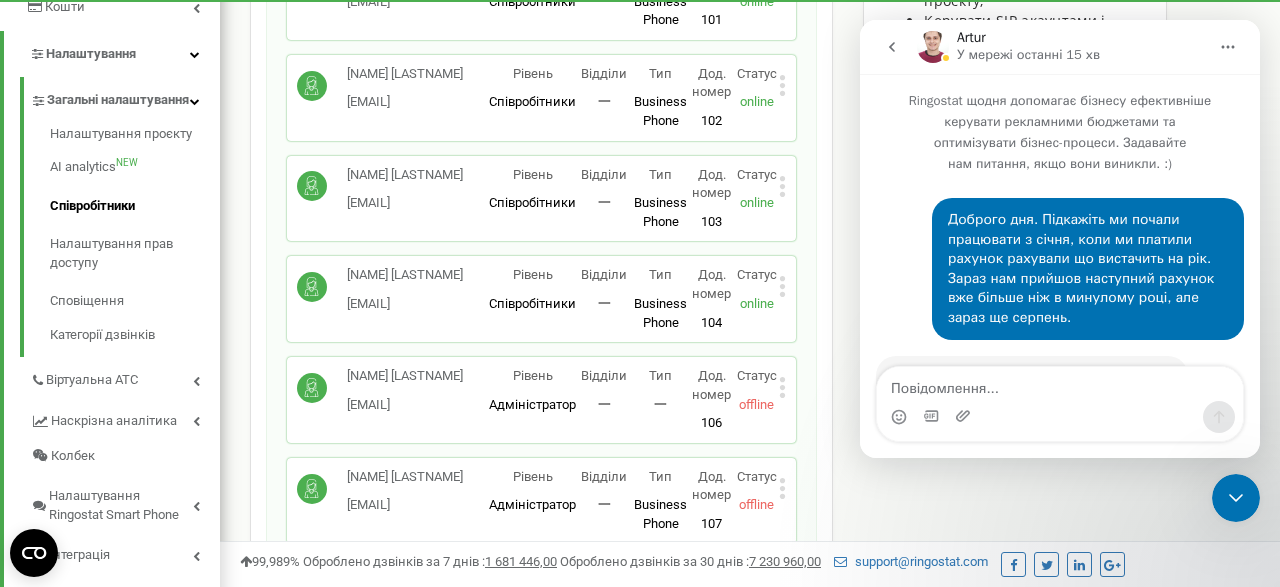 scroll, scrollTop: 3748, scrollLeft: 0, axis: vertical 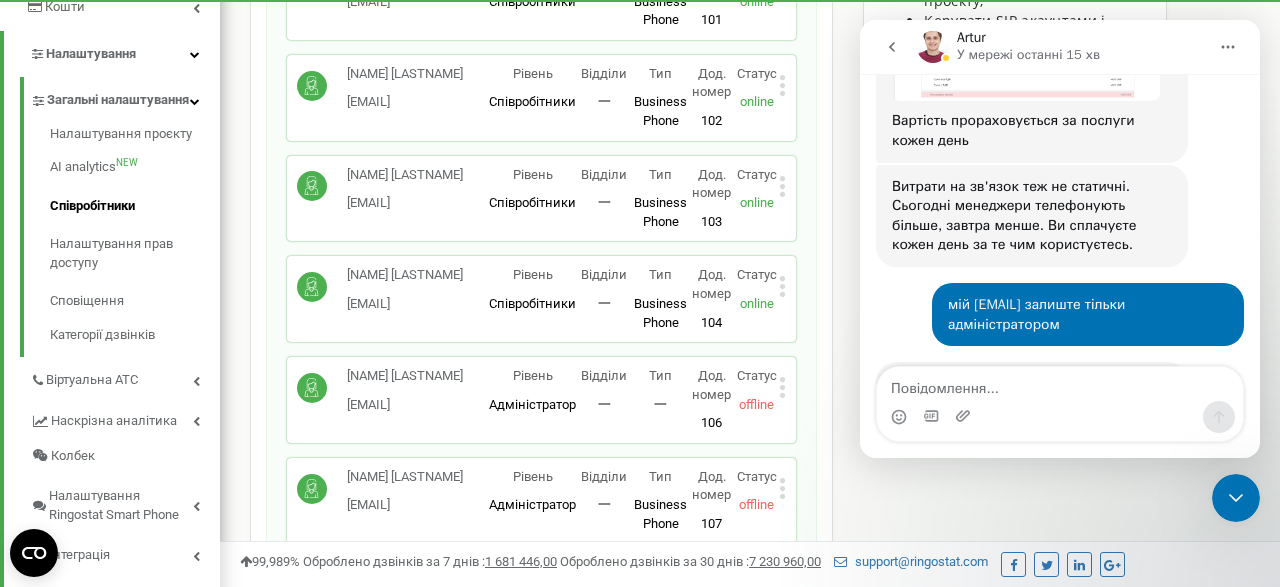 click at bounding box center [1060, 384] 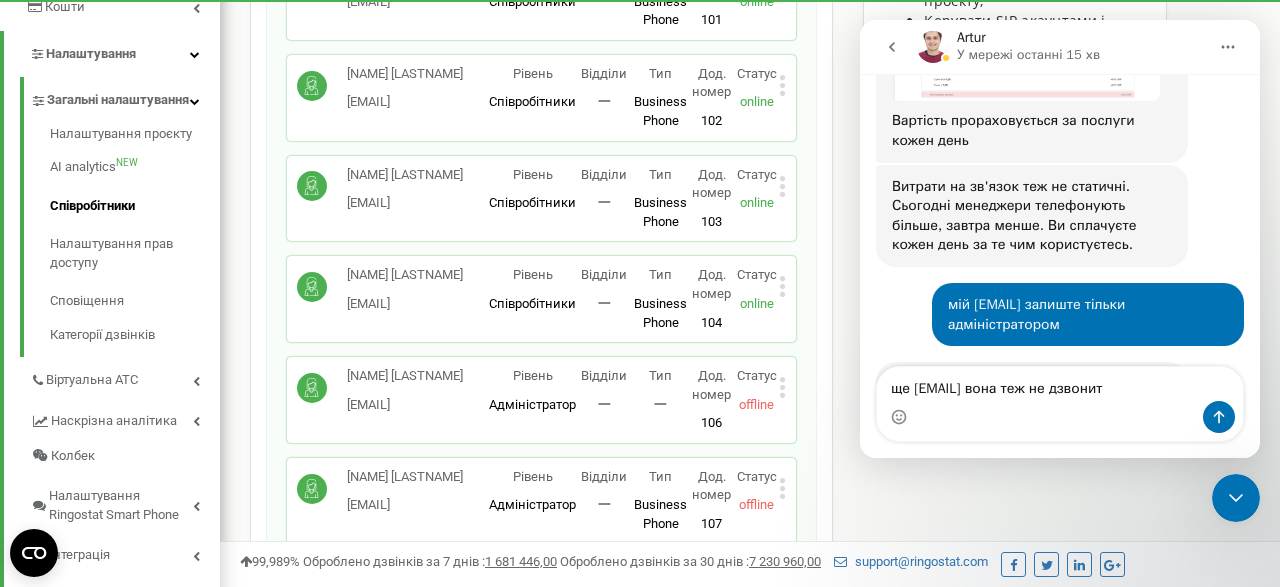 type on "ще Ruslana.Medukh@nemedia.ua вона теж не дзвонить" 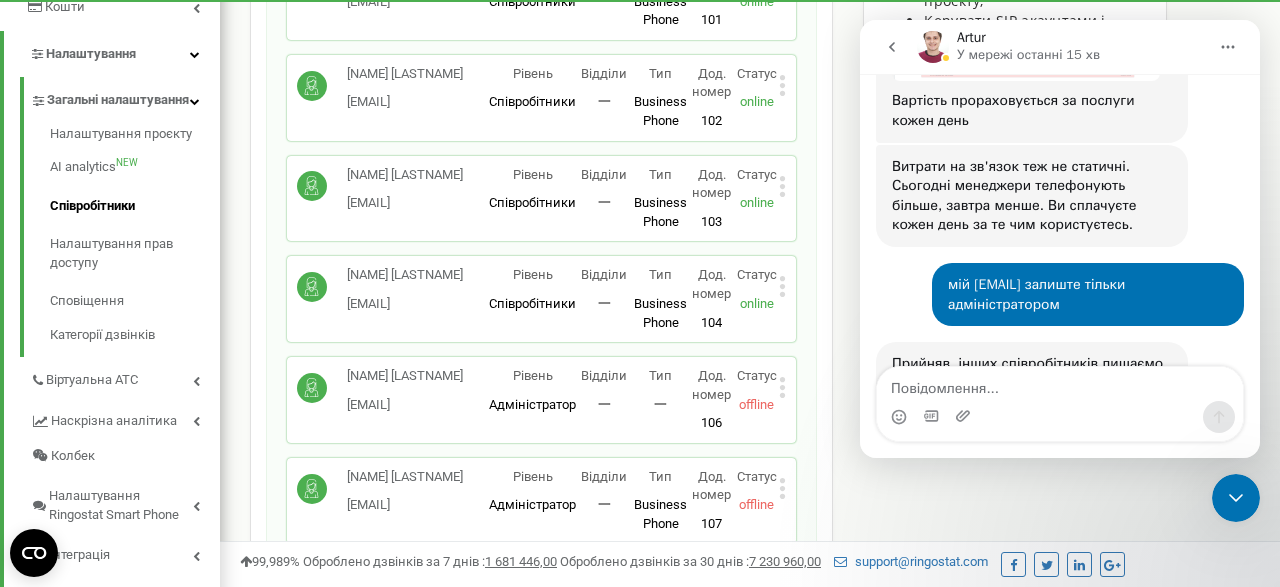 scroll, scrollTop: 3828, scrollLeft: 0, axis: vertical 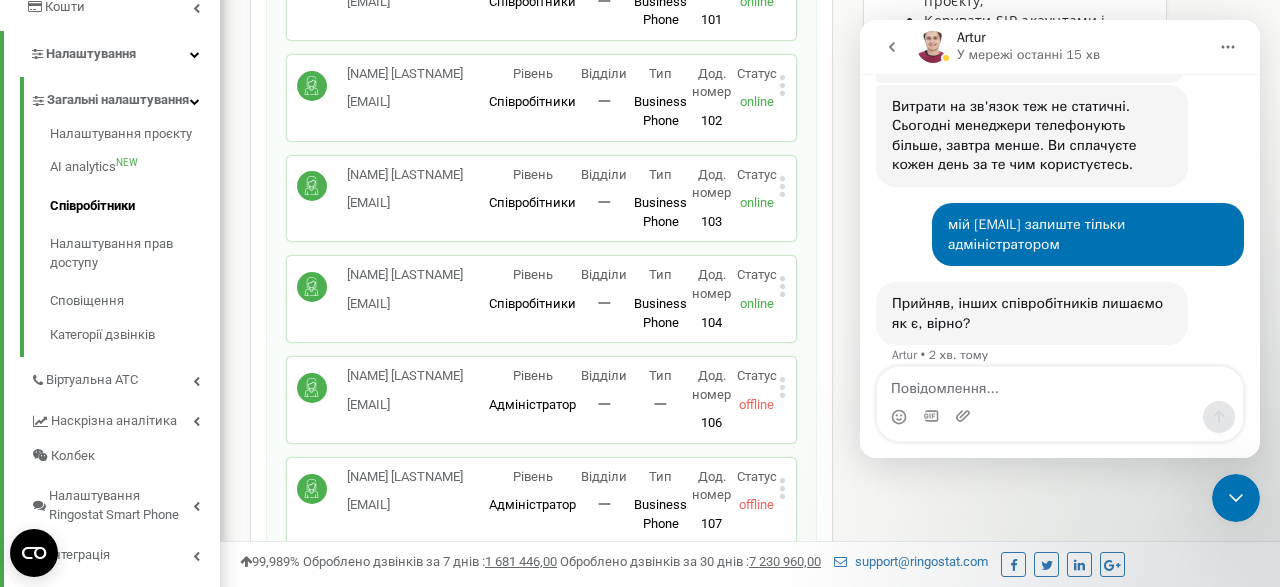click on "Співробітники проєкту    newmedia.ua Співробітники +  Додати співробітника Наталя Омельченко omelchenko.natala... omelchenko.natalay@gmail.com Рівень Співробітники Відділи 一 Тип Business Phone Повноцінне робоче місце співробітника з усіма можливостями, дозволяє використовувати Ringostat Smart Phone і прив'язати зовнішні номери співробітника. Дод. номер 100 Статус offline Редагувати   Видалити співробітника Копіювати SIP Копіювати Email Копіювати ID ( 387293 ) Наталія Кузьміна kuzminanataliya7@... kuzminanataliya7@gmail.com Рівень Співробітники Відділи 一 Тип Business Phone Дод. номер 101 Статус online Редагувати   Видалити співробітника ( )" at bounding box center [541, 564] 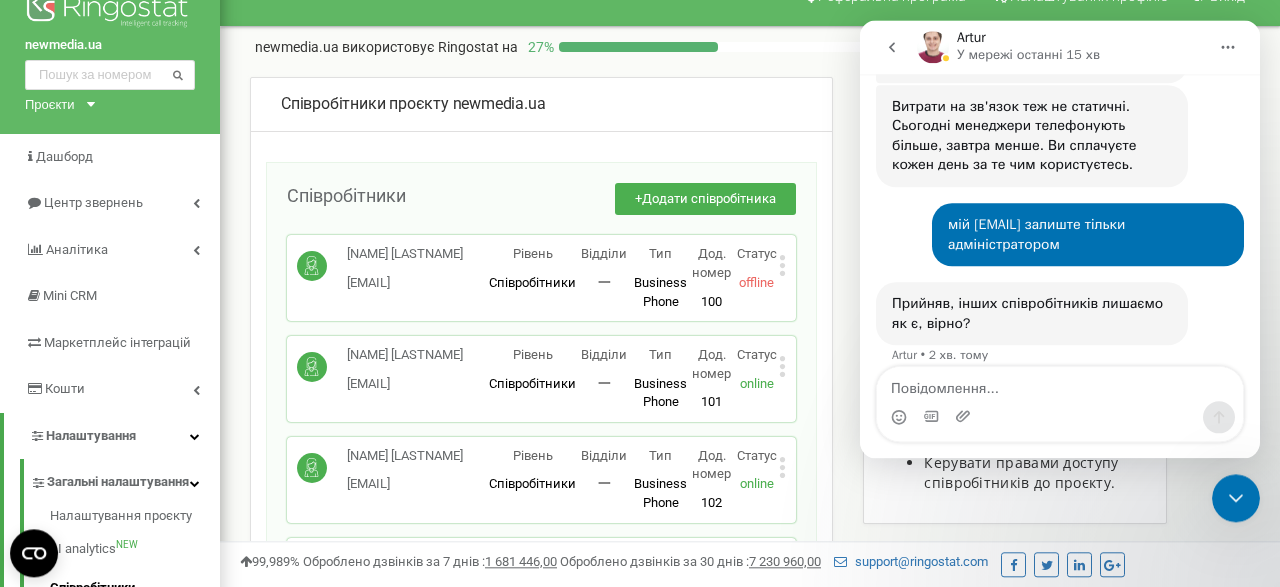 scroll, scrollTop: 0, scrollLeft: 0, axis: both 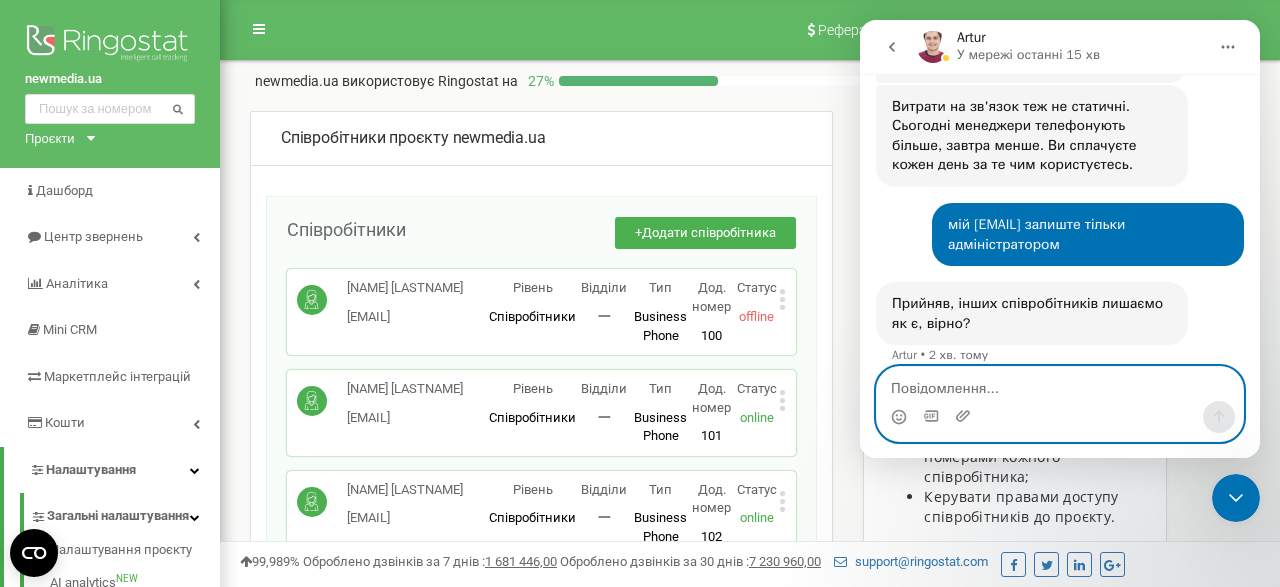 click at bounding box center (1060, 384) 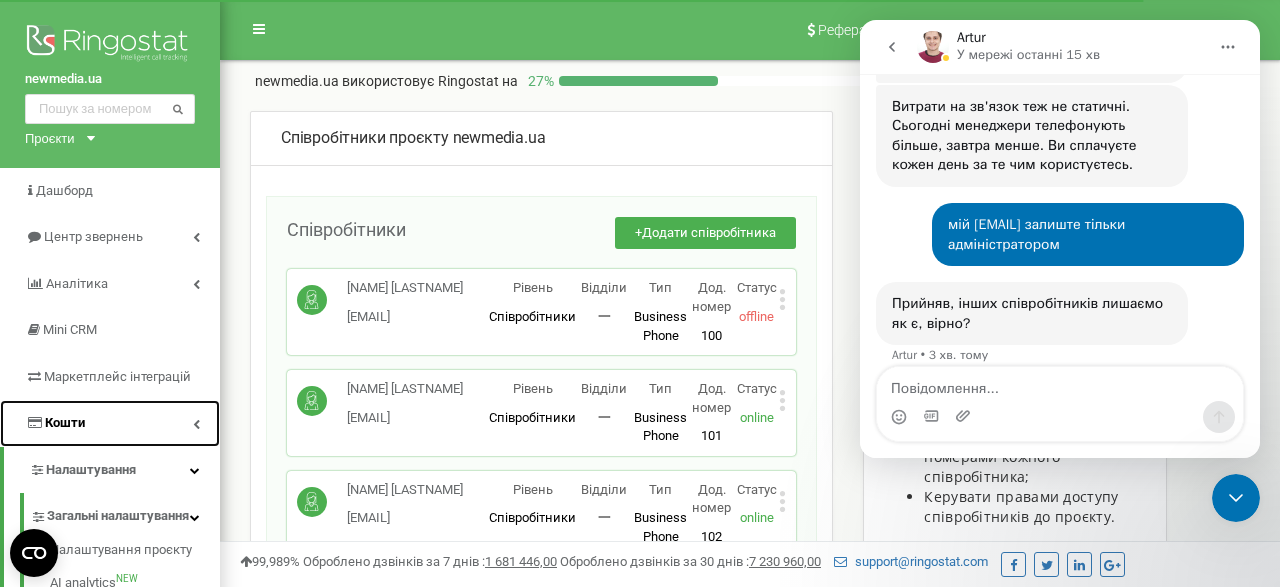 click on "Кошти" at bounding box center (110, 423) 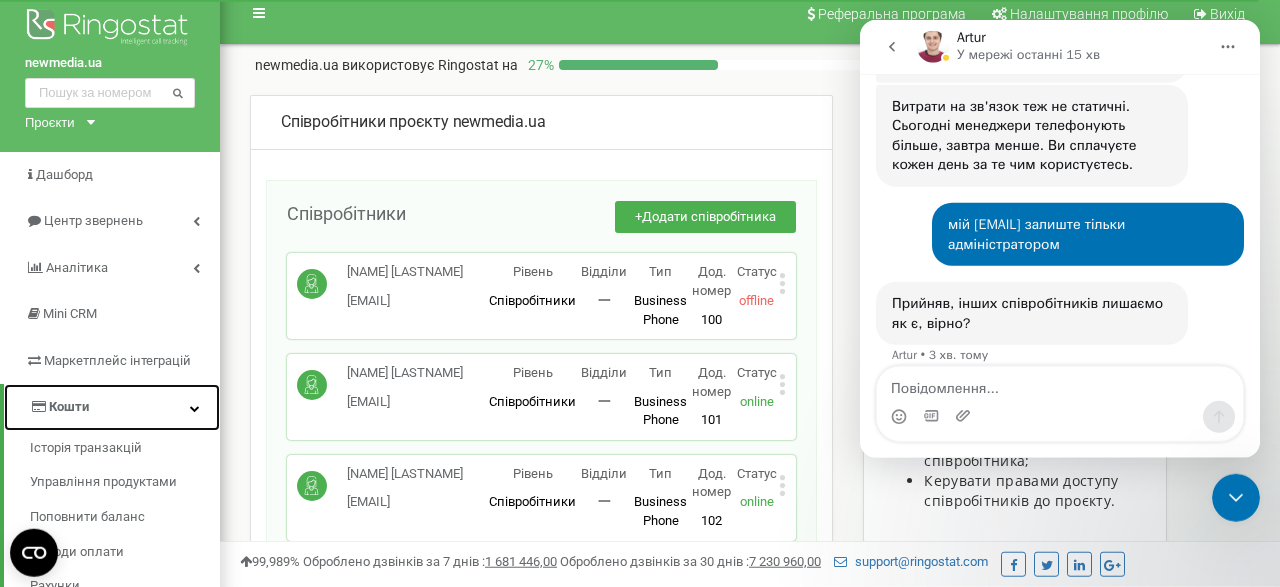 scroll, scrollTop: 0, scrollLeft: 0, axis: both 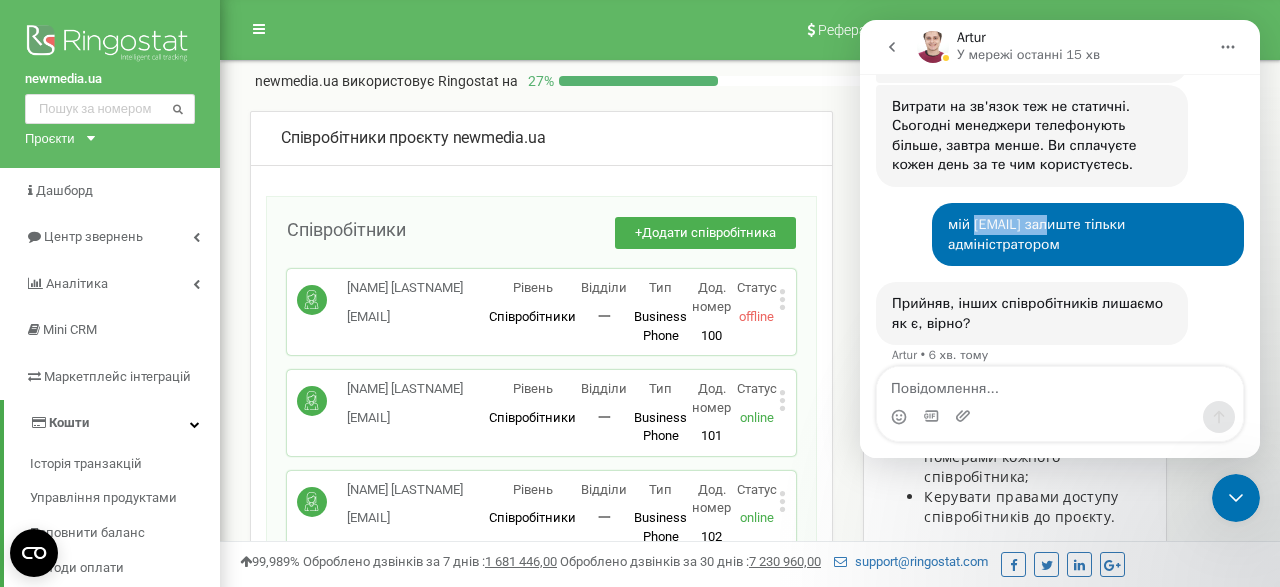 drag, startPoint x: 974, startPoint y: 125, endPoint x: 1064, endPoint y: 150, distance: 93.40771 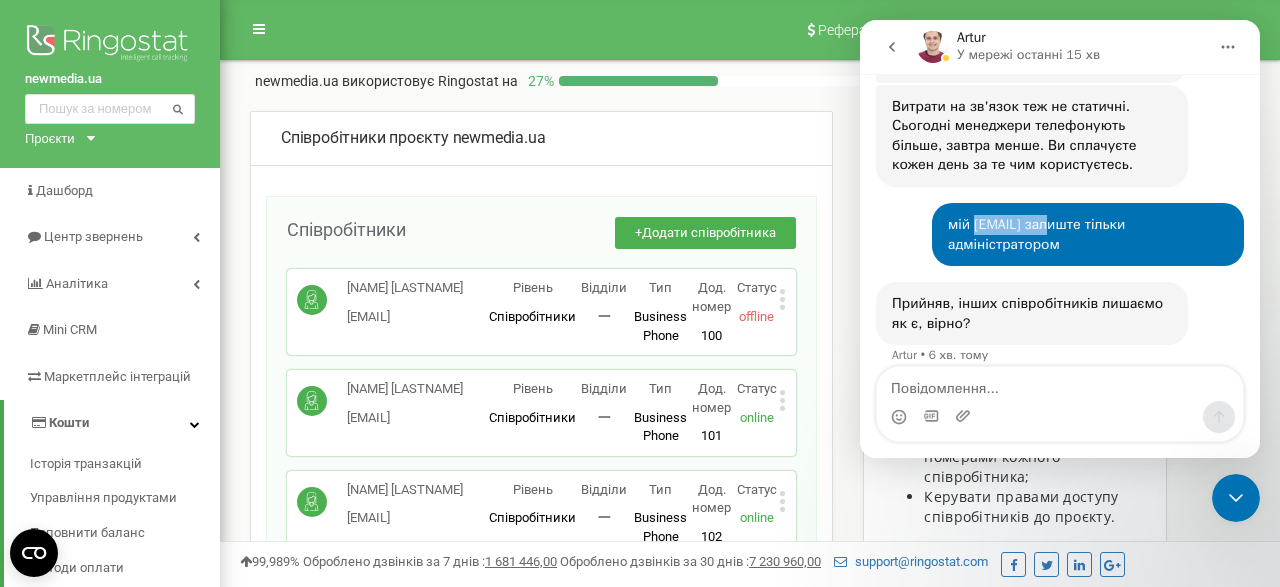 copy on "af@newmedia" 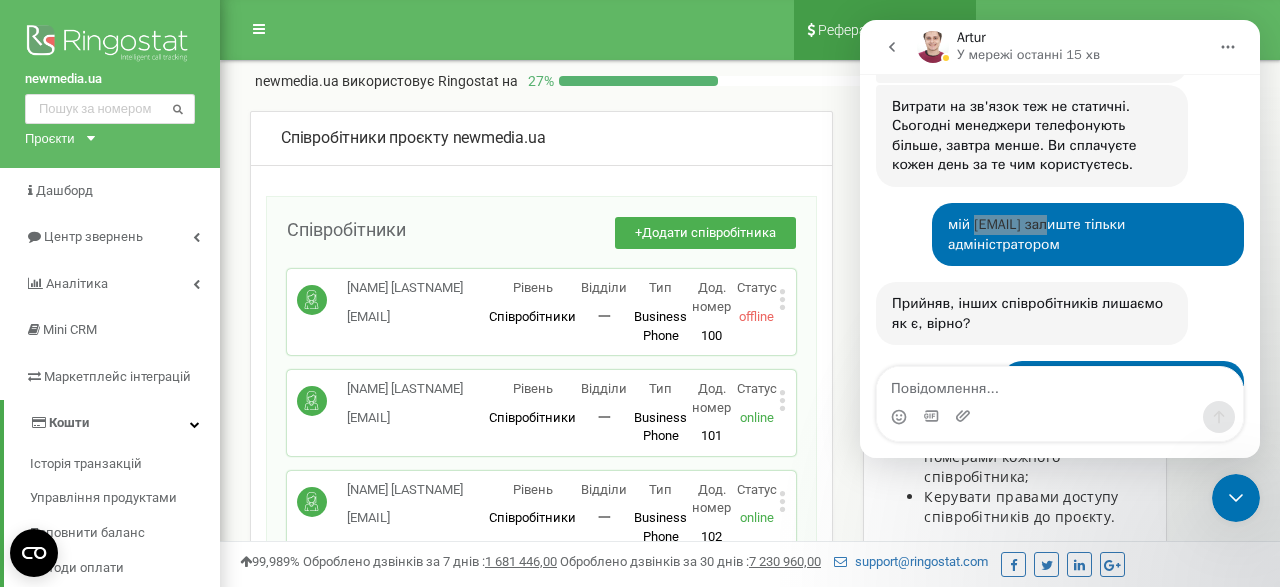 scroll, scrollTop: 3986, scrollLeft: 0, axis: vertical 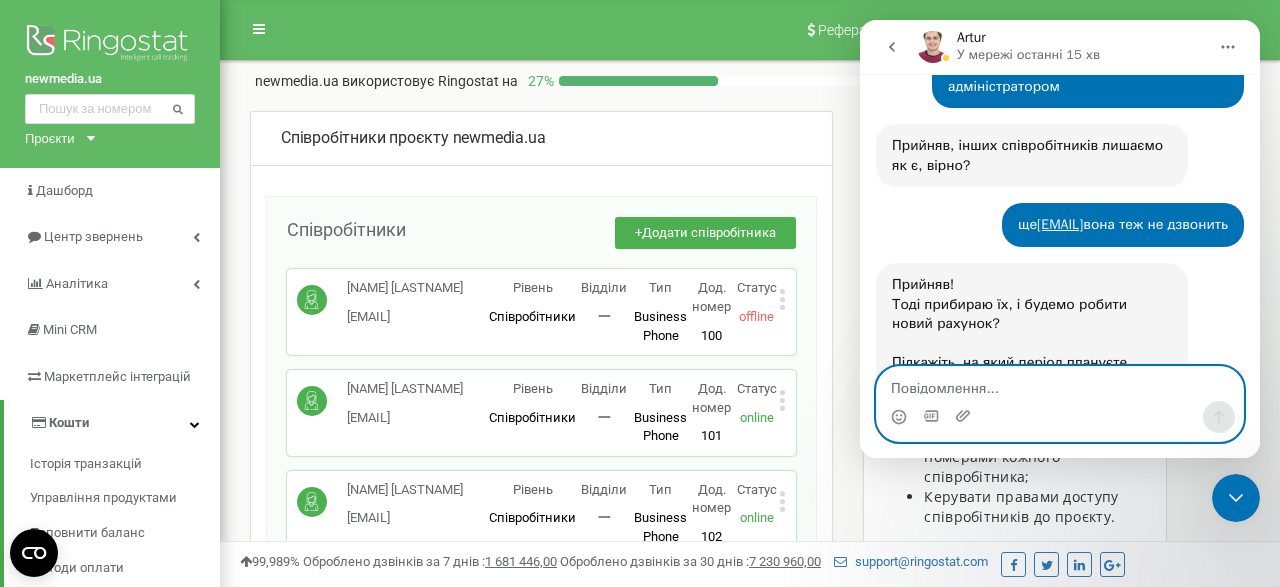 click at bounding box center [1060, 384] 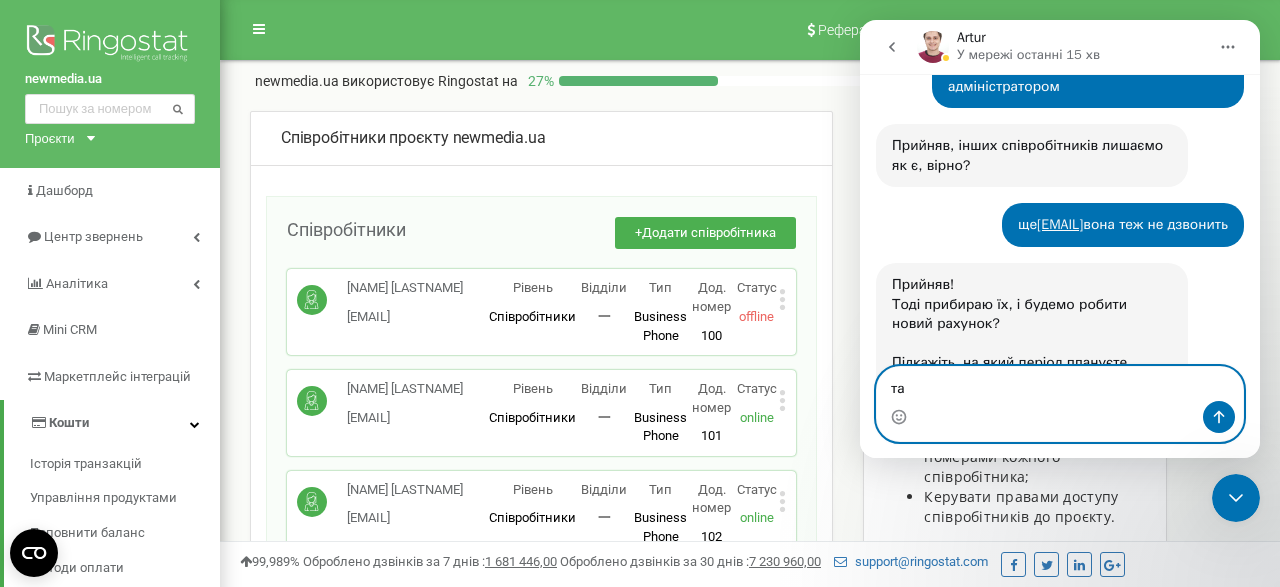 type on "так" 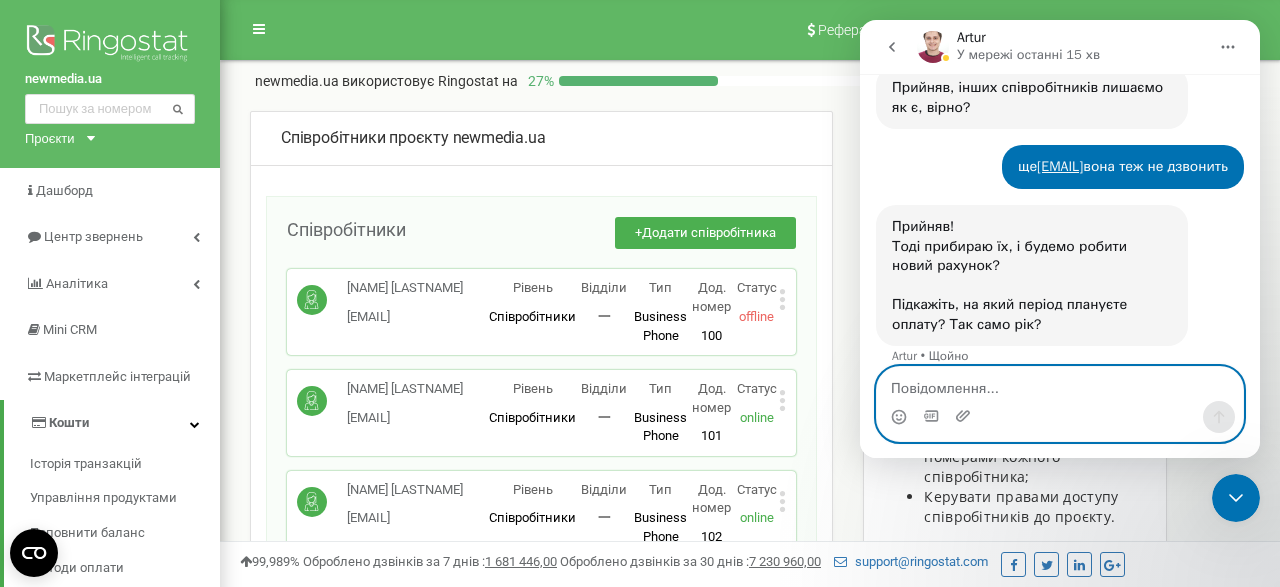scroll, scrollTop: 4045, scrollLeft: 0, axis: vertical 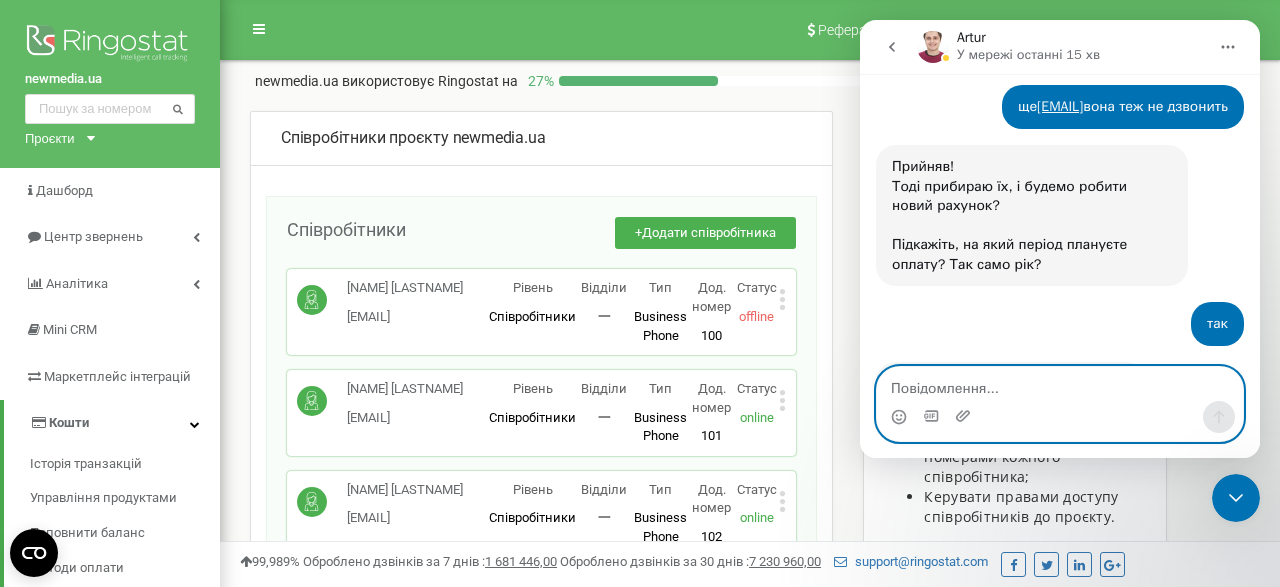 click at bounding box center [1060, 384] 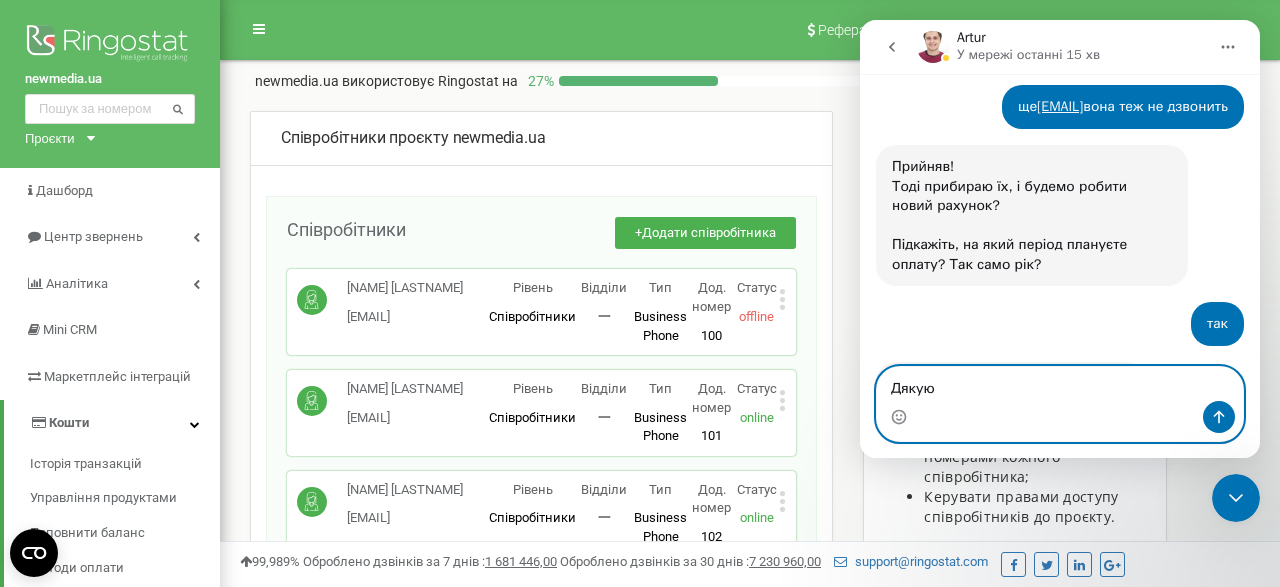 type on "Дякую." 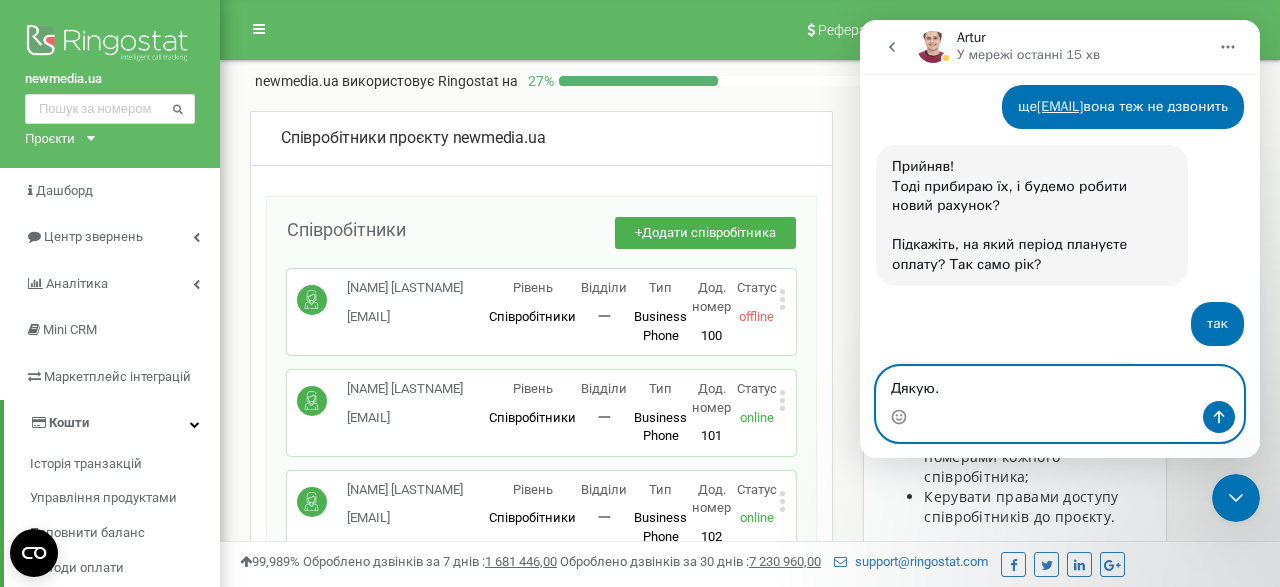type 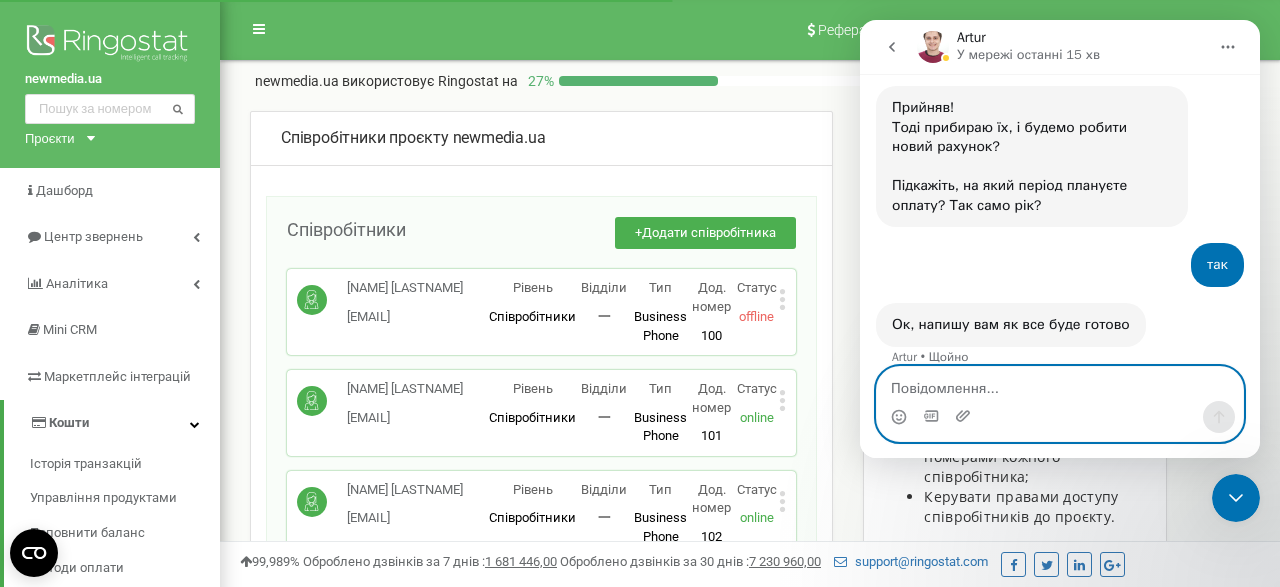 scroll, scrollTop: 4164, scrollLeft: 0, axis: vertical 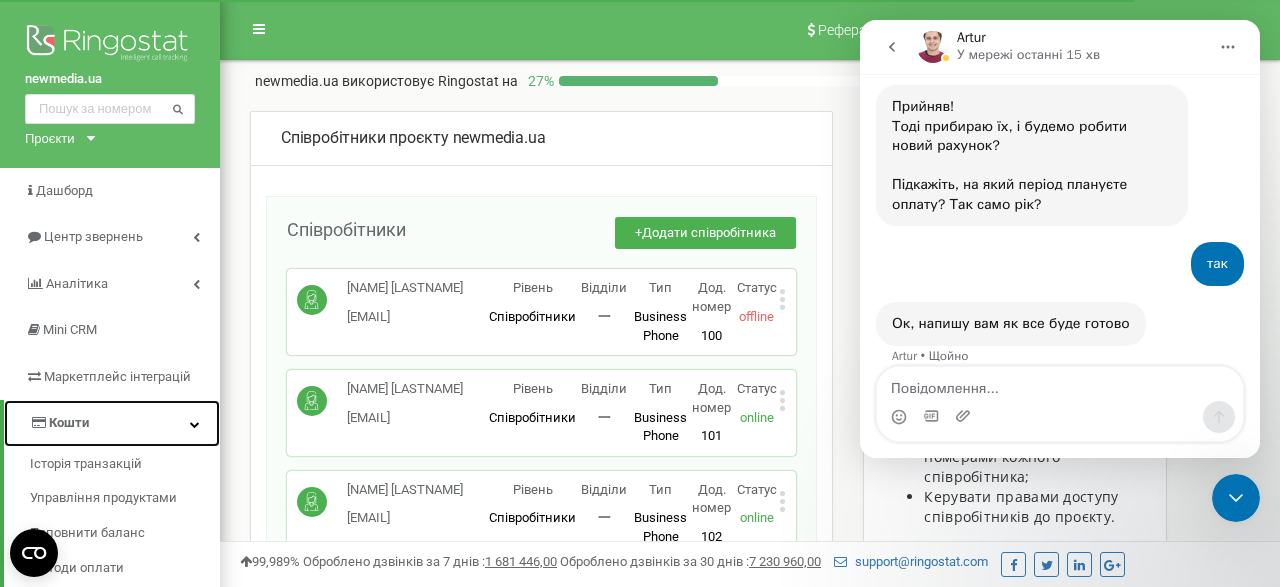 click on "Кошти" at bounding box center (69, 422) 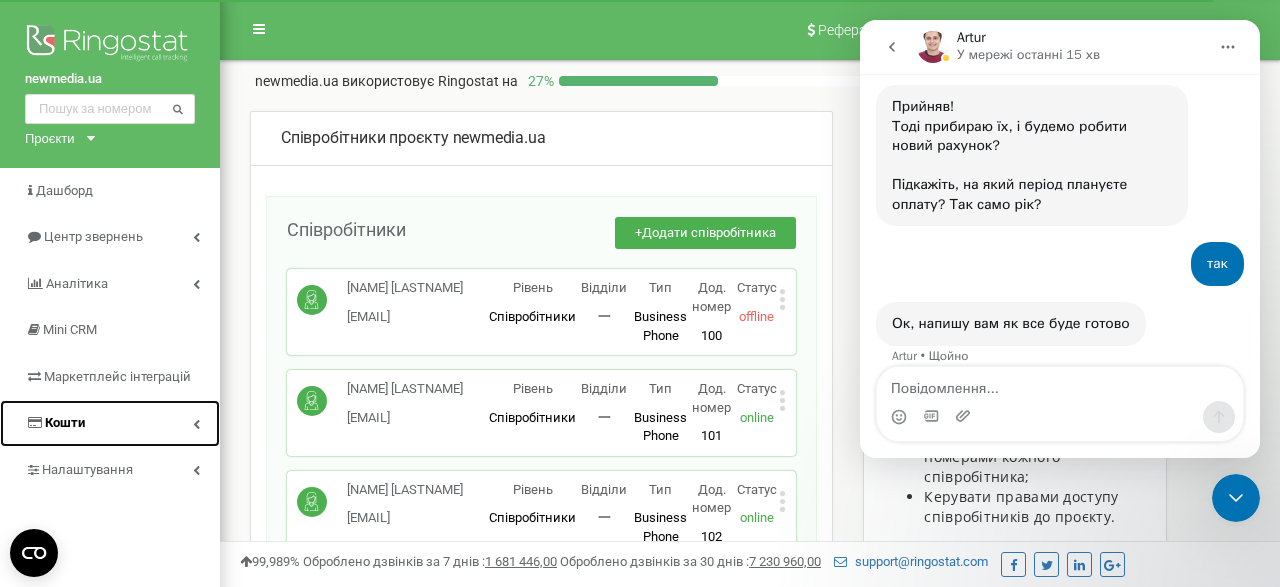click on "Кошти" at bounding box center [110, 423] 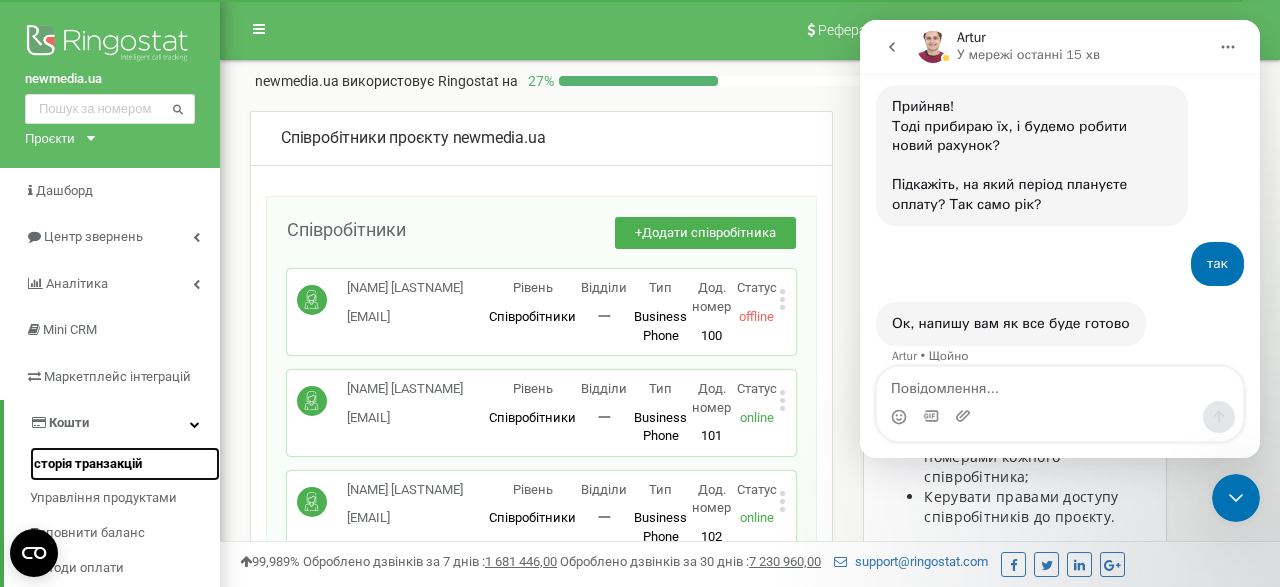 click on "Історія транзакцій" at bounding box center [86, 464] 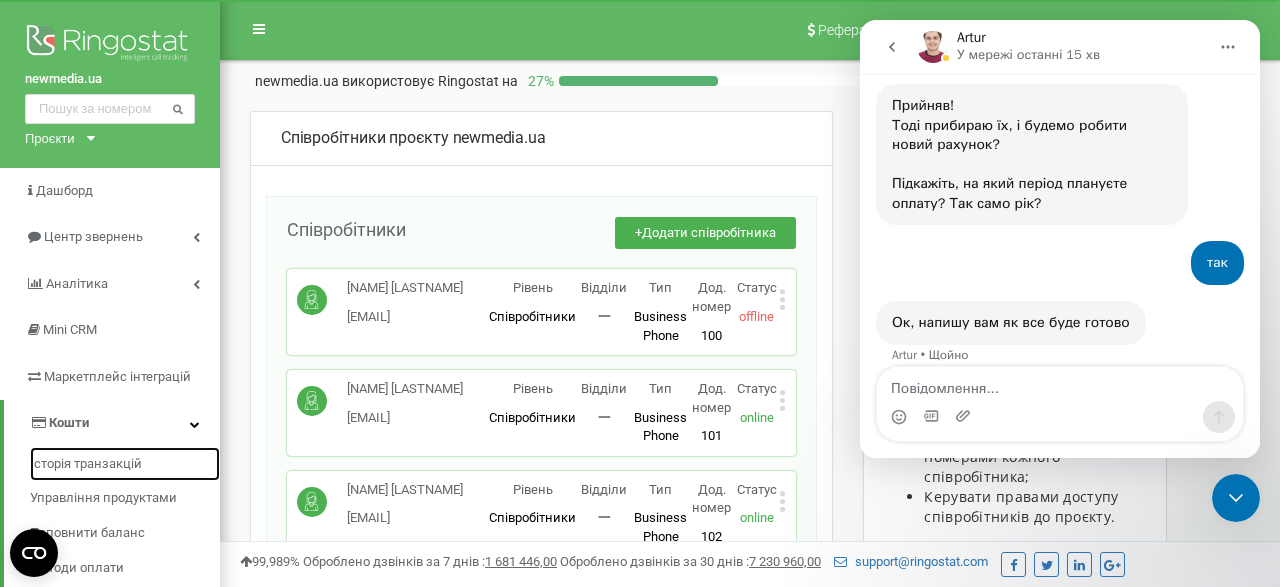 scroll, scrollTop: 4164, scrollLeft: 0, axis: vertical 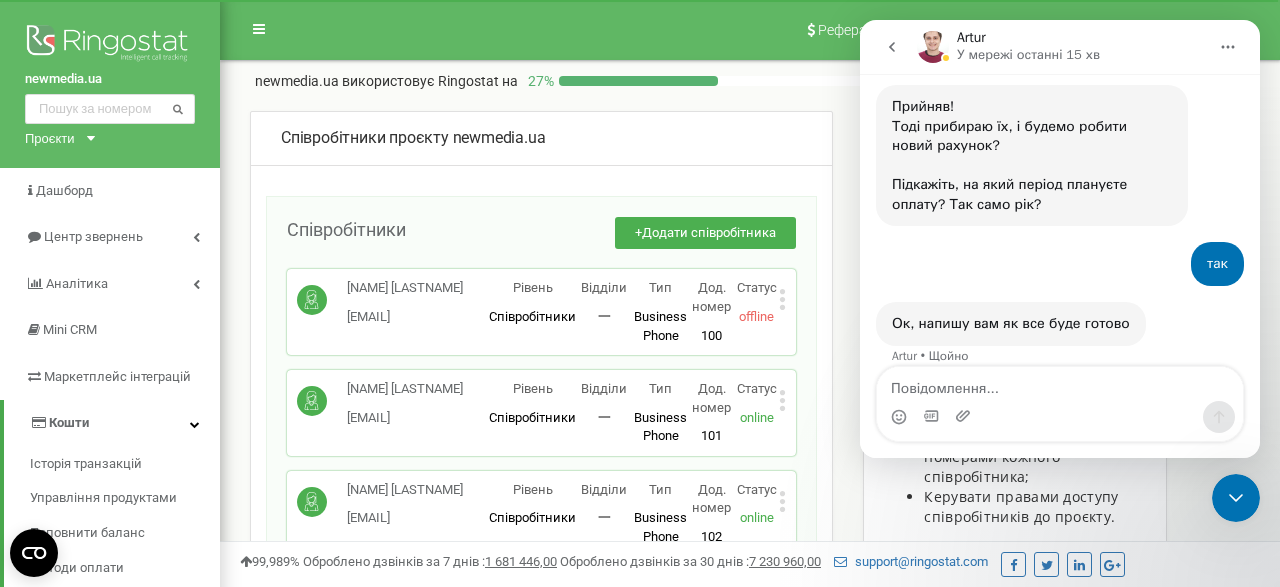 click 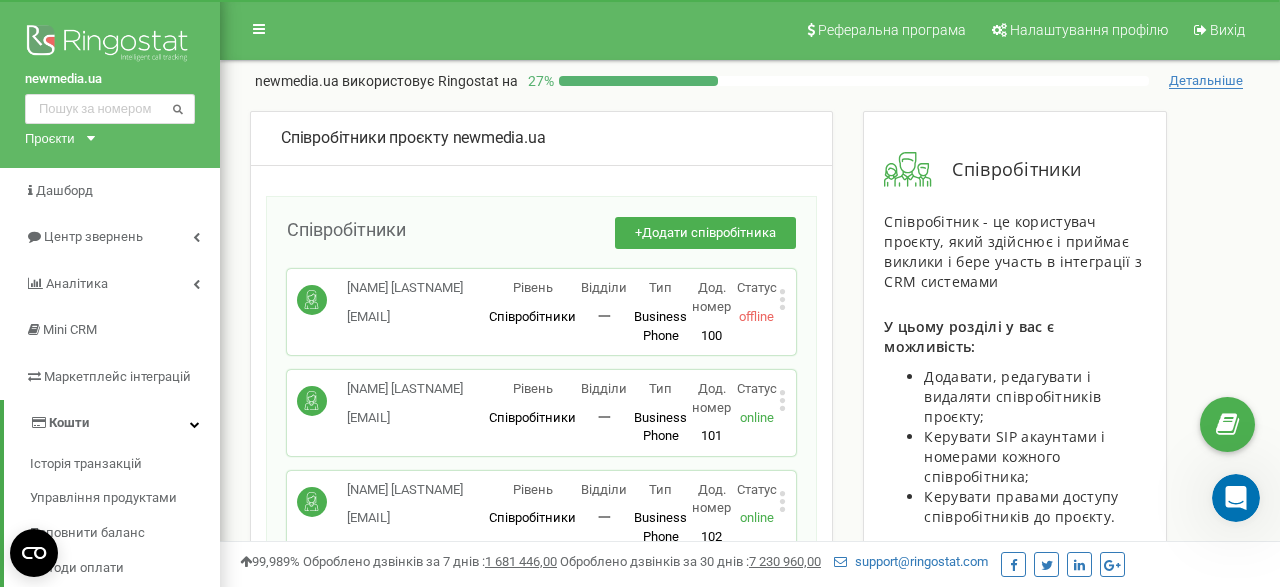 scroll, scrollTop: 0, scrollLeft: 0, axis: both 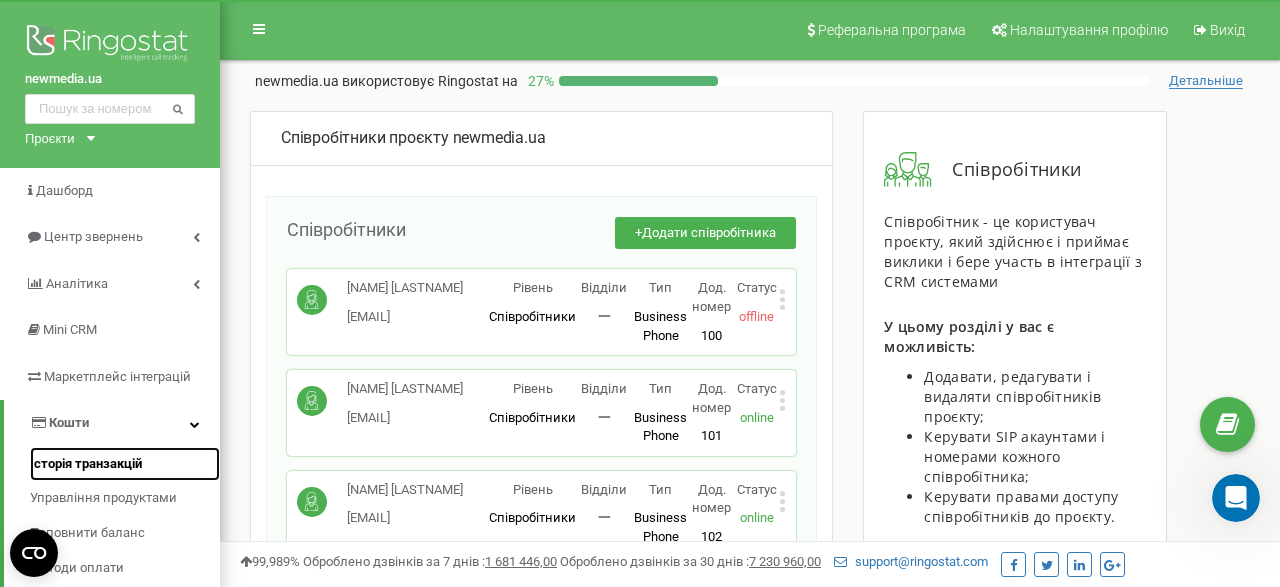 drag, startPoint x: 84, startPoint y: 462, endPoint x: 121, endPoint y: 462, distance: 37 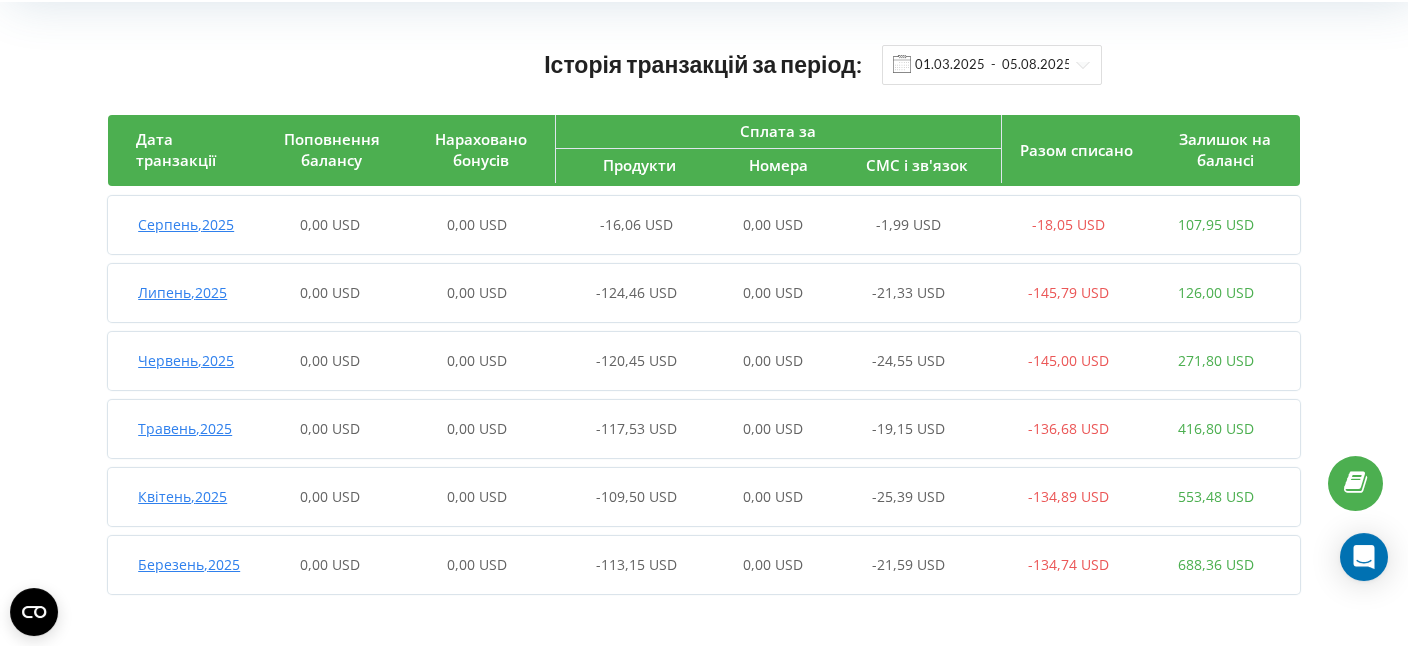 scroll, scrollTop: 101, scrollLeft: 0, axis: vertical 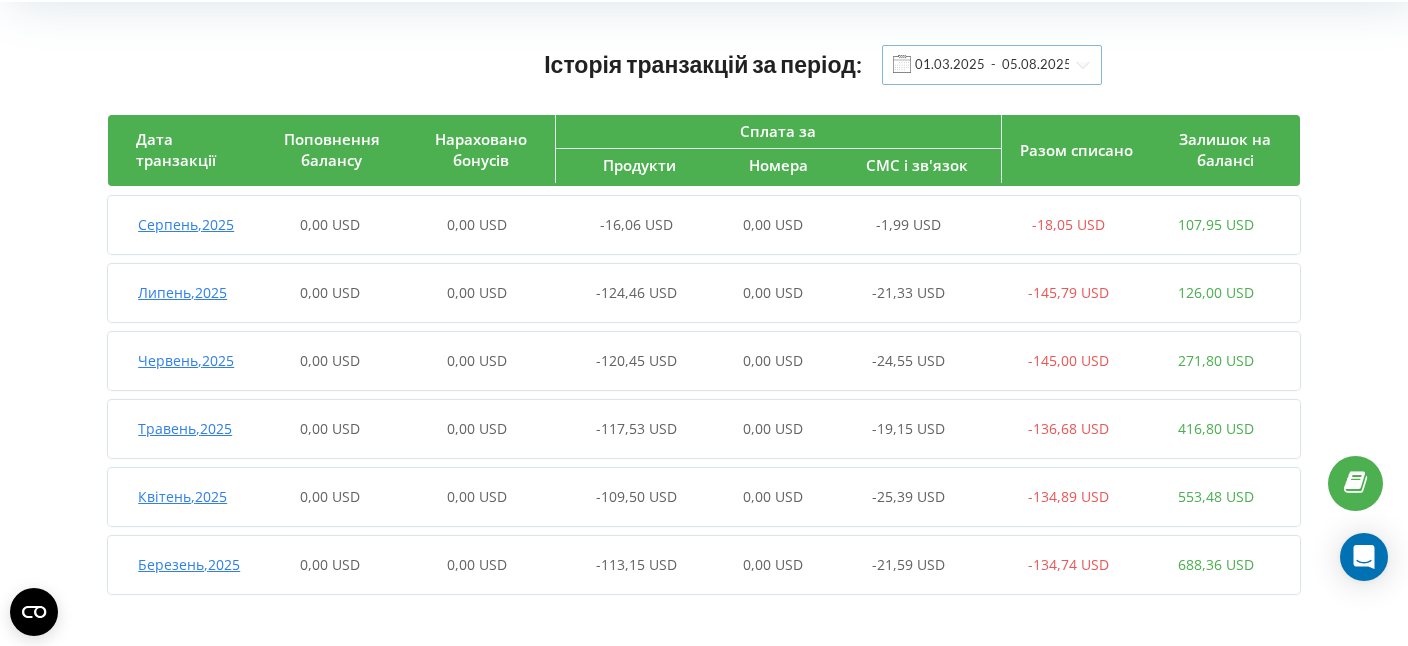 click on "01.03.2025  -  05.08.2025" at bounding box center [992, 65] 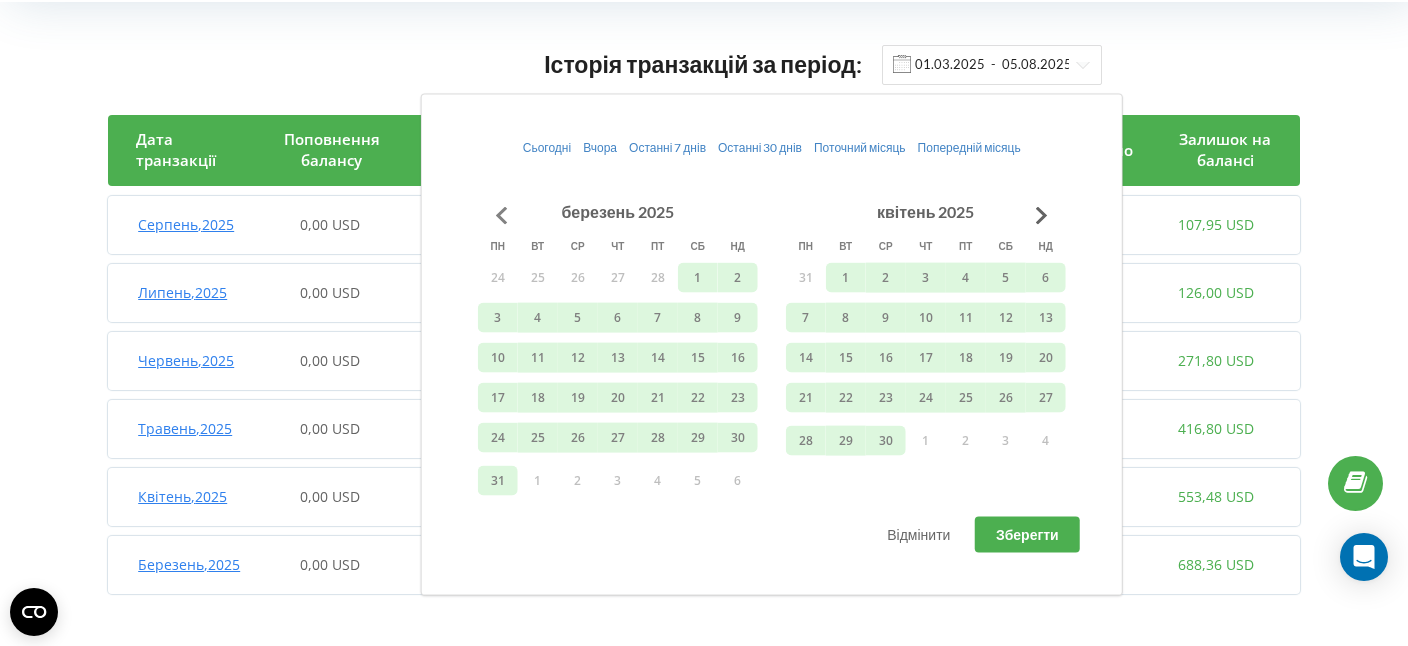 click at bounding box center [502, 215] 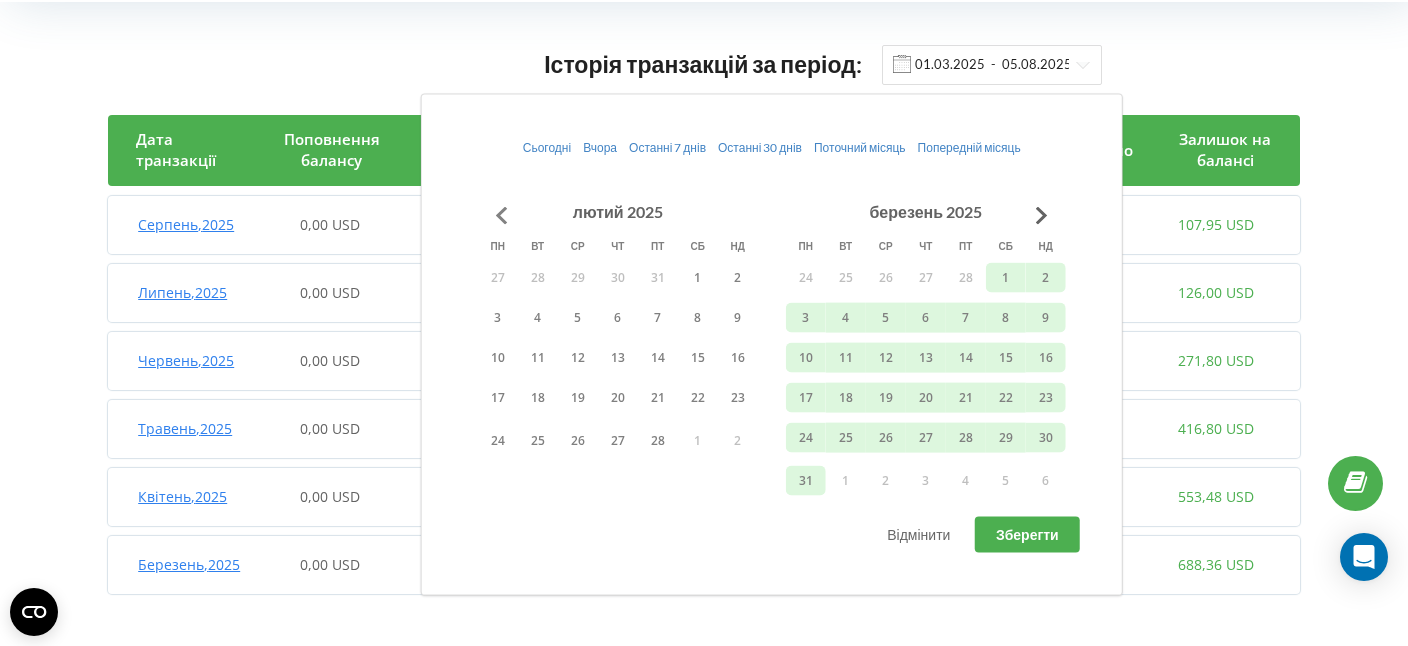 click at bounding box center (502, 215) 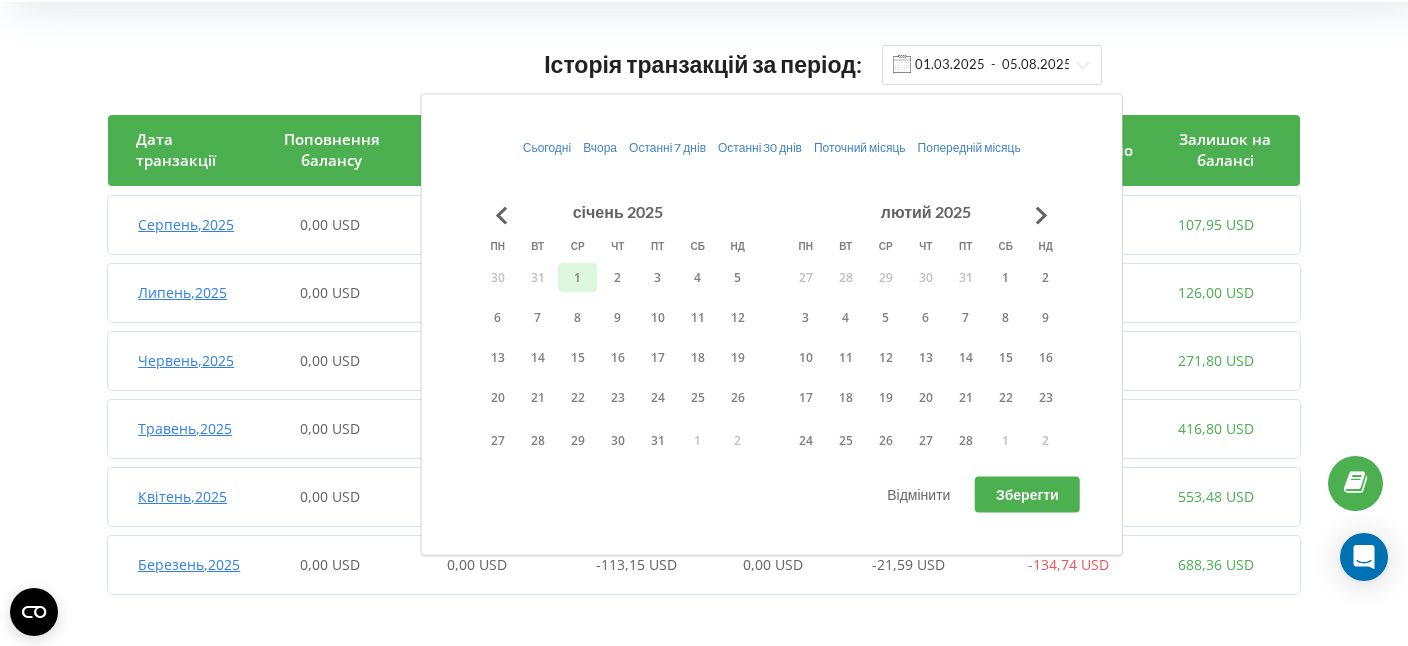 click on "1" at bounding box center [578, 277] 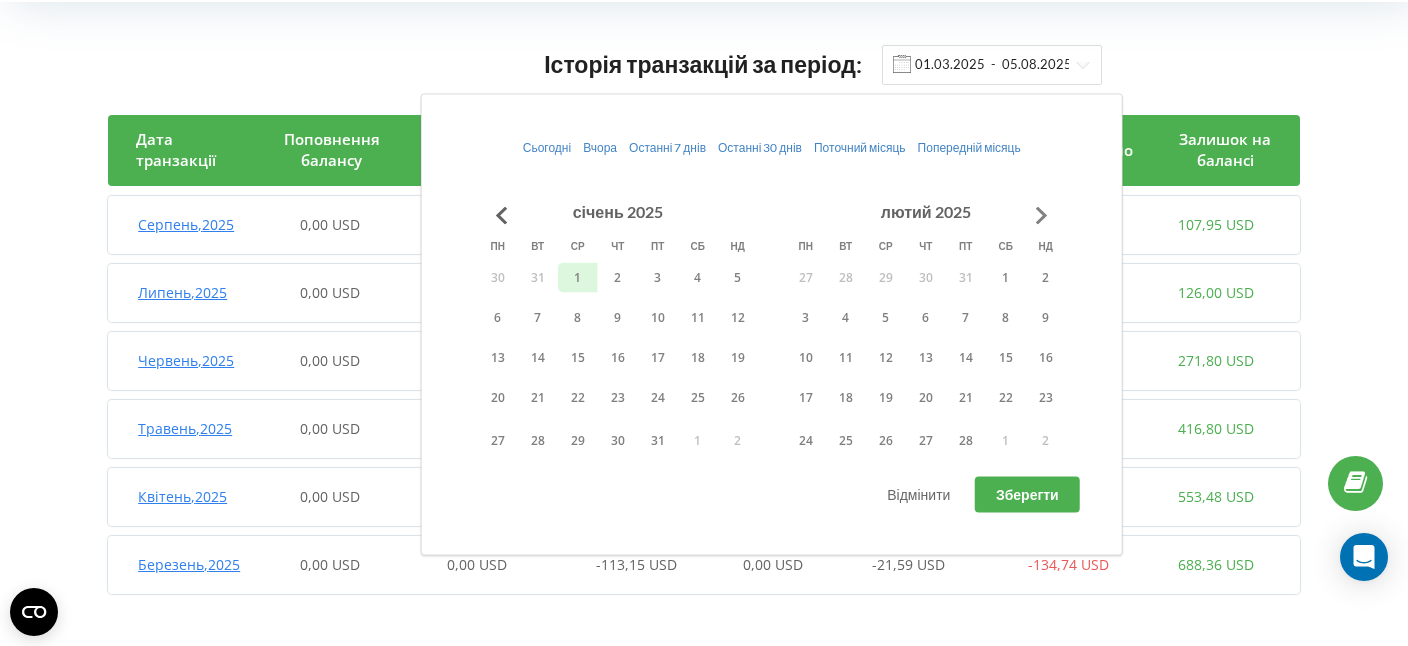click at bounding box center (1042, 215) 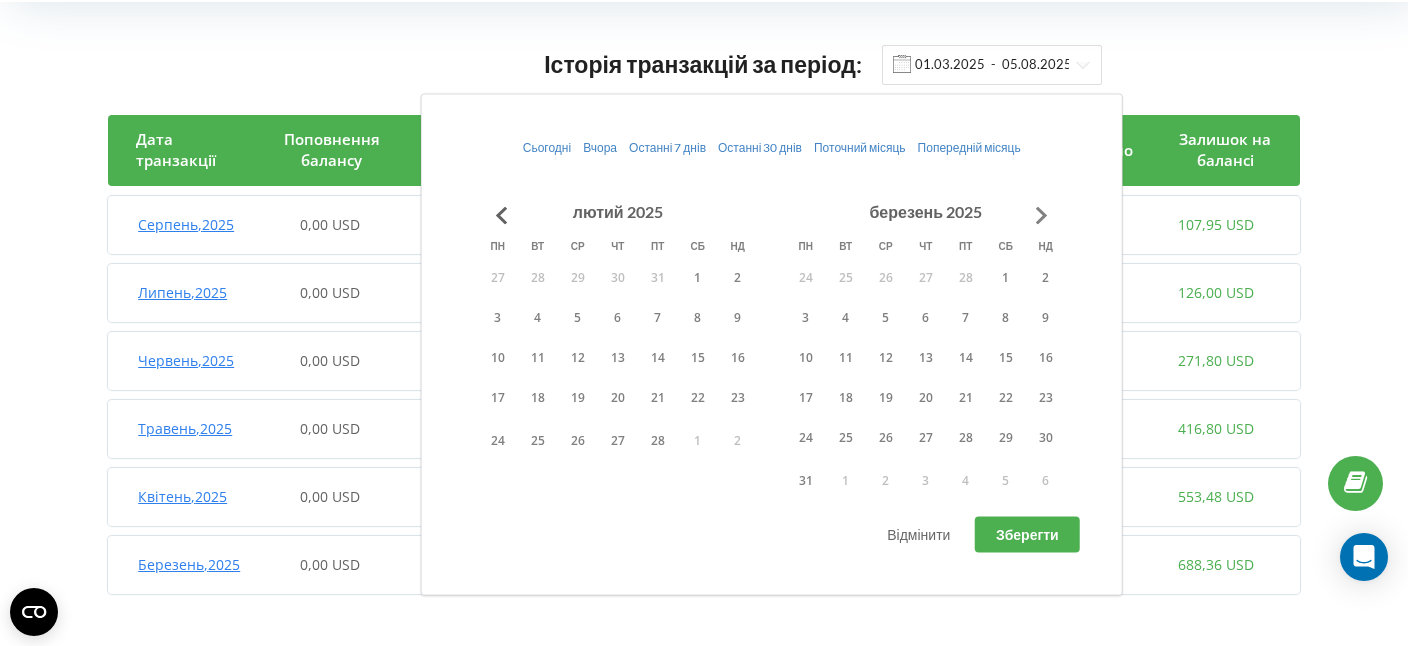 click at bounding box center [1042, 215] 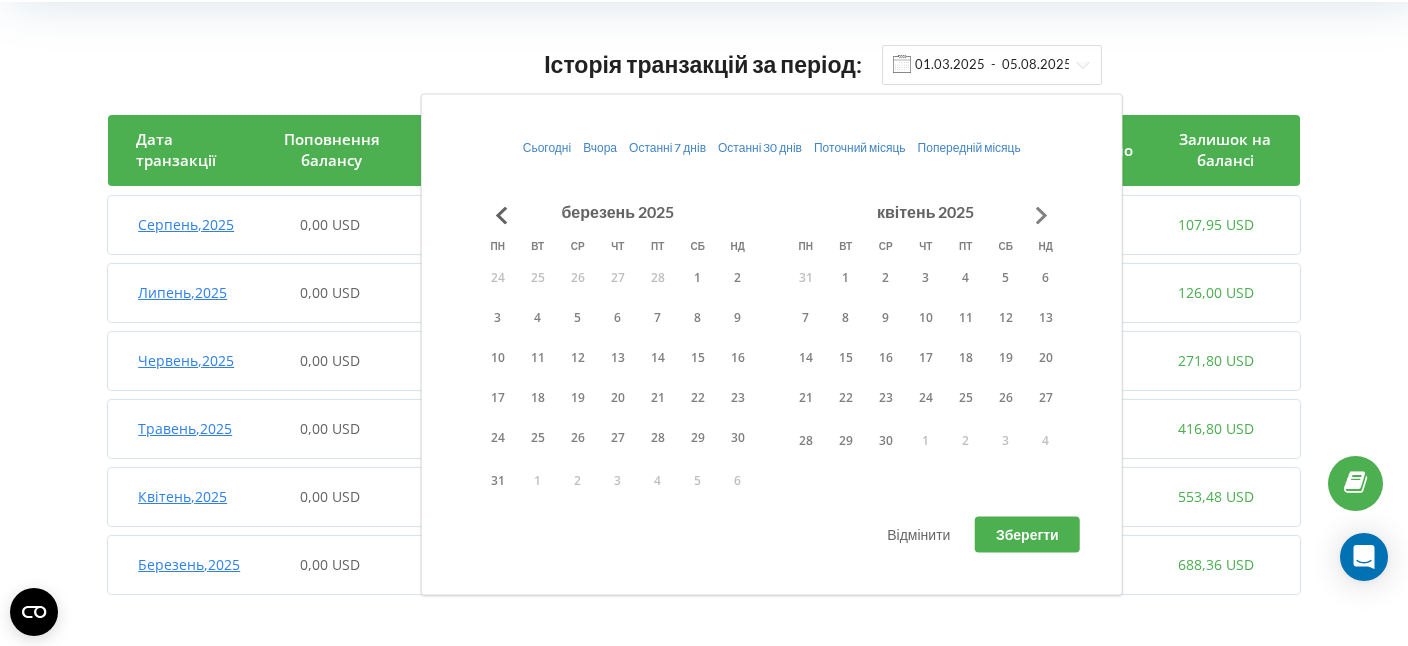 click at bounding box center (1042, 215) 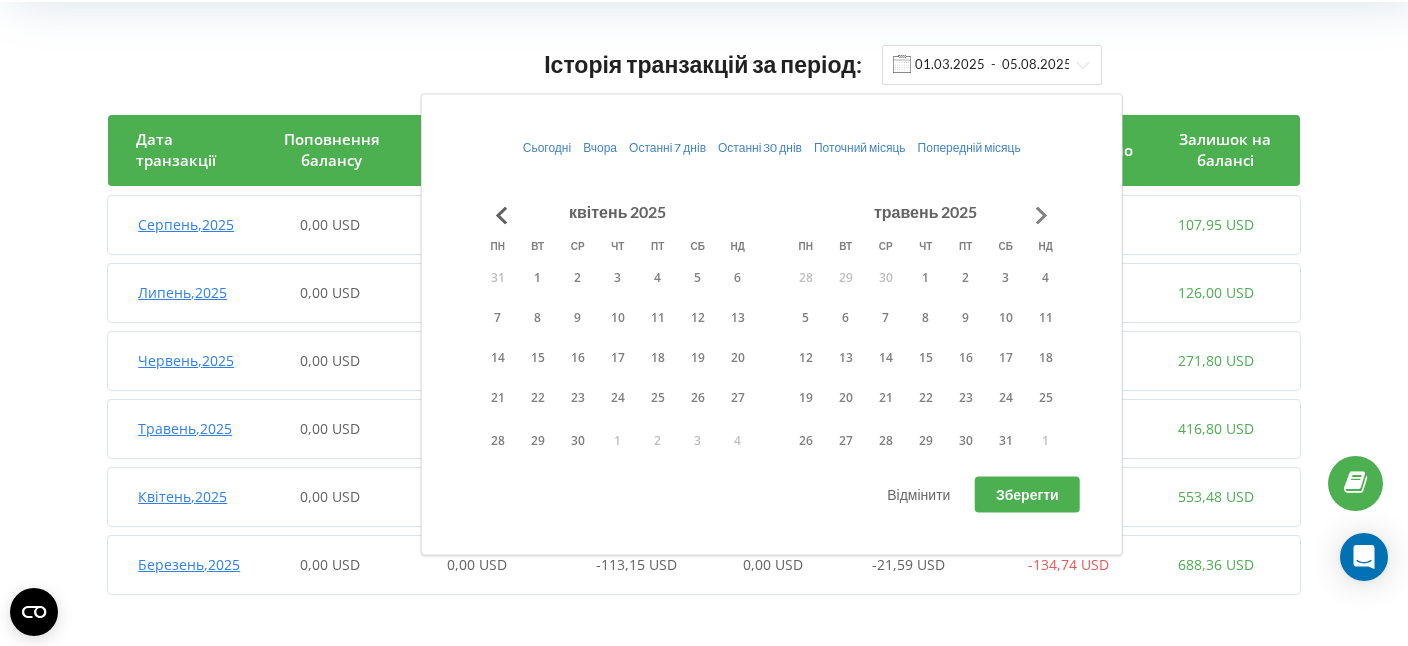 click at bounding box center (1042, 215) 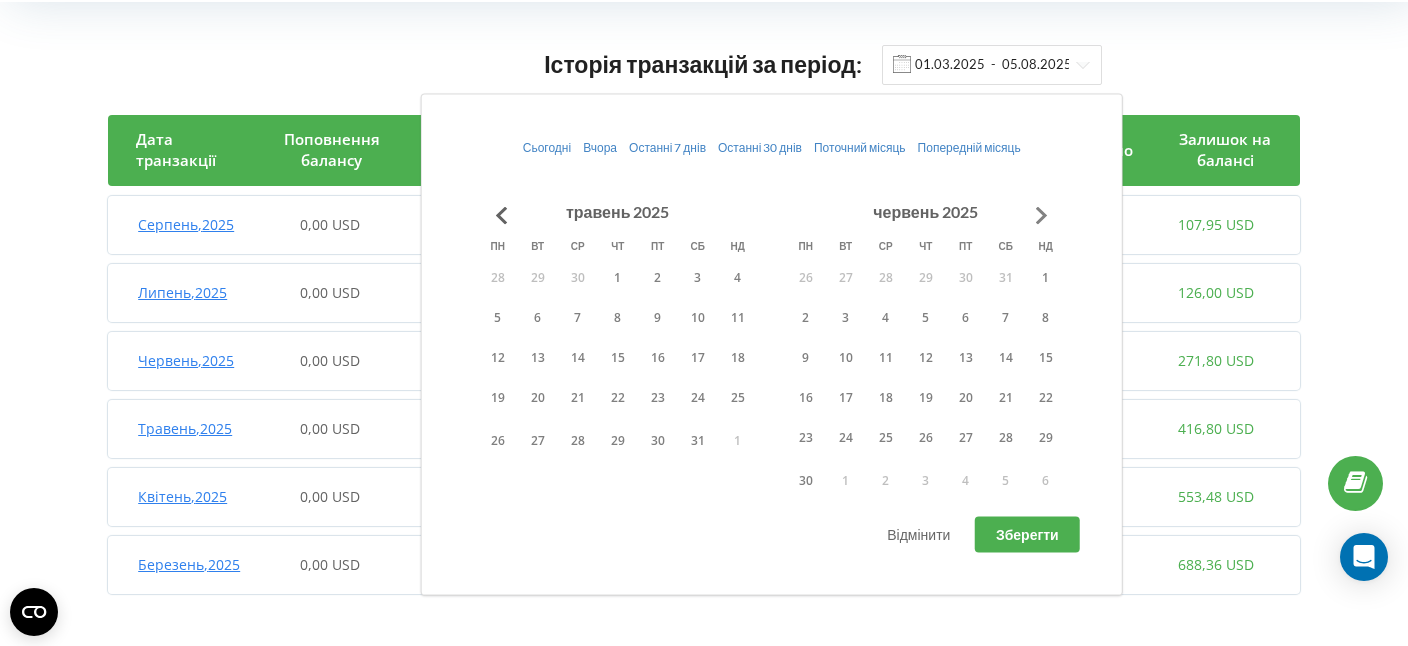 click at bounding box center (1042, 215) 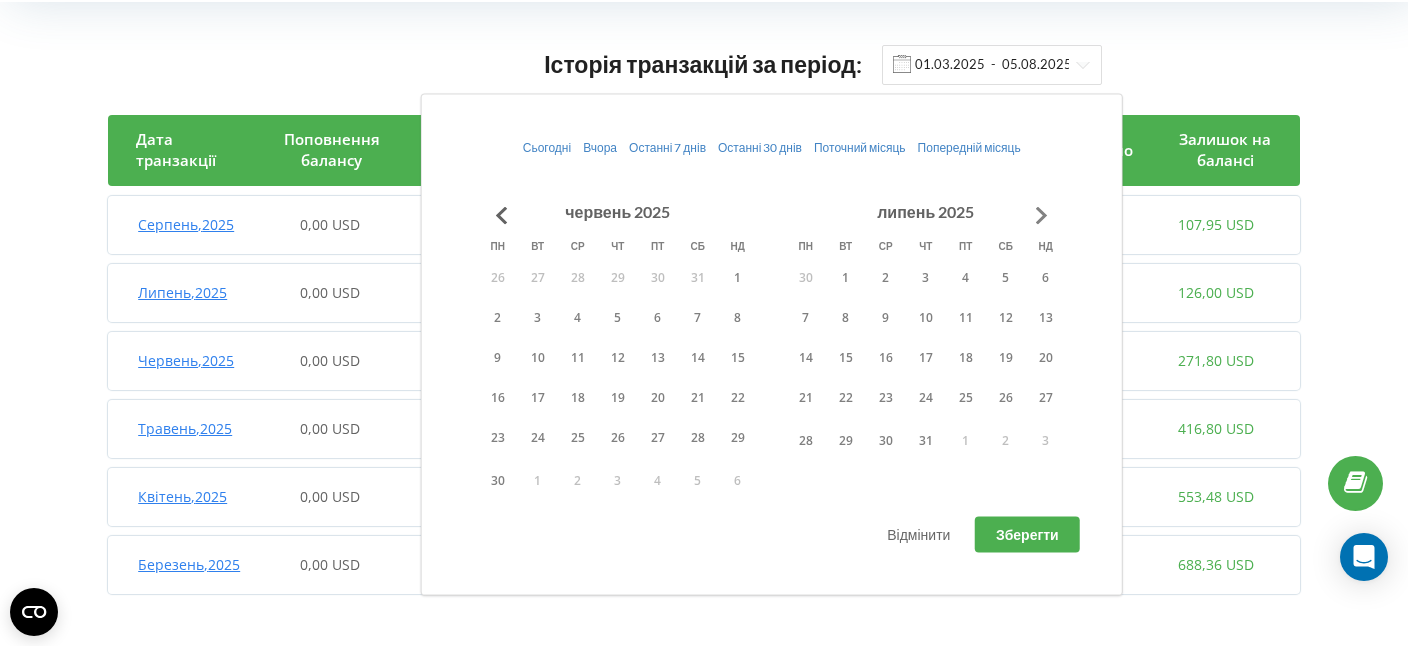 click at bounding box center [1042, 215] 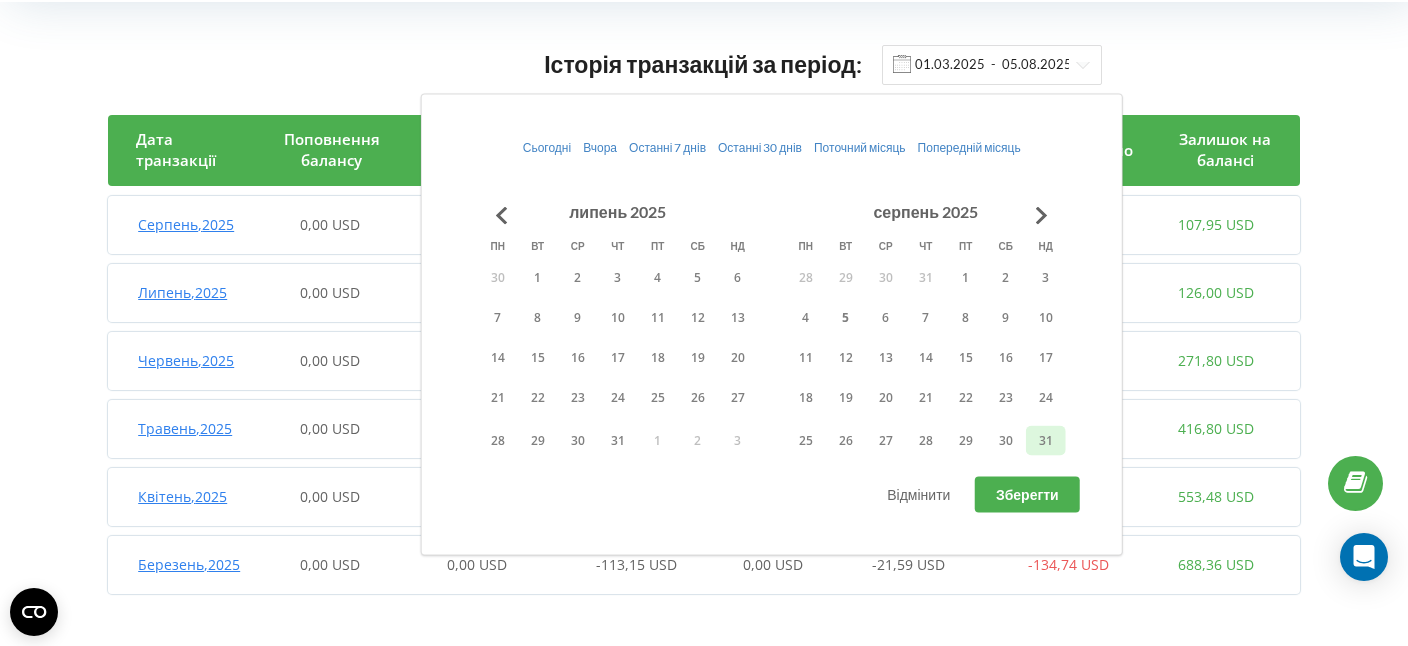 click on "31" at bounding box center [1046, 441] 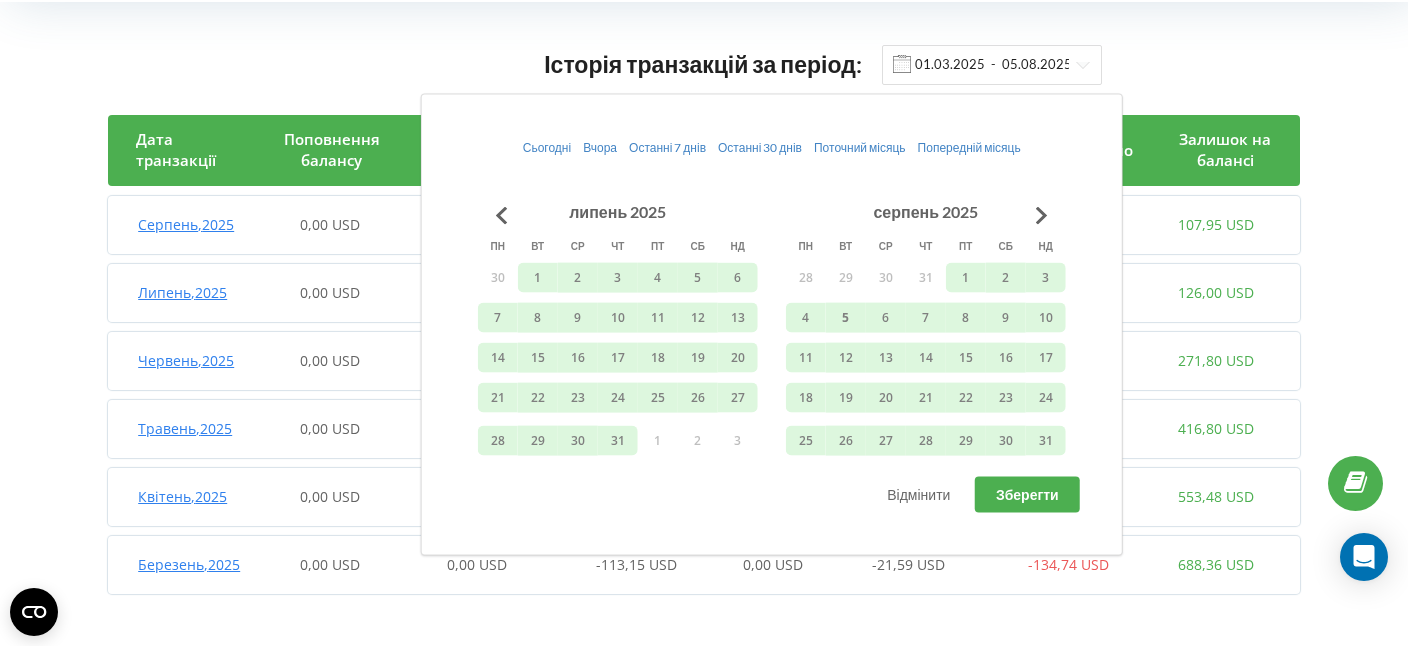 click on "Зберегти" at bounding box center (1027, 494) 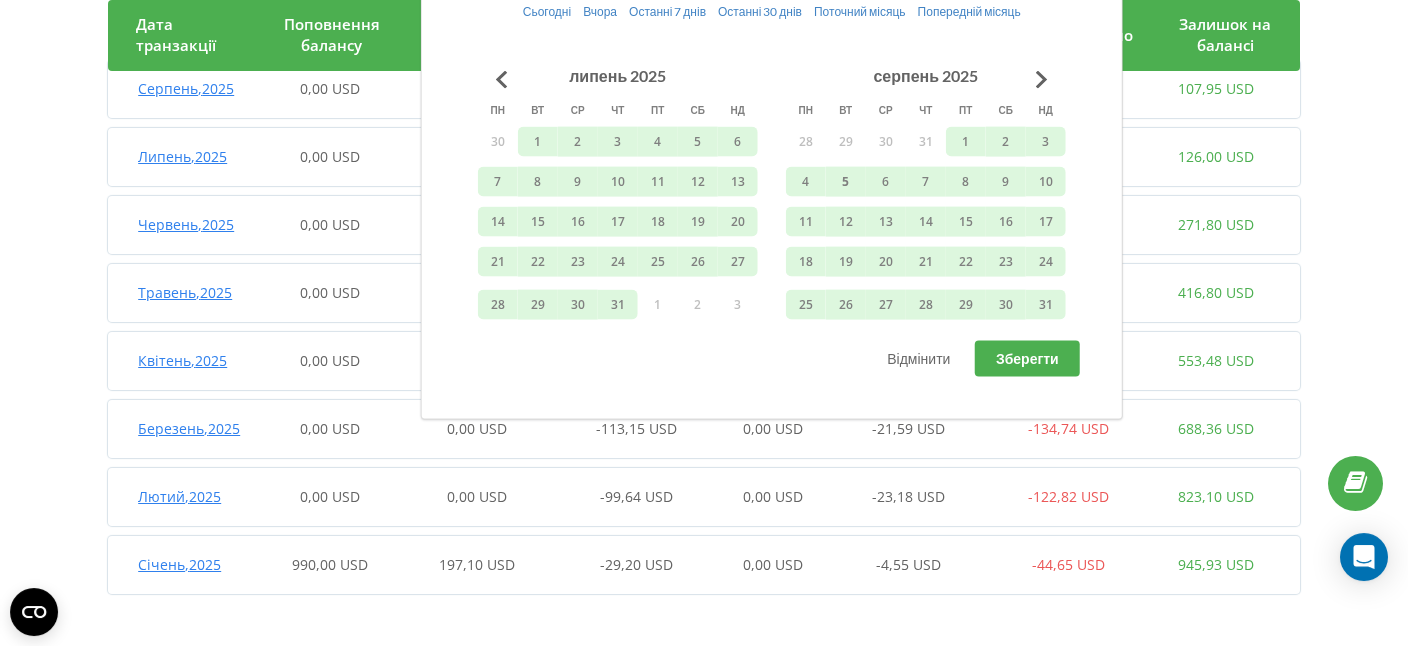 scroll, scrollTop: 253, scrollLeft: 0, axis: vertical 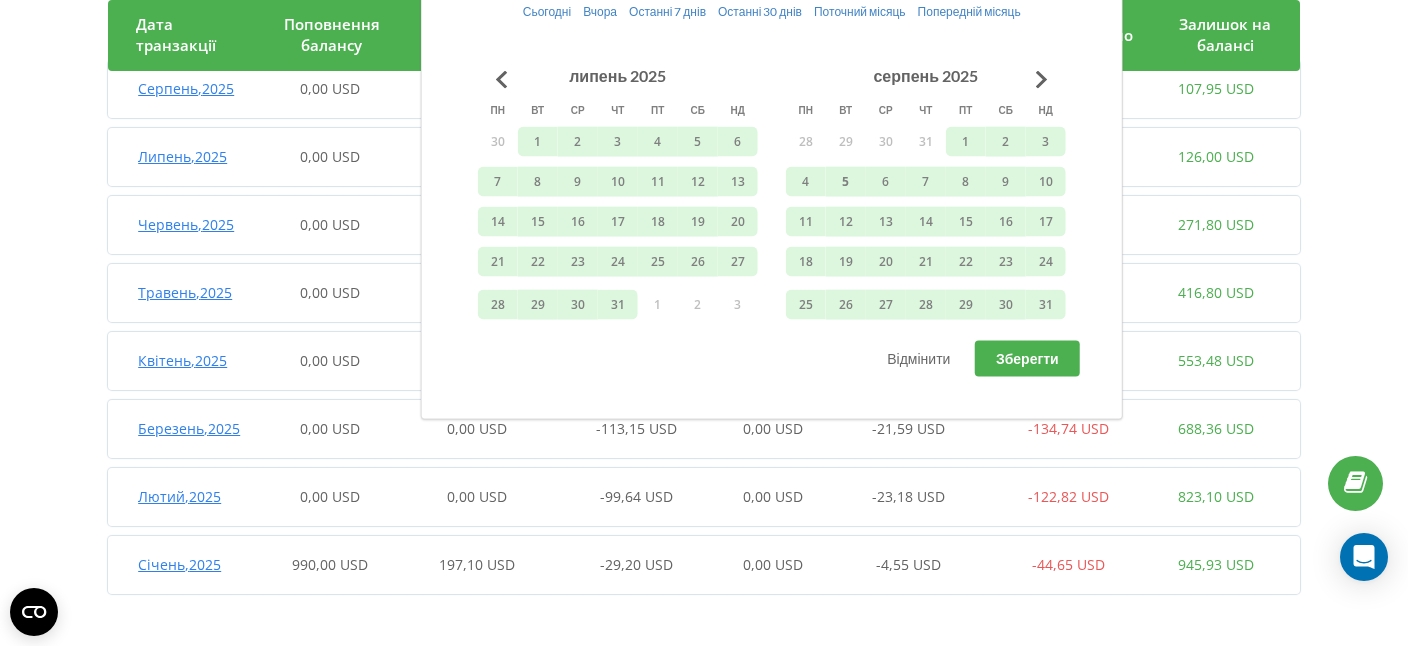 click on "197,10 USD" at bounding box center (477, 564) 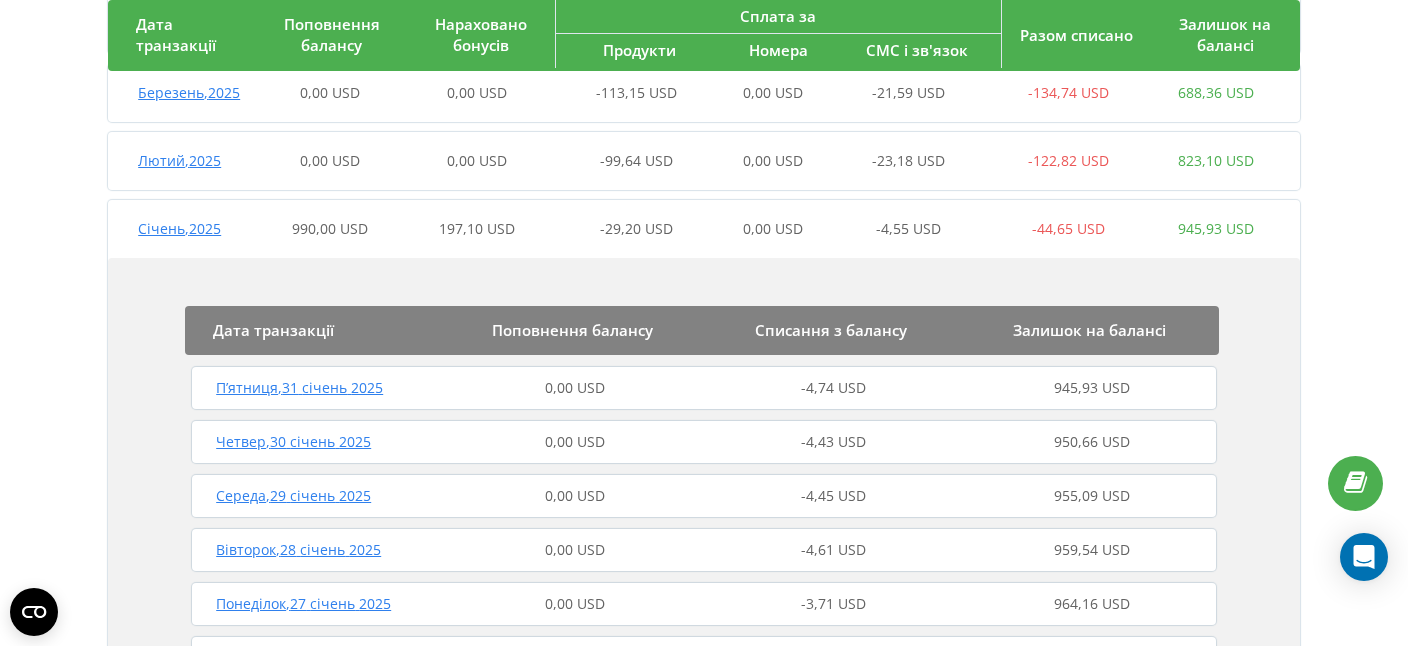 drag, startPoint x: 465, startPoint y: 248, endPoint x: 473, endPoint y: 268, distance: 21.540659 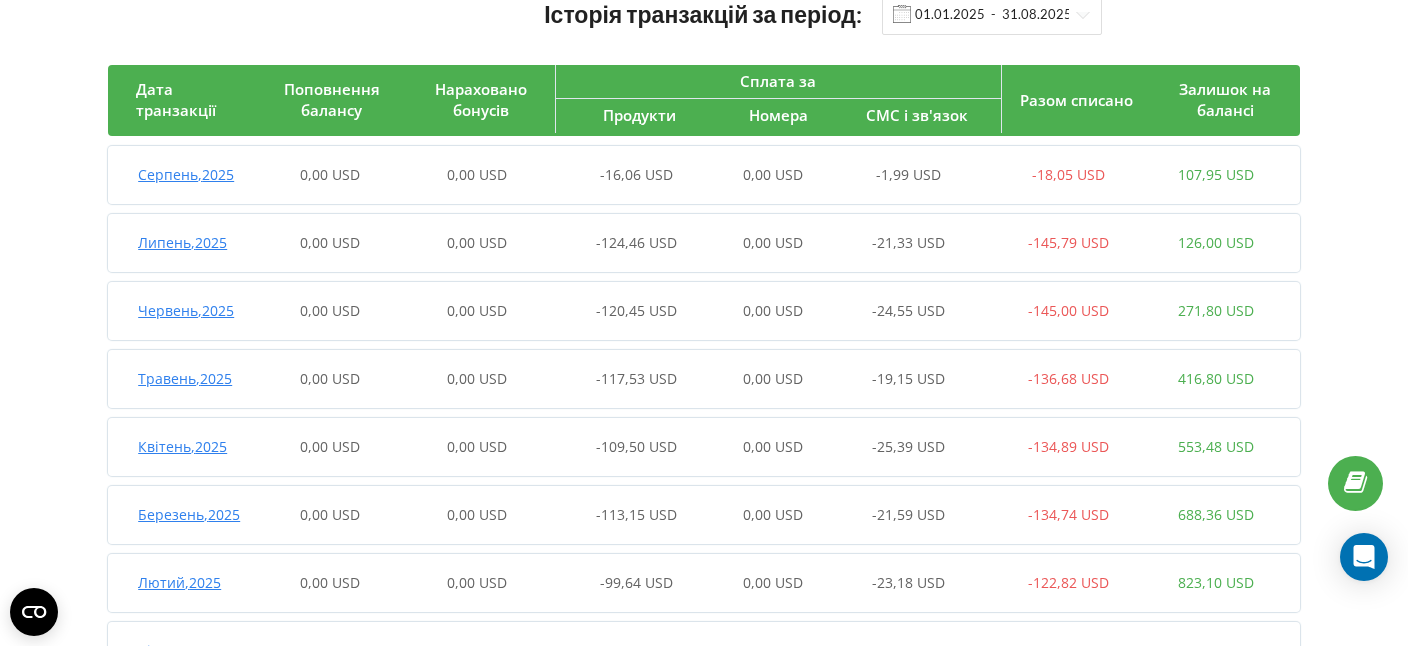 scroll, scrollTop: 253, scrollLeft: 0, axis: vertical 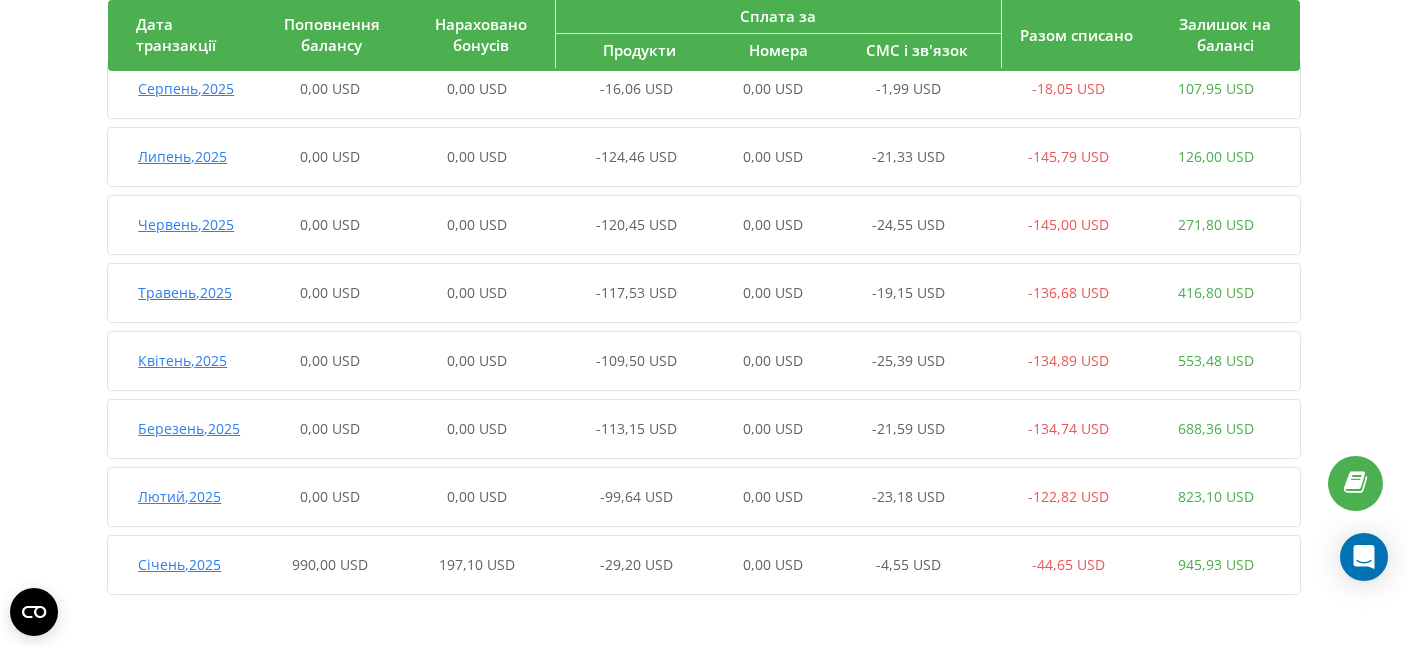 click on "Історія транзакцій за період:  01.01.2025  -  31.08.2025 Дата транзакції Поповнення балансу Нараховано бонусів Сплата за Продукти Номера СМС і зв'язок Разом списано Залишок на балансі   Серпень ,  2025 0,00 USD 0,00 USD -16,06 USD 0,00 USD -1,99 USD -18,05 USD 107,95 USD Дата транзакції Поповнення балансу Списання з балансу Залишок на балансі Понеділок ,  04   серпень   2025 0,00 USD -4,86 USD 107,95 USD Неділя ,  03   серпень   2025 0,00 USD -4,02 USD 112,81 USD Субота ,  02   серпень   2025 0,00 USD -4,02 USD 116,83 USD П’ятниця ,  01   серпень   2025 0,00 USD -5,16 USD 120,84 USD   Липень ,  2025 0,00 USD 0,00 USD -124,46 USD 0,00 USD -21,33 USD -145,79 USD 126,00 USD Дата транзакції Поповнення балансу ,  31" at bounding box center [704, 256] 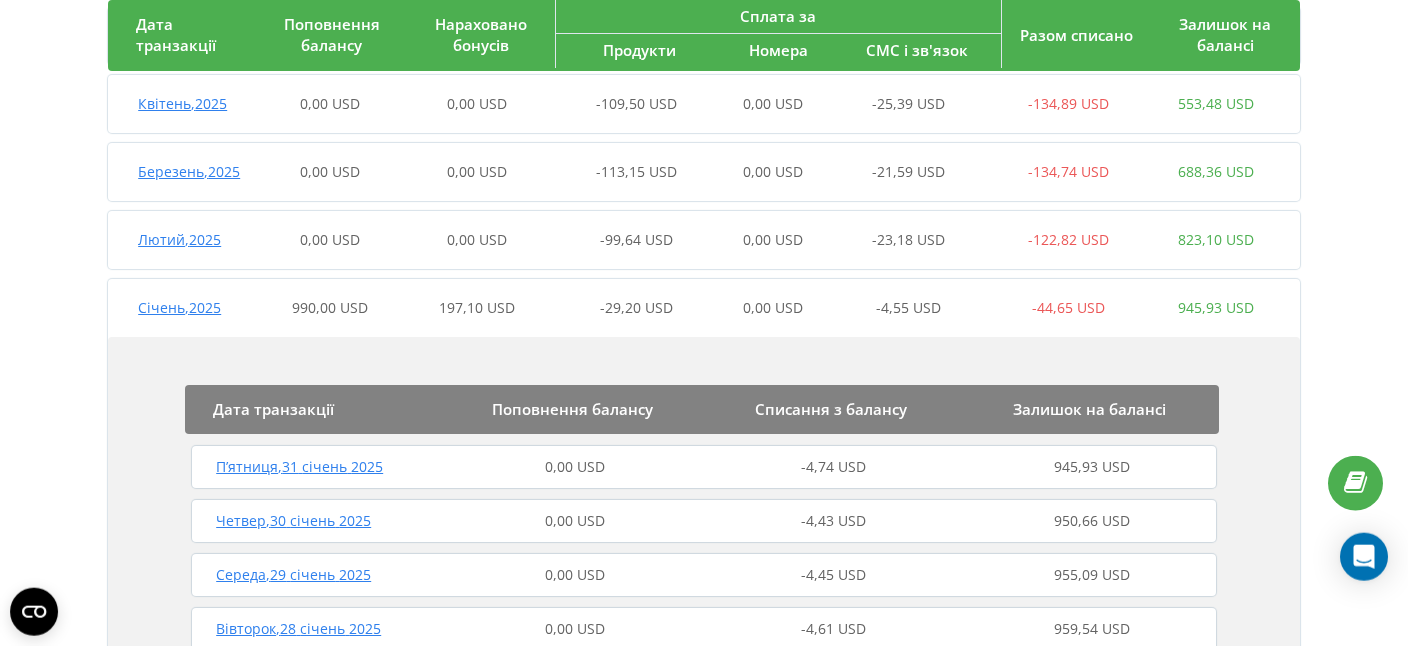 scroll, scrollTop: 456, scrollLeft: 0, axis: vertical 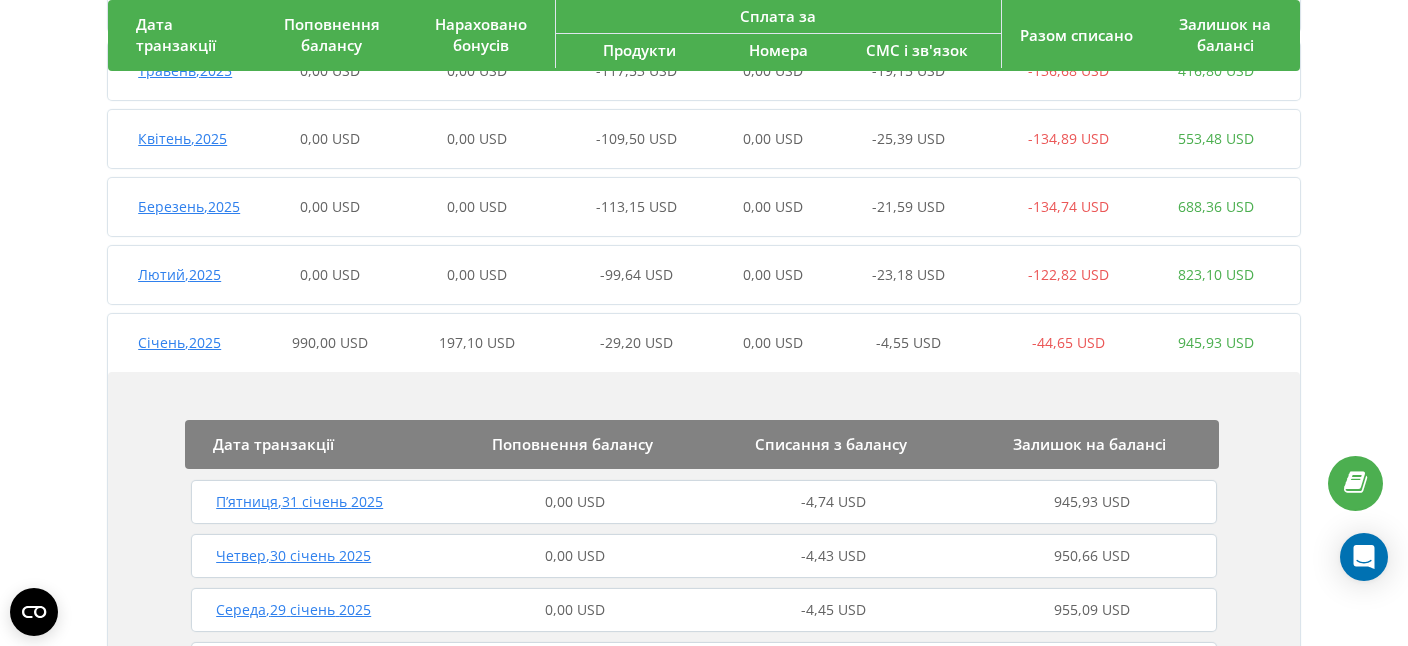 click on "Січень ,  2025 990,00 USD 197,10 USD -29,20 USD 0,00 USD -4,55 USD -44,65 USD 945,93 USD Дата транзакції Поповнення балансу Списання з балансу Залишок на балансі П’ятниця ,  31   січень   2025 0,00 USD -4,74 USD 945,93 USD Четвер ,  30   січень   2025 0,00 USD -4,43 USD 950,66 USD Середа ,  29   січень   2025 0,00 USD -4,45 USD 955,09 USD Вівторок ,  28   січень   2025 0,00 USD -4,61 USD 959,54 USD Понеділок ,  27   січень   2025 0,00 USD -3,71 USD 964,16 USD Неділя ,  26   січень   2025 0,00 USD -3,65 USD 967,87 USD Субота ,  25   січень   2025 0,00 USD -3,65 USD 971,52 USD П’ятниця ,  24   січень   2025 0,00 USD -14,60 USD 975,17 USD Четвер ,  23   січень   2025 0,00 USD -0,34 USD 989,77 USD Середа ,  22   січень   2025 990,00 USD -0,25 USD 990,11 USD Вівторок ,  21   січень   2025" at bounding box center (704, 708) 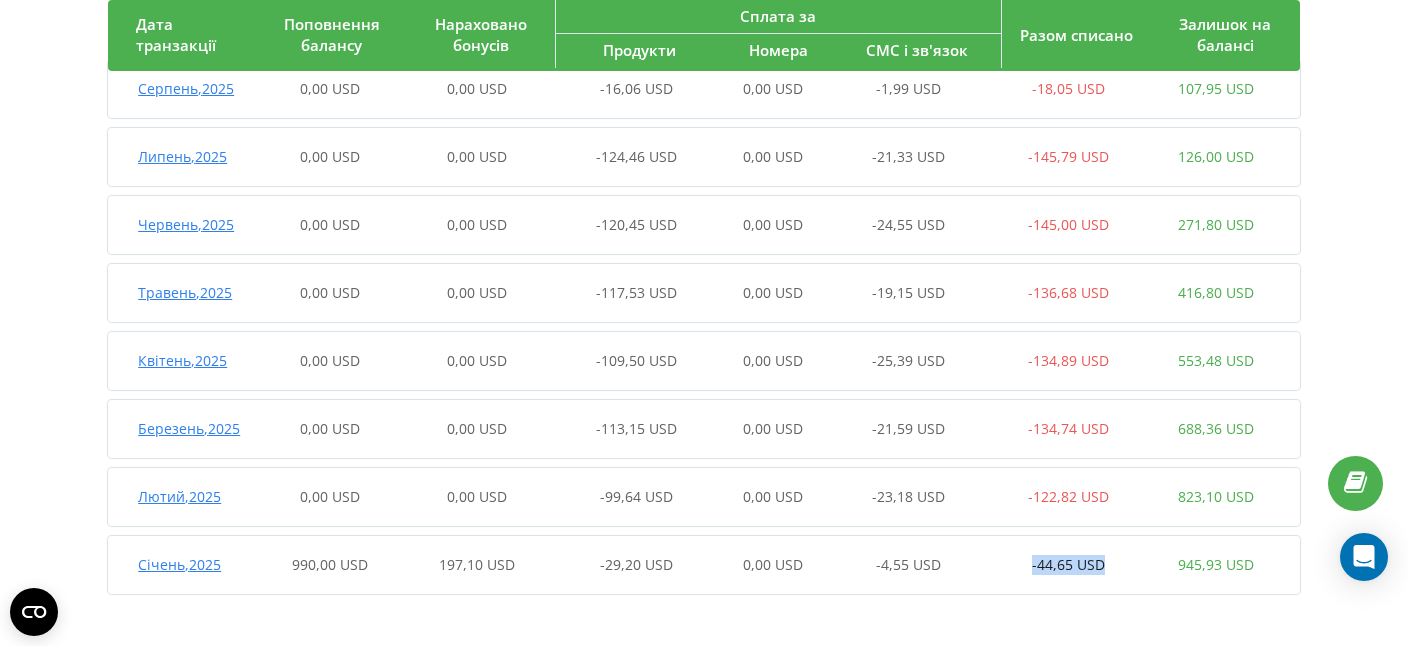 drag, startPoint x: 1109, startPoint y: 563, endPoint x: 1017, endPoint y: 564, distance: 92.00543 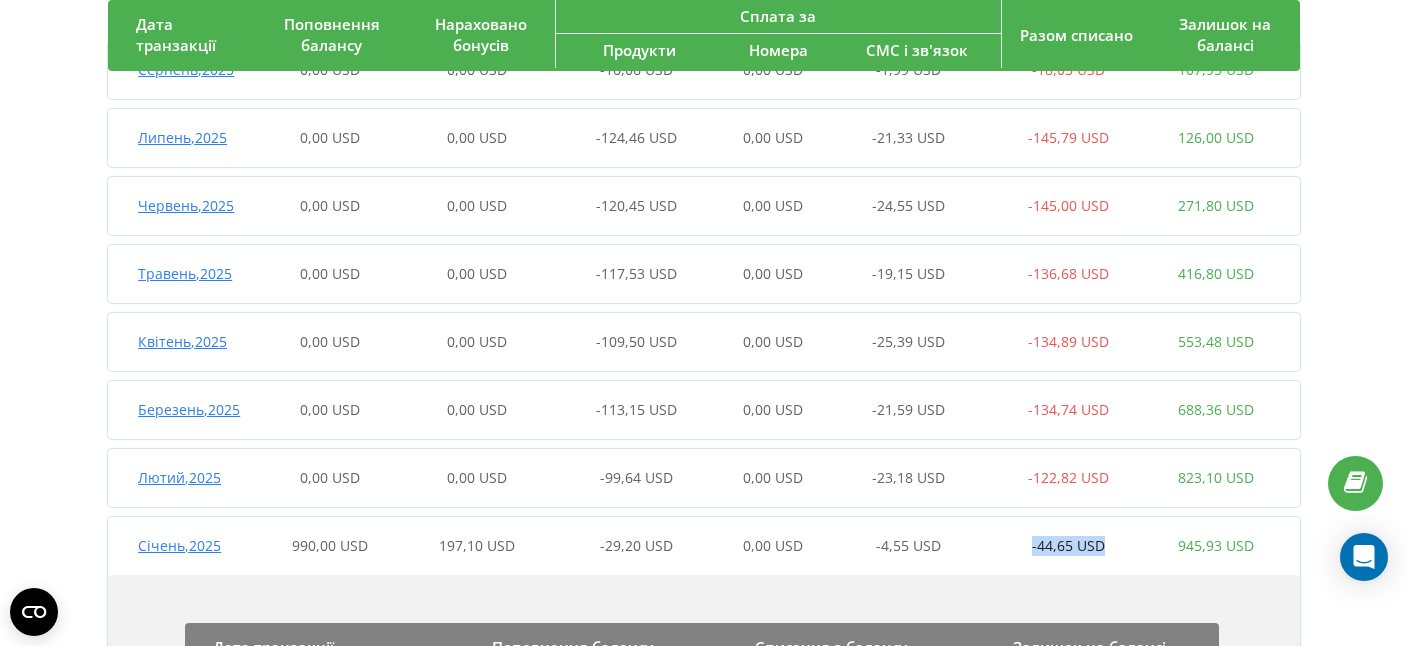 click on "-44,65 USD" at bounding box center [1068, 545] 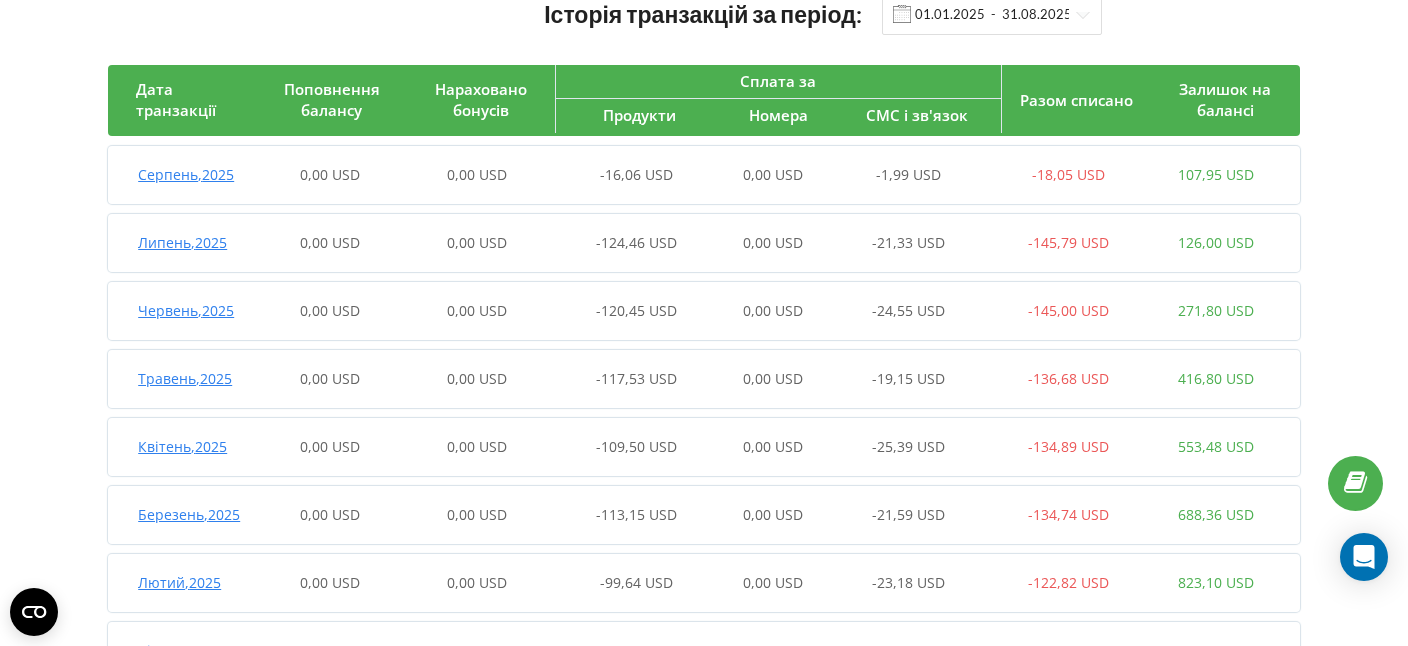 scroll, scrollTop: 253, scrollLeft: 0, axis: vertical 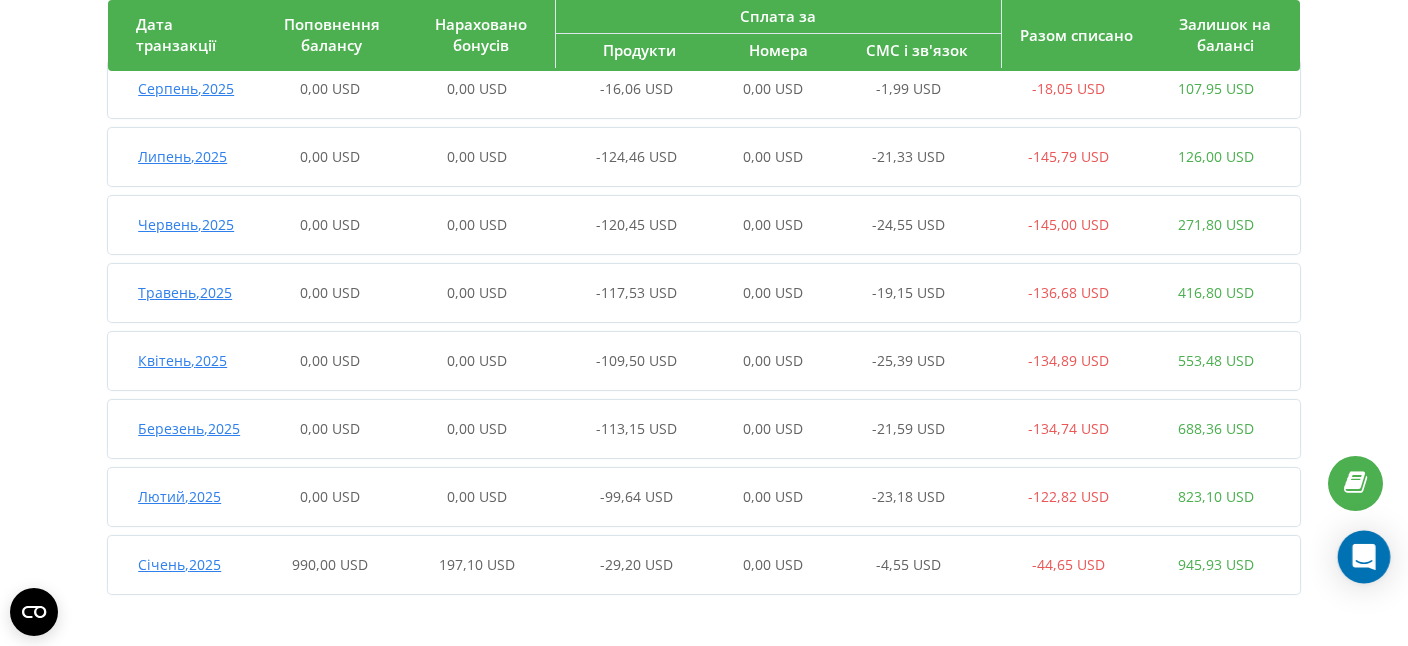 click at bounding box center [1364, 557] 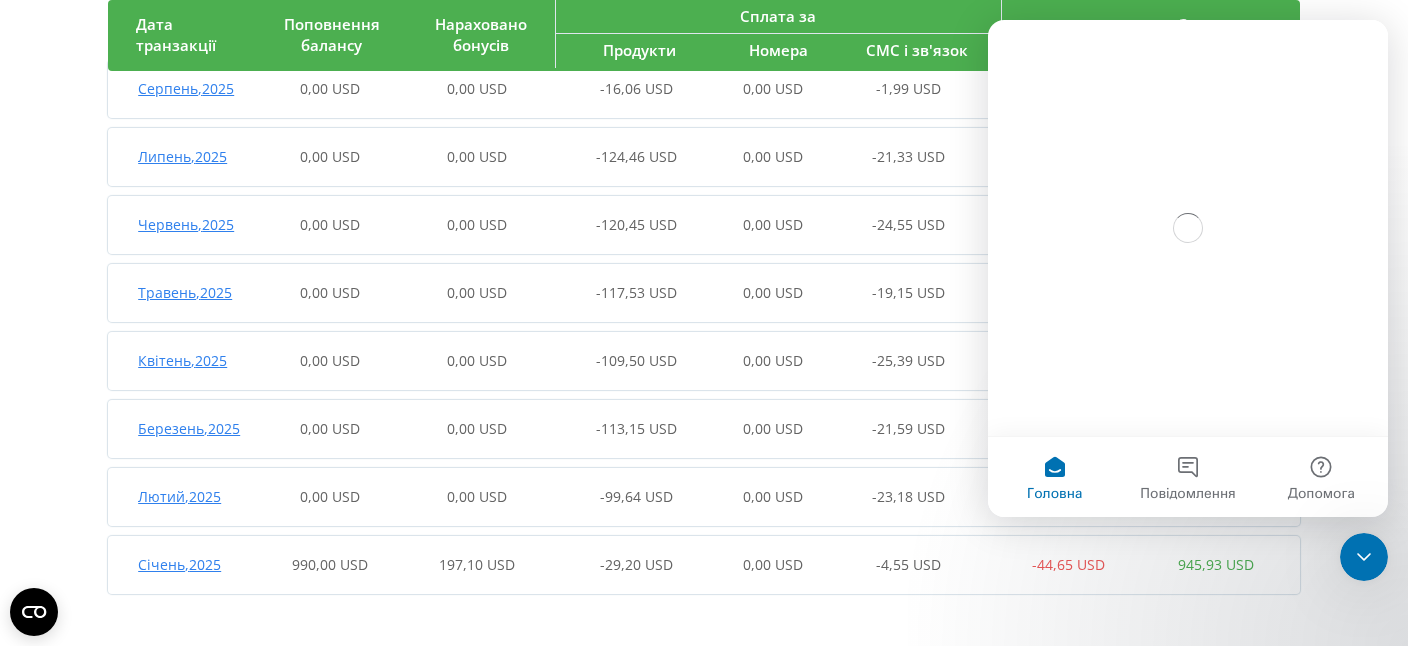 scroll, scrollTop: 0, scrollLeft: 0, axis: both 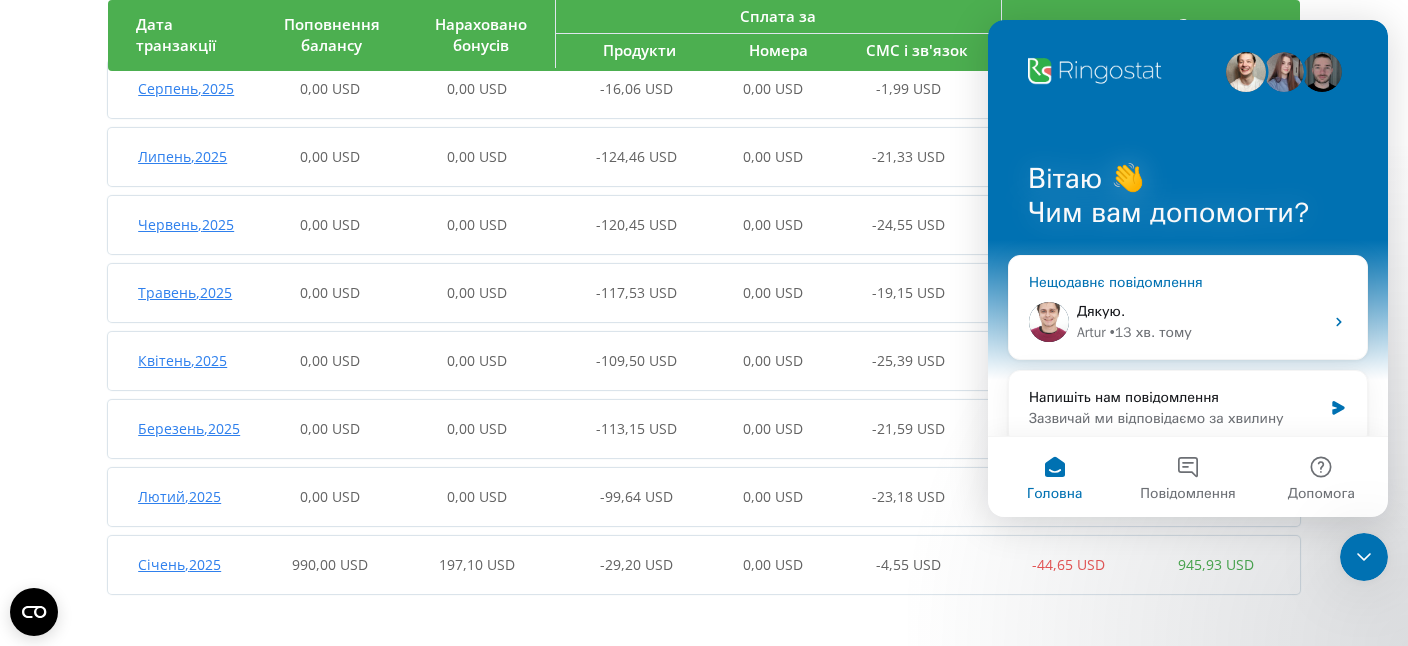 click on "Дякую." at bounding box center [1200, 311] 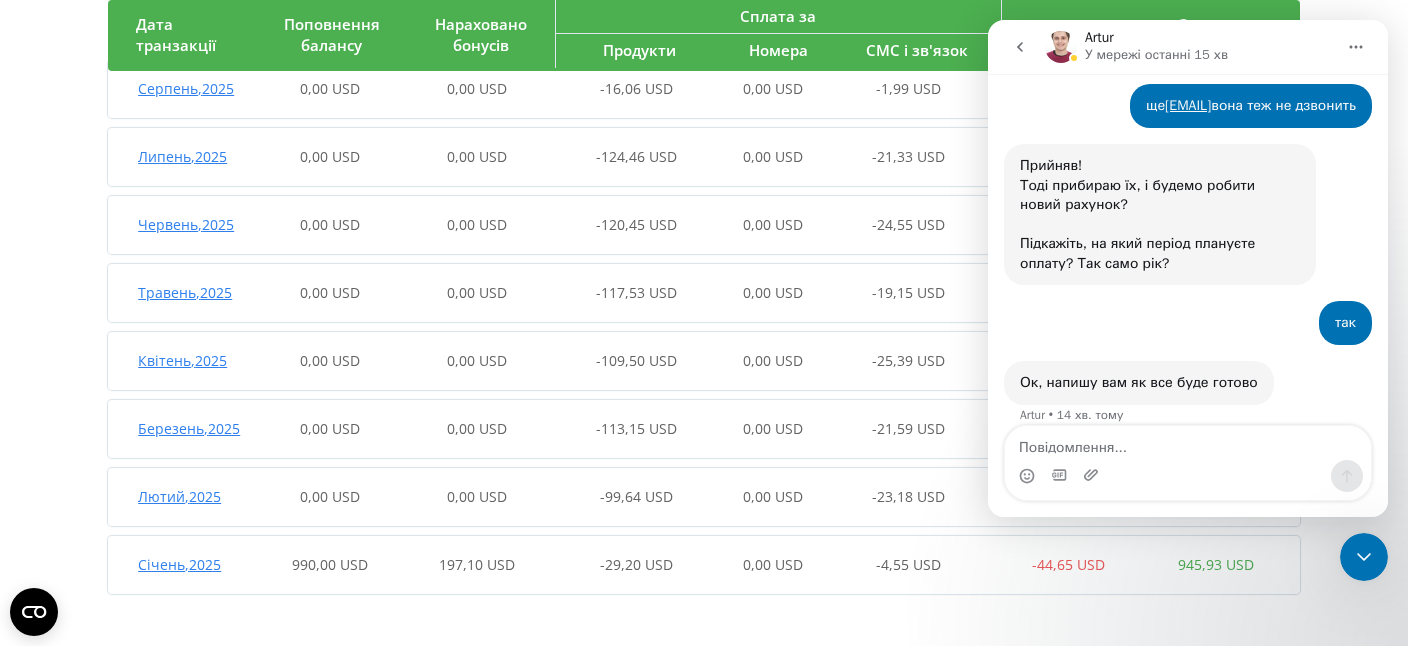 scroll, scrollTop: 4105, scrollLeft: 0, axis: vertical 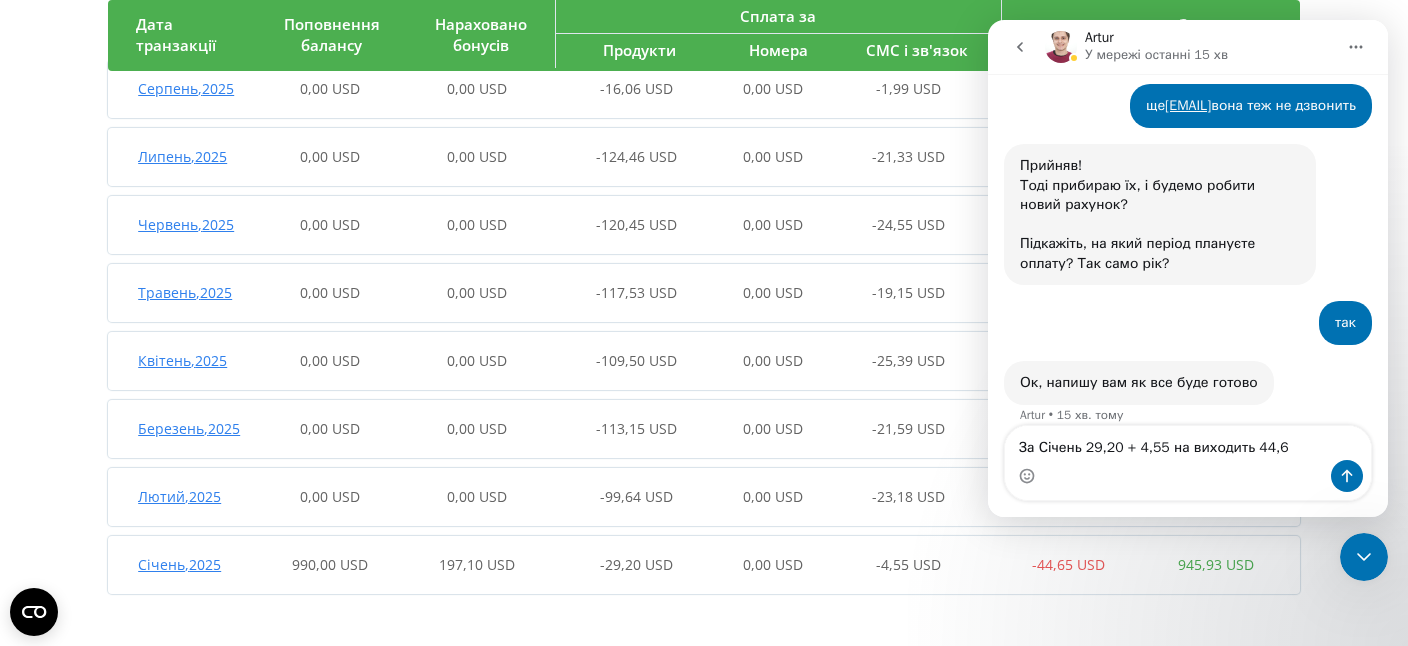 type on "За Січень 29,20 + 4,55 на виходить 44,65" 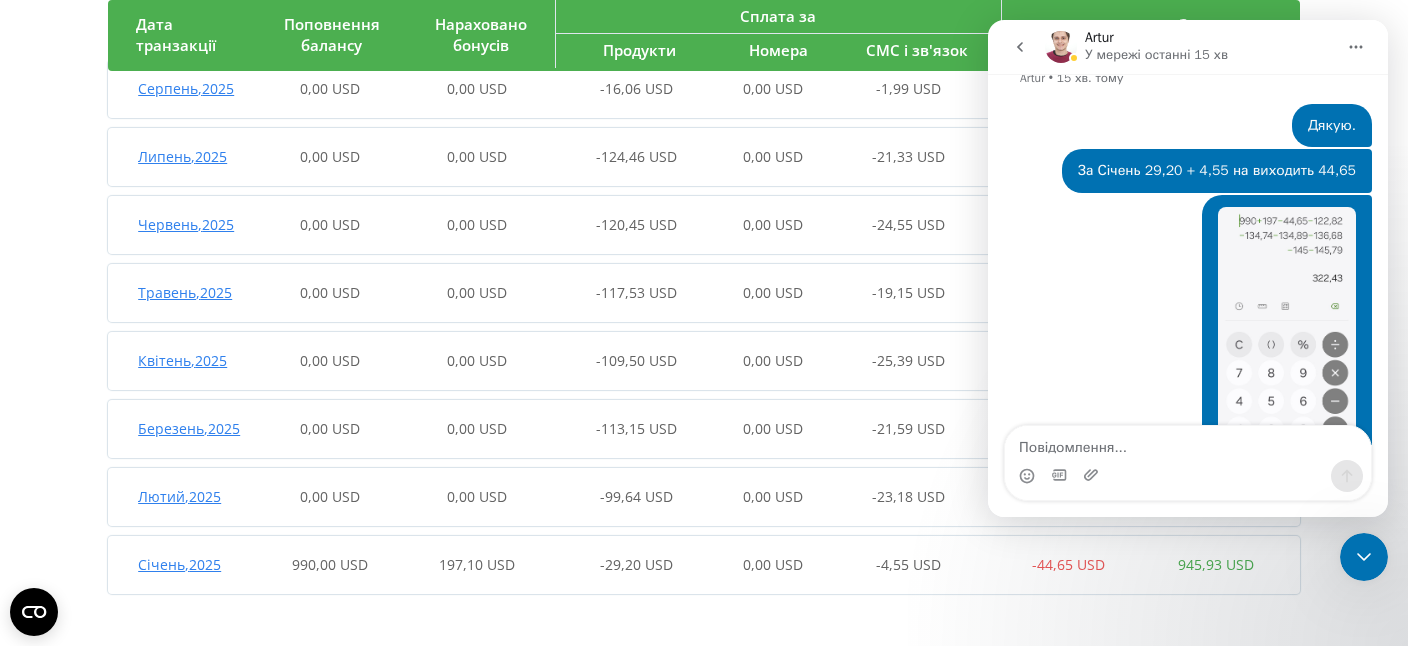 scroll, scrollTop: 4444, scrollLeft: 0, axis: vertical 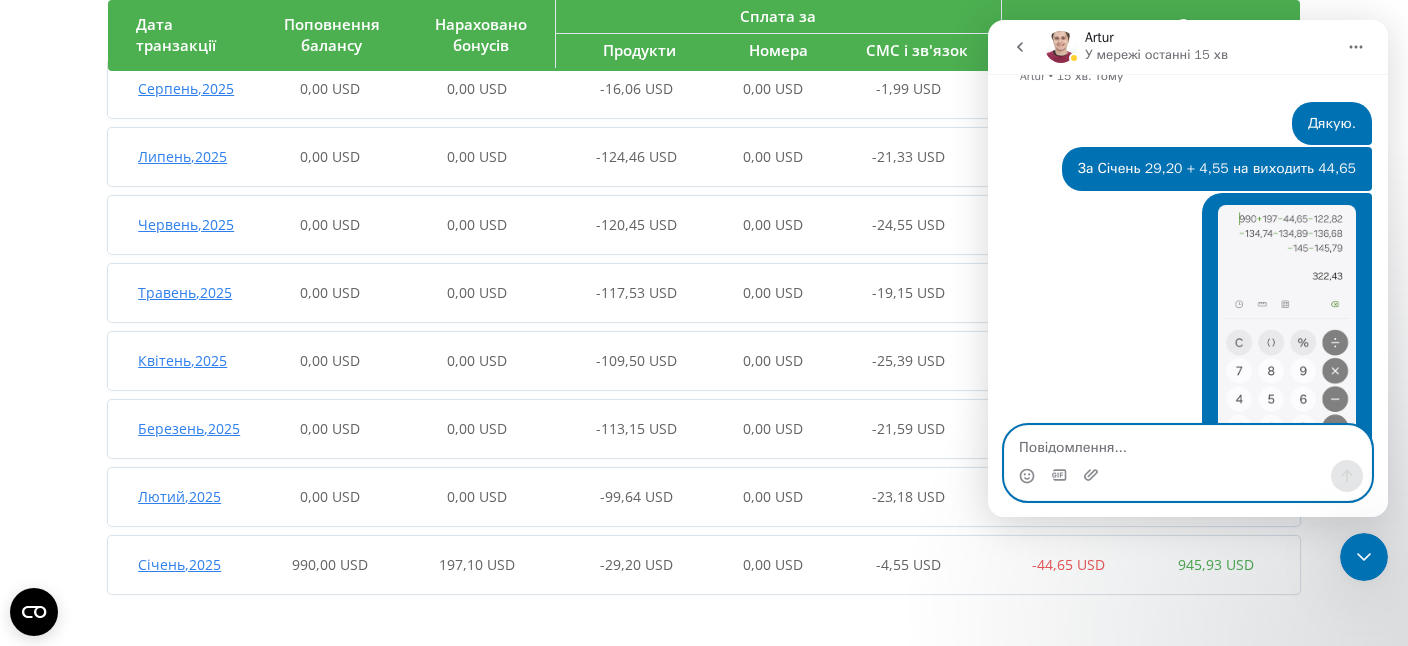 click at bounding box center (1188, 443) 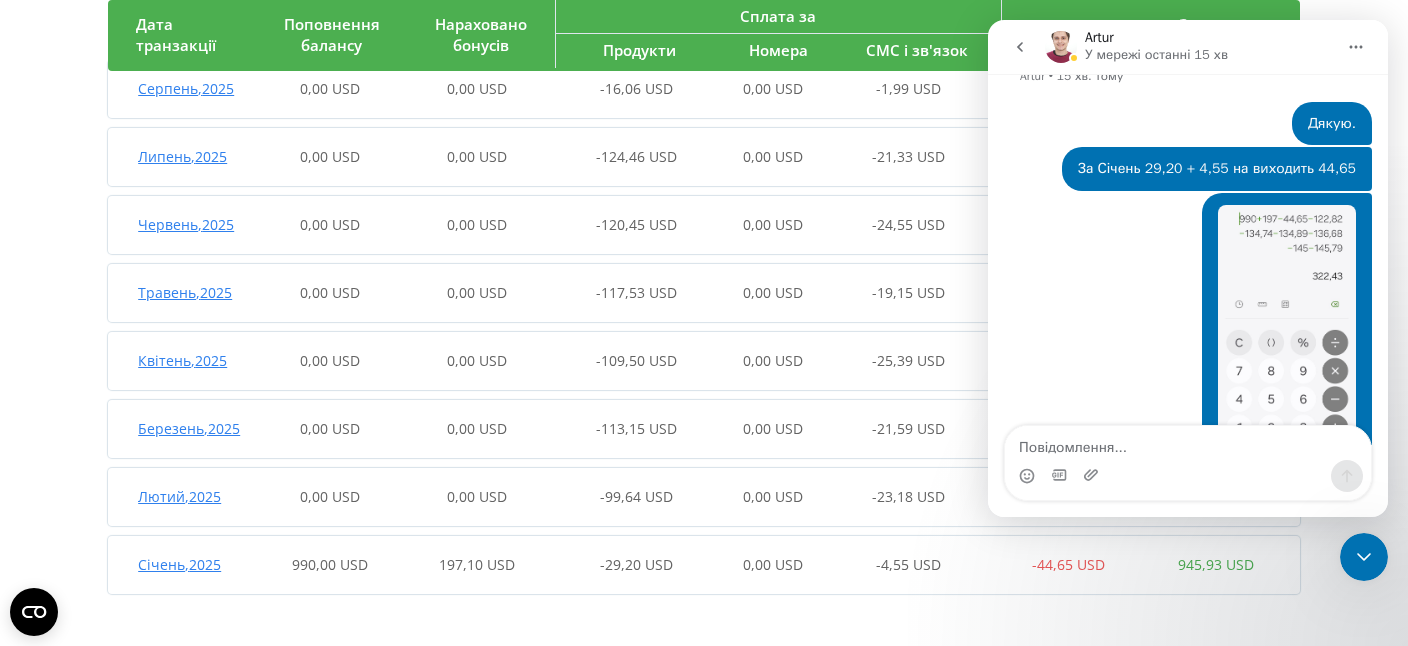click on "Історія транзакцій за період:  01.01.2025  -  31.08.2025 Дата транзакції Поповнення балансу Нараховано бонусів Сплата за Продукти Номера СМС і зв'язок Разом списано Залишок на балансі   Серпень ,  2025 0,00 USD 0,00 USD -16,06 USD 0,00 USD -1,99 USD -18,05 USD 107,95 USD Дата транзакції Поповнення балансу Списання з балансу Залишок на балансі Понеділок ,  04   серпень   2025 0,00 USD -4,86 USD 107,95 USD Неділя ,  03   серпень   2025 0,00 USD -4,02 USD 112,81 USD Субота ,  02   серпень   2025 0,00 USD -4,02 USD 116,83 USD П’ятниця ,  01   серпень   2025 0,00 USD -5,16 USD 120,84 USD   Липень ,  2025 0,00 USD 0,00 USD -124,46 USD 0,00 USD -21,33 USD -145,79 USD 126,00 USD Дата транзакції Поповнення балансу ,  31" at bounding box center (704, 256) 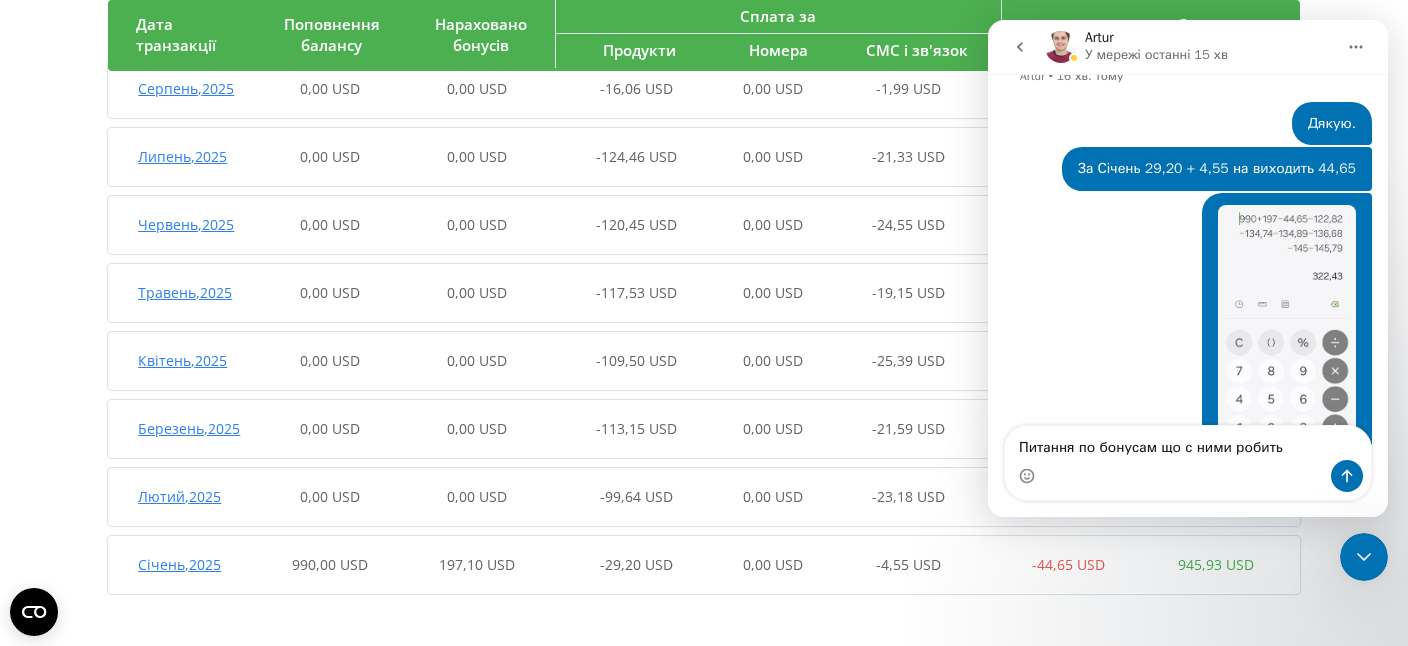 type on "Питання по бонусам що с ними робить?" 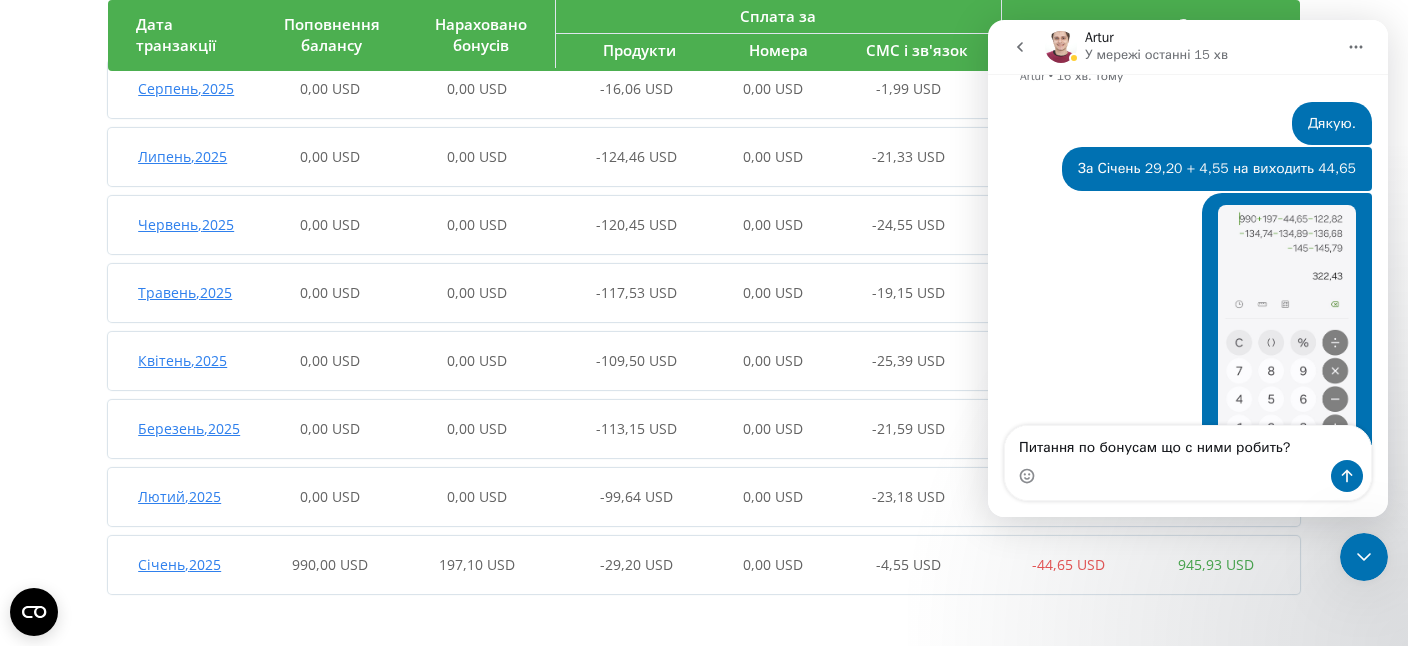 type 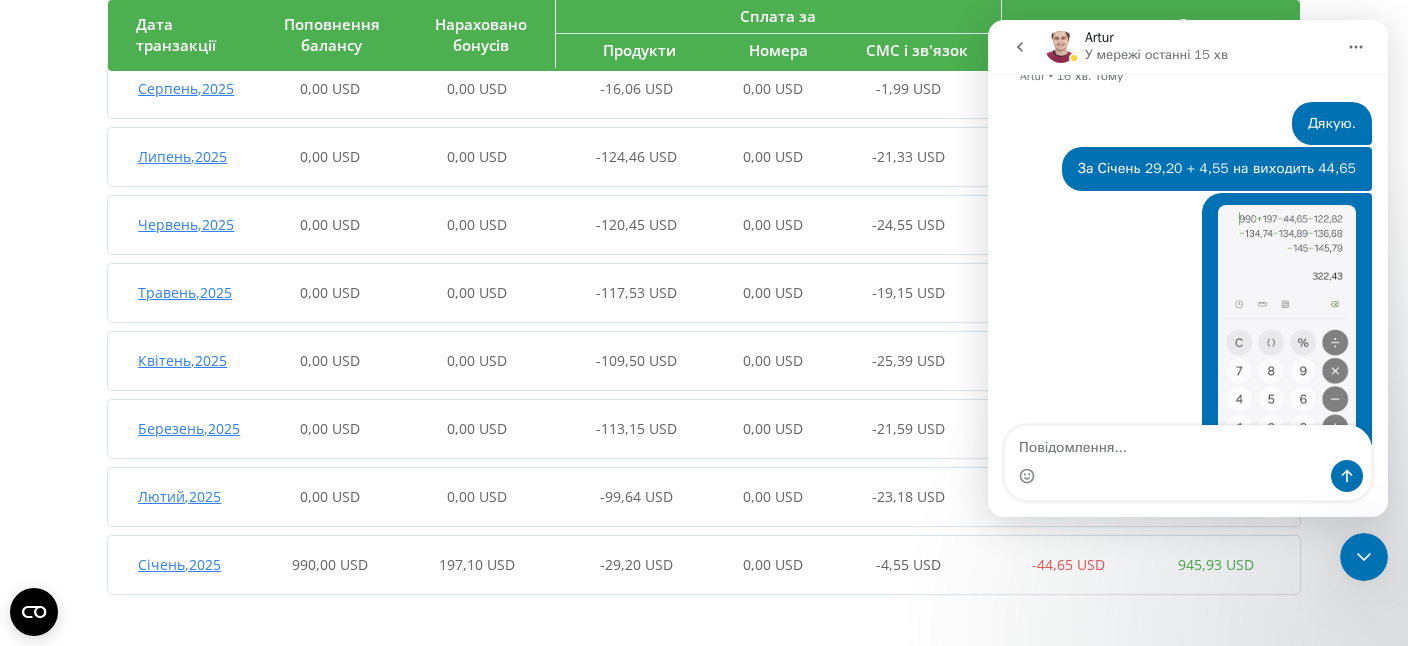 scroll, scrollTop: 4490, scrollLeft: 0, axis: vertical 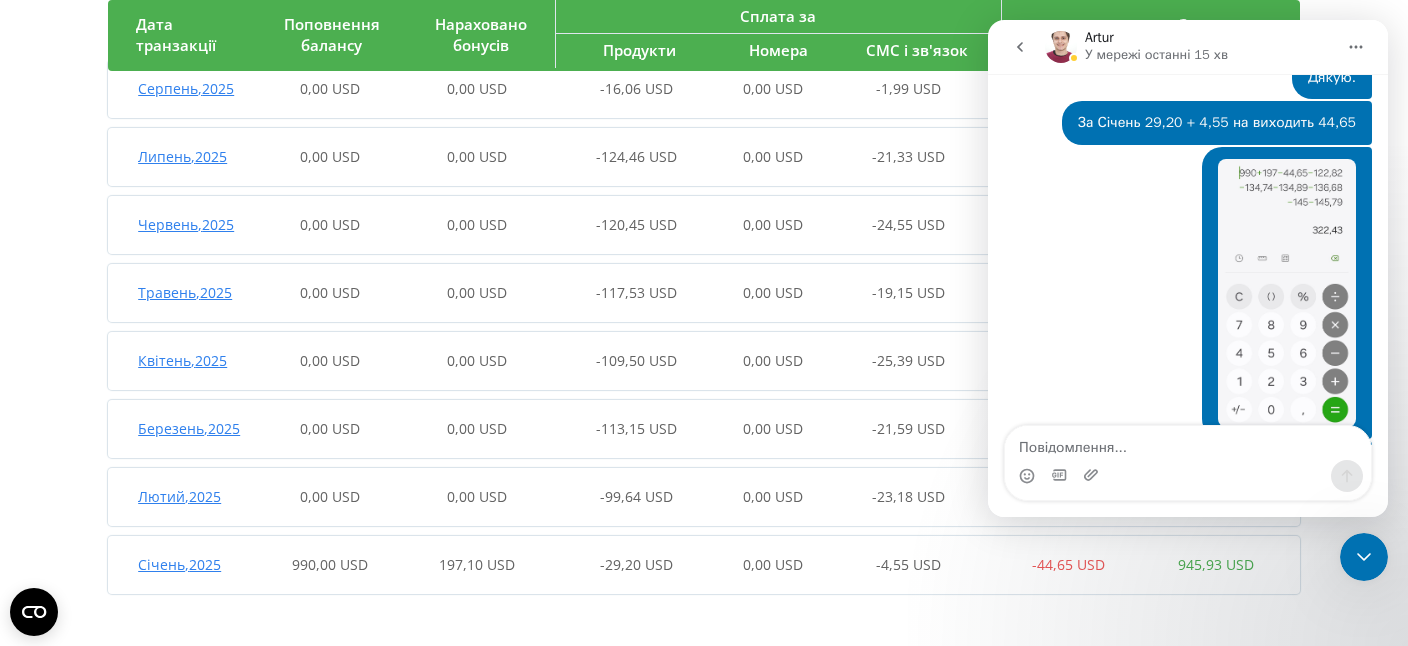 click on "Історія транзакцій за період:  01.01.2025  -  31.08.2025 Дата транзакції Поповнення балансу Нараховано бонусів Сплата за Продукти Номера СМС і зв'язок Разом списано Залишок на балансі   Серпень ,  2025 0,00 USD 0,00 USD -16,06 USD 0,00 USD -1,99 USD -18,05 USD 107,95 USD Дата транзакції Поповнення балансу Списання з балансу Залишок на балансі Понеділок ,  04   серпень   2025 0,00 USD -4,86 USD 107,95 USD Неділя ,  03   серпень   2025 0,00 USD -4,02 USD 112,81 USD Субота ,  02   серпень   2025 0,00 USD -4,02 USD 116,83 USD П’ятниця ,  01   серпень   2025 0,00 USD -5,16 USD 120,84 USD   Липень ,  2025 0,00 USD 0,00 USD -124,46 USD 0,00 USD -21,33 USD -145,79 USD 126,00 USD Дата транзакції Поповнення балансу ,  31" at bounding box center [704, 256] 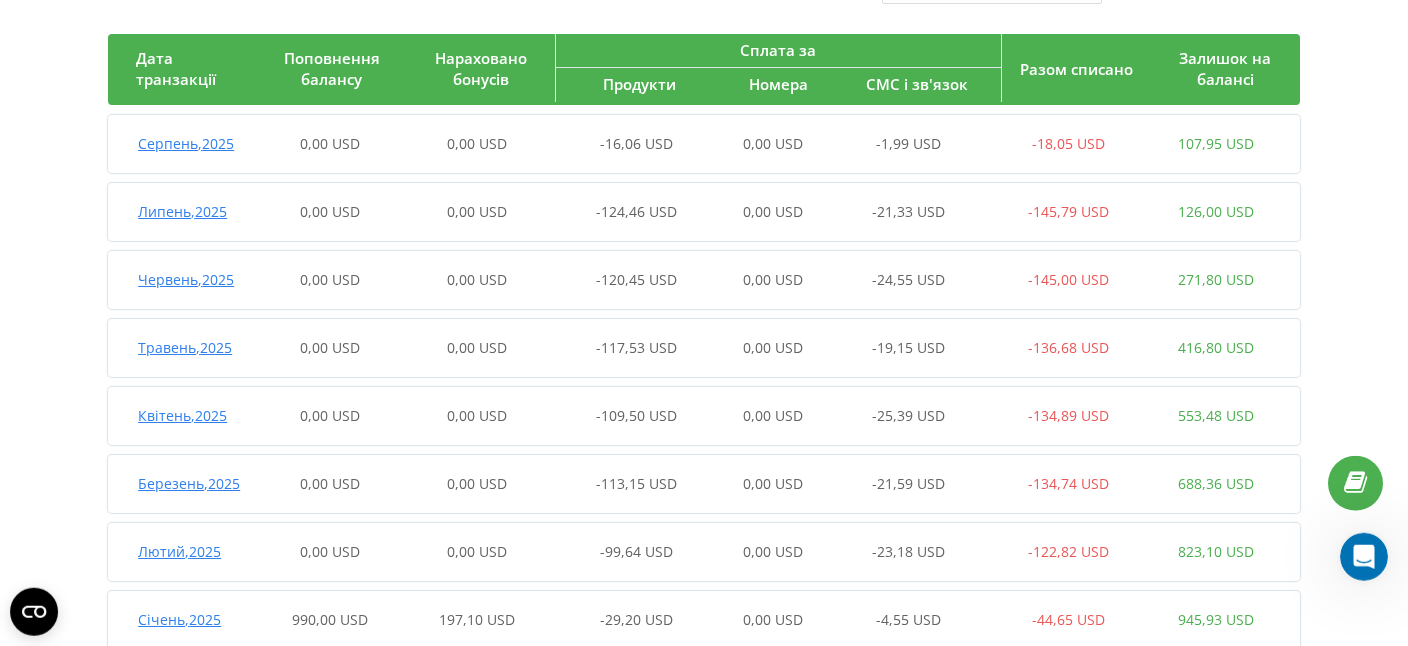 scroll, scrollTop: 148, scrollLeft: 0, axis: vertical 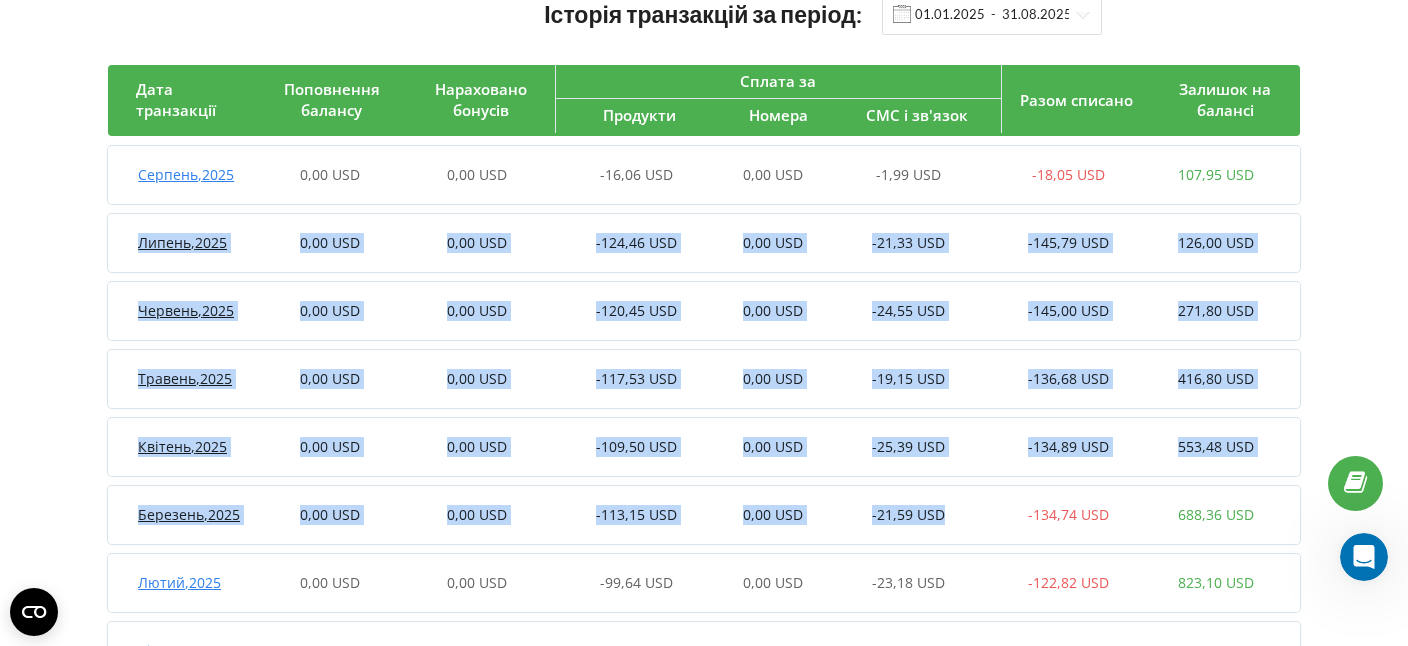 drag, startPoint x: 121, startPoint y: 241, endPoint x: 986, endPoint y: 505, distance: 904.38983 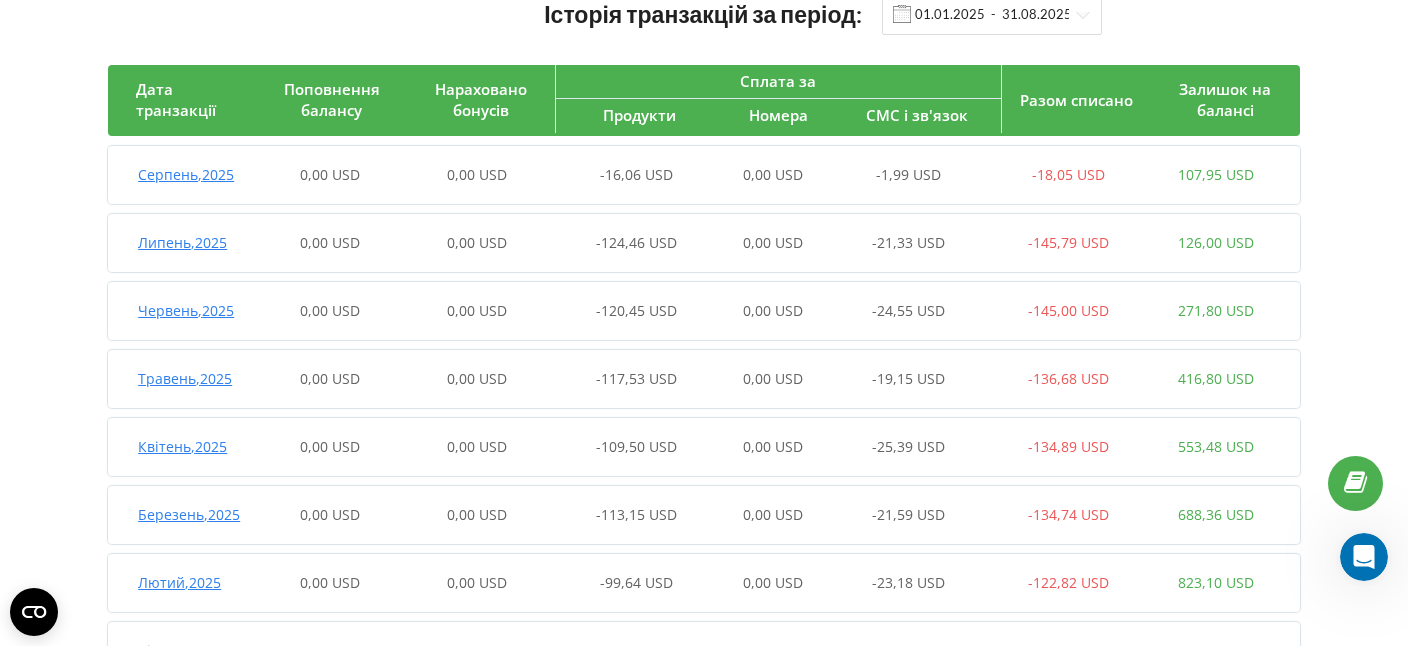 drag, startPoint x: 55, startPoint y: 304, endPoint x: 78, endPoint y: 224, distance: 83.240616 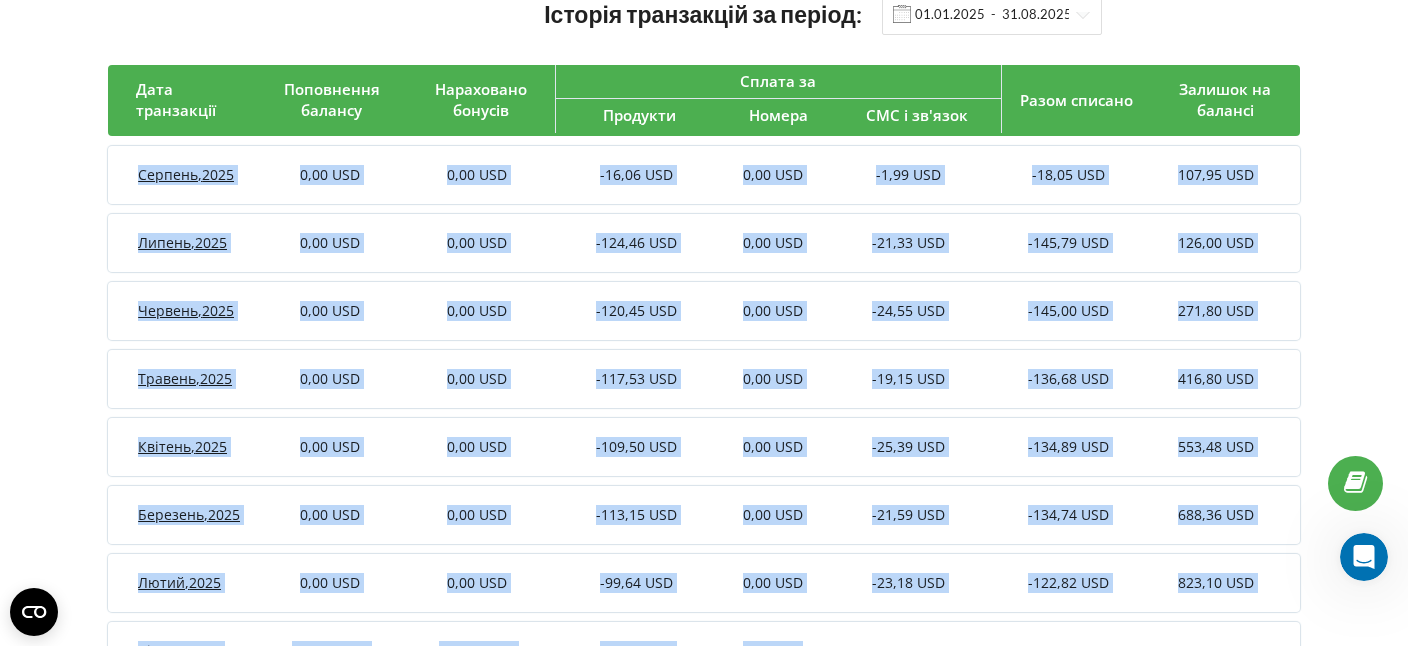 scroll, scrollTop: 253, scrollLeft: 0, axis: vertical 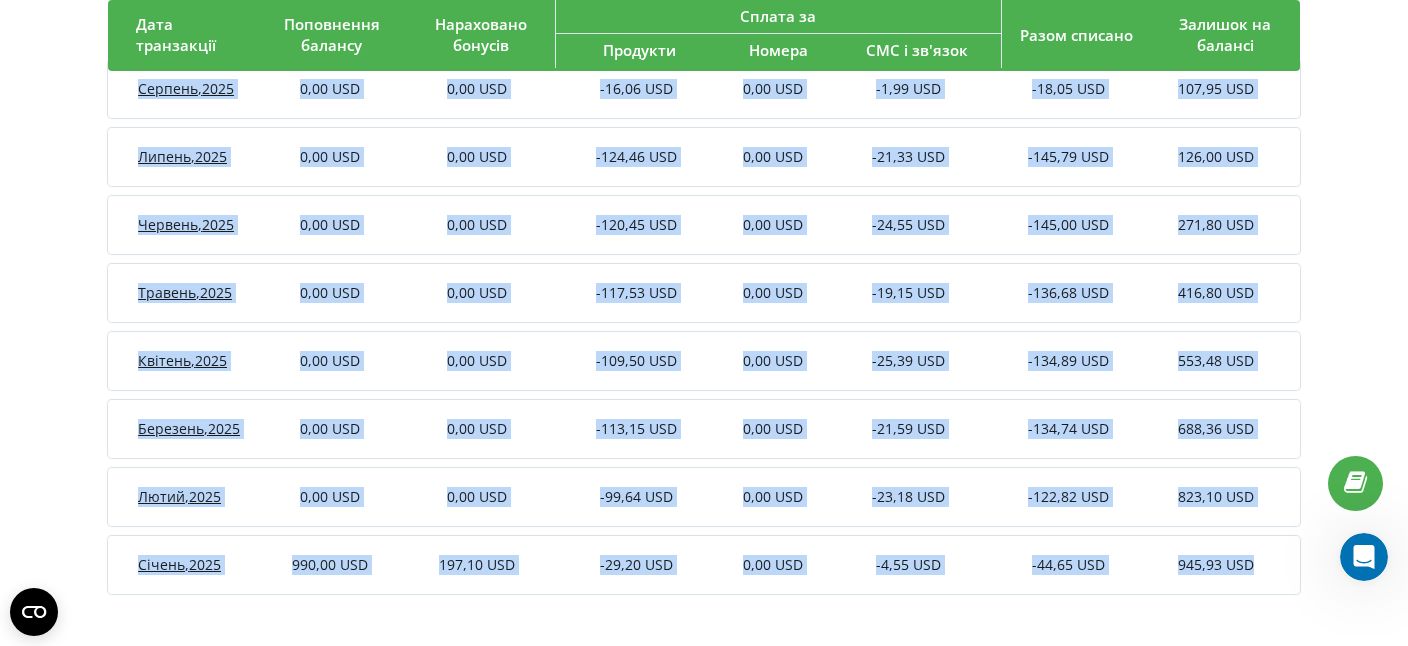 drag, startPoint x: 126, startPoint y: 161, endPoint x: 1276, endPoint y: 574, distance: 1221.912 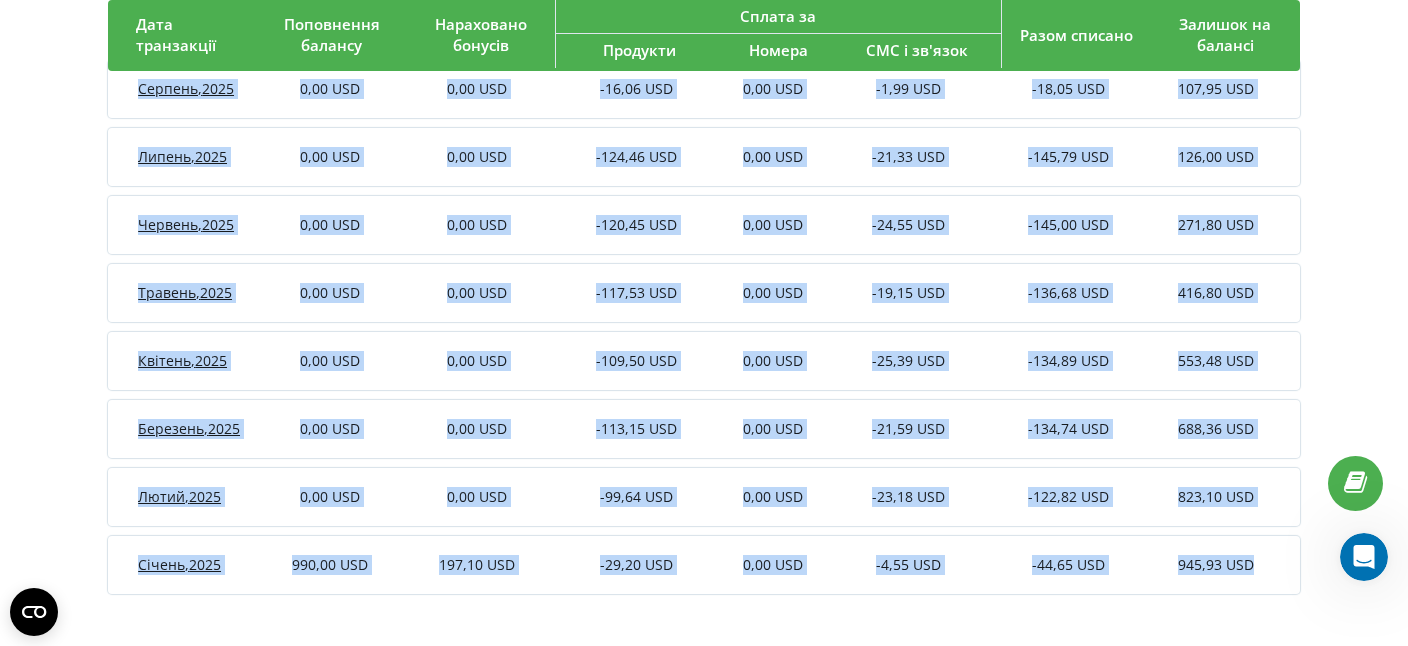copy on "Серпень ,  2025 0,00 USD 0,00 USD -16,06 USD 0,00 USD -1,99 USD -18,05 USD 107,95 USD Дата транзакції Поповнення балансу Списання з балансу Залишок на балансі Понеділок ,  04   серпень   2025 0,00 USD -4,86 USD 107,95 USD Неділя ,  03   серпень   2025 0,00 USD -4,02 USD 112,81 USD Субота ,  02   серпень   2025 0,00 USD -4,02 USD 116,83 USD П’ятниця ,  01   серпень   2025 0,00 USD -5,16 USD 120,84 USD   Липень ,  2025 0,00 USD 0,00 USD -124,46 USD 0,00 USD -21,33 USD -145,79 USD 126,00 USD Дата транзакції Поповнення балансу Списання з балансу Залишок на балансі Четвер ,  31   липень   2025 0,00 USD -5,23 USD 126,00 USD Середа ,  30   липень   2025 0,00 USD -4,75 USD 131,24 USD Вівторок ,  29   липень   2025 0,00 USD -4,34 USD 135,98 USD Понеділок ,  28   липень   2025 0,00 USD -4,68 USD 140,33 USD Неділя ,  27   липень   2025 0,00 USD -4,02 USD 145,01 USD Субота ,  26   липень   2025 0,00 USD -4,02 USD 149,03 USD П’ятниця ,  25   липень   2025 0,00 USD -4,61 USD 153,04 USD Четвер ,  24   липень   2025 0,00 ..." 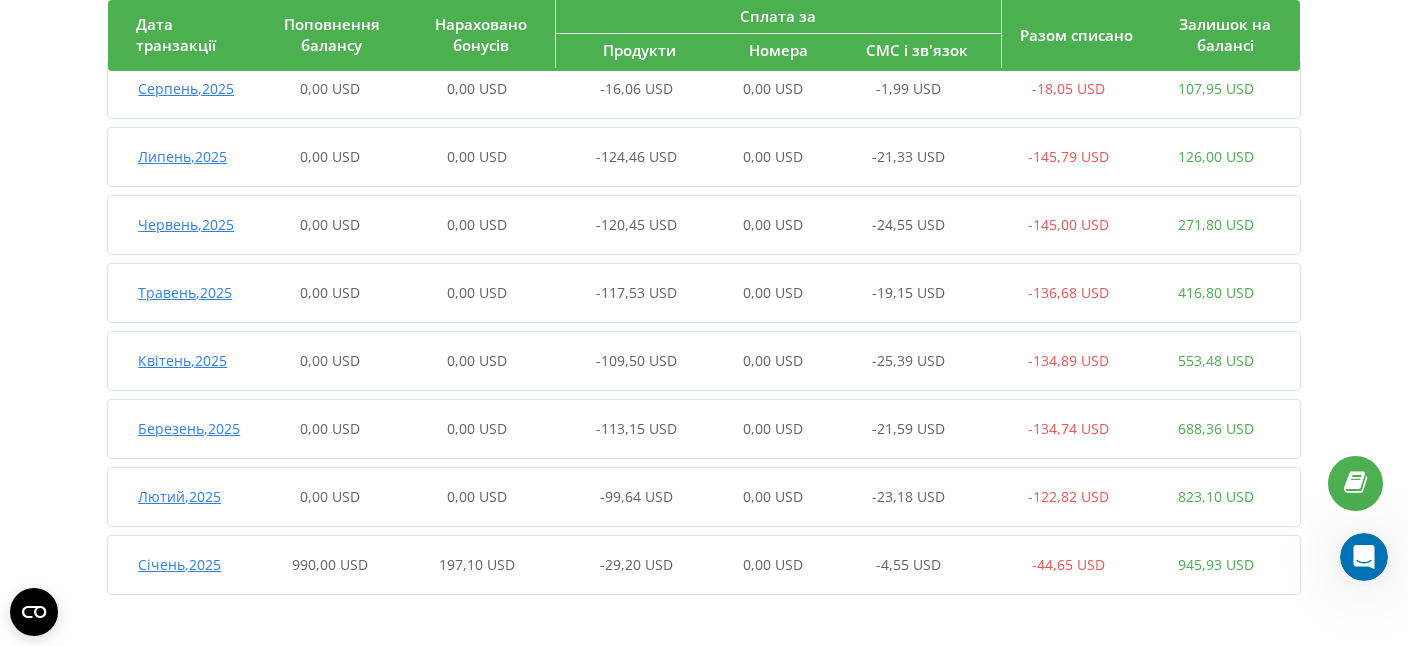 click on "Історія транзакцій за період:  01.01.2025  -  31.08.2025 Дата транзакції Поповнення балансу Нараховано бонусів Сплата за Продукти Номера СМС і зв'язок Разом списано Залишок на балансі   Серпень ,  2025 0,00 USD 0,00 USD -16,06 USD 0,00 USD -1,99 USD -18,05 USD 107,95 USD Дата транзакції Поповнення балансу Списання з балансу Залишок на балансі Понеділок ,  04   серпень   2025 0,00 USD -4,86 USD 107,95 USD Неділя ,  03   серпень   2025 0,00 USD -4,02 USD 112,81 USD Субота ,  02   серпень   2025 0,00 USD -4,02 USD 116,83 USD П’ятниця ,  01   серпень   2025 0,00 USD -5,16 USD 120,84 USD   Липень ,  2025 0,00 USD 0,00 USD -124,46 USD 0,00 USD -21,33 USD -145,79 USD 126,00 USD Дата транзакції Поповнення балансу ,  31" at bounding box center (704, 256) 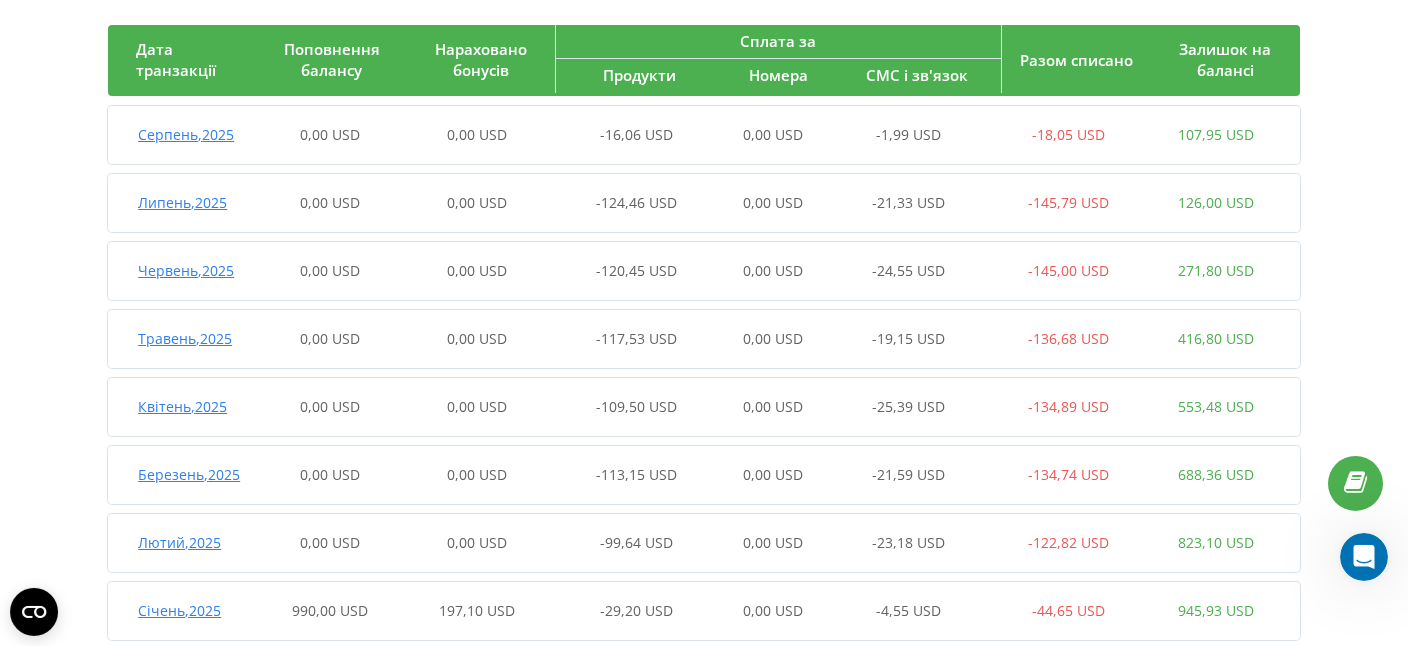 scroll, scrollTop: 148, scrollLeft: 0, axis: vertical 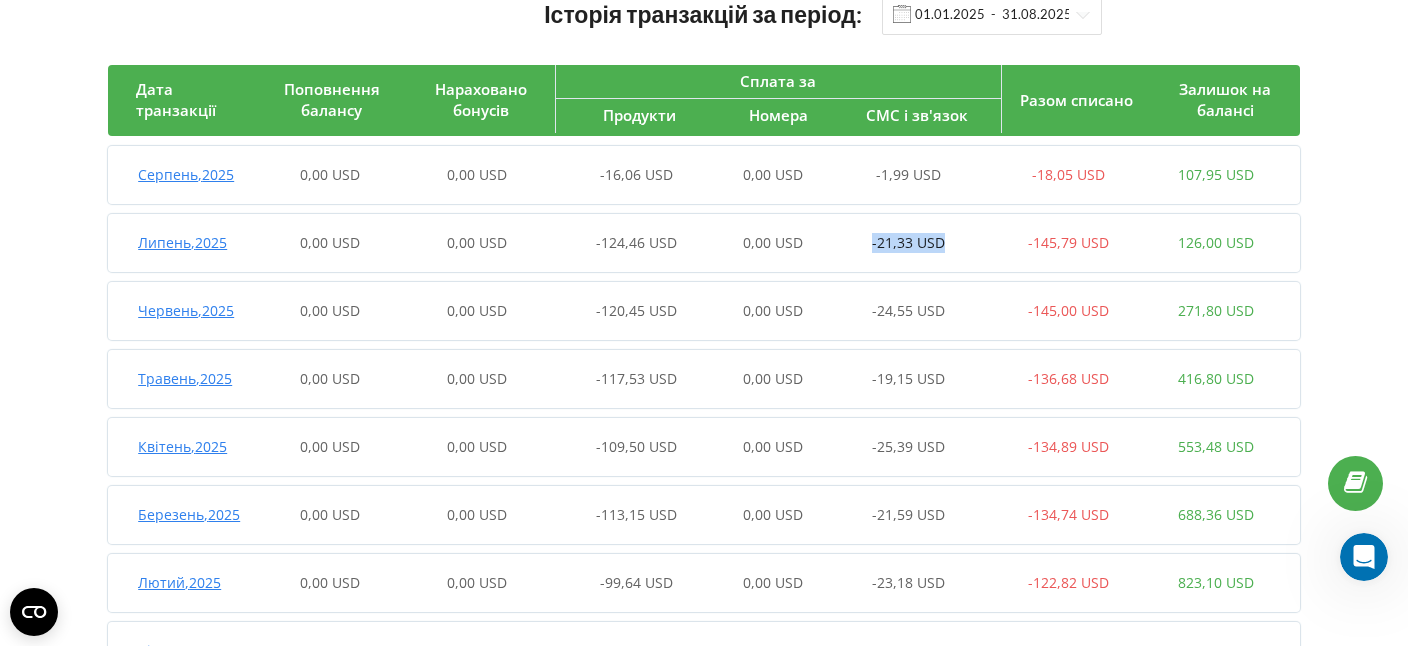 drag, startPoint x: 870, startPoint y: 246, endPoint x: 942, endPoint y: 241, distance: 72.1734 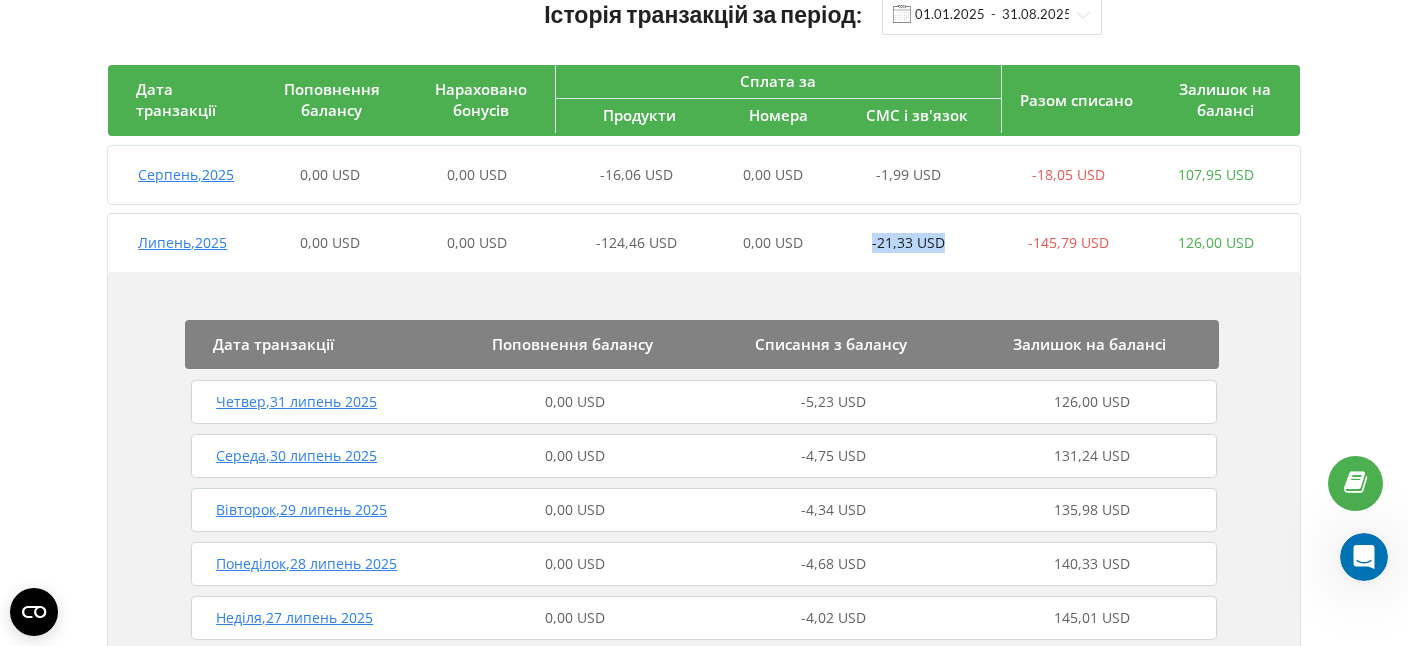 copy on "-21,33 USD" 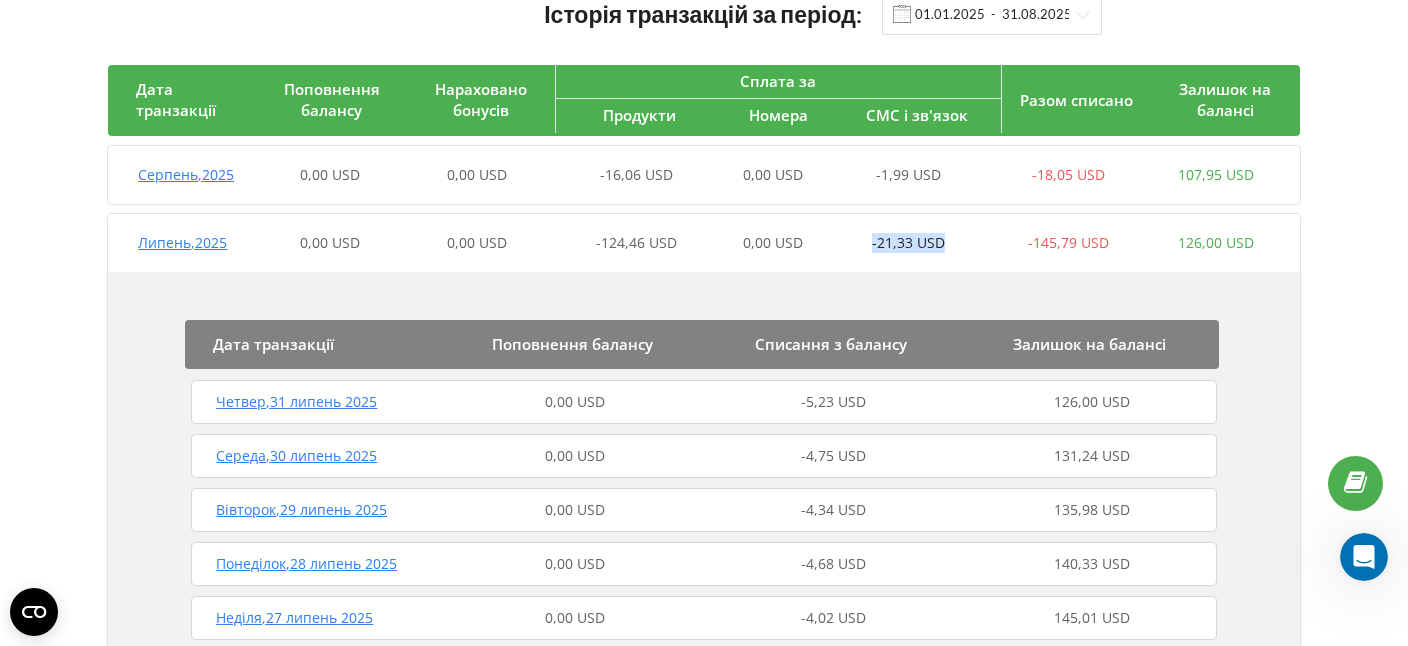 click 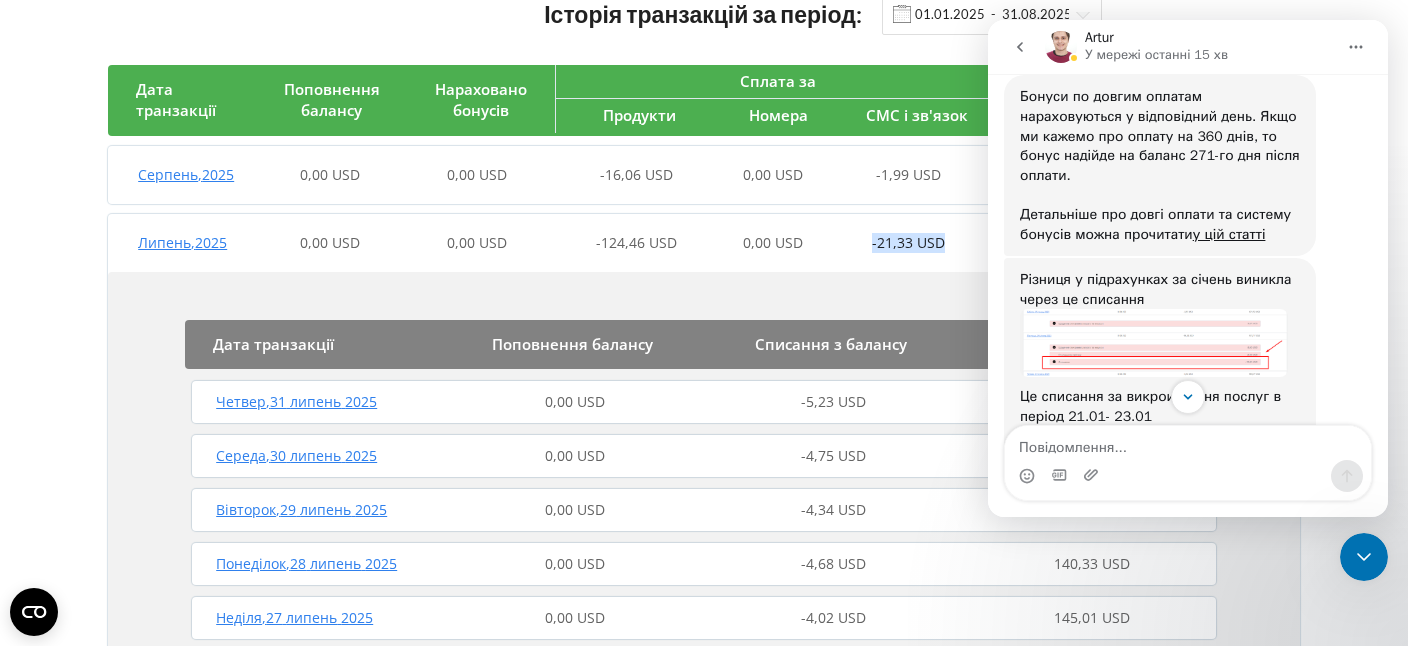 scroll, scrollTop: 4767, scrollLeft: 0, axis: vertical 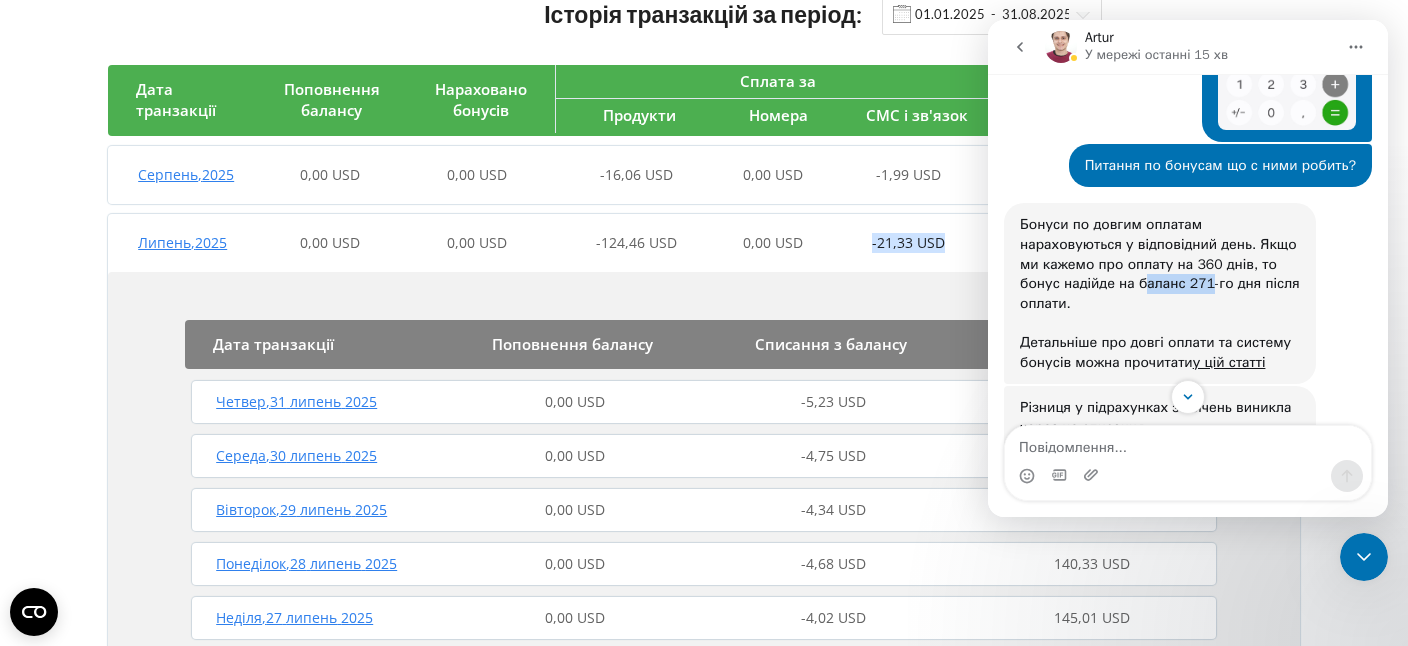 drag, startPoint x: 1026, startPoint y: 204, endPoint x: 1151, endPoint y: 204, distance: 125 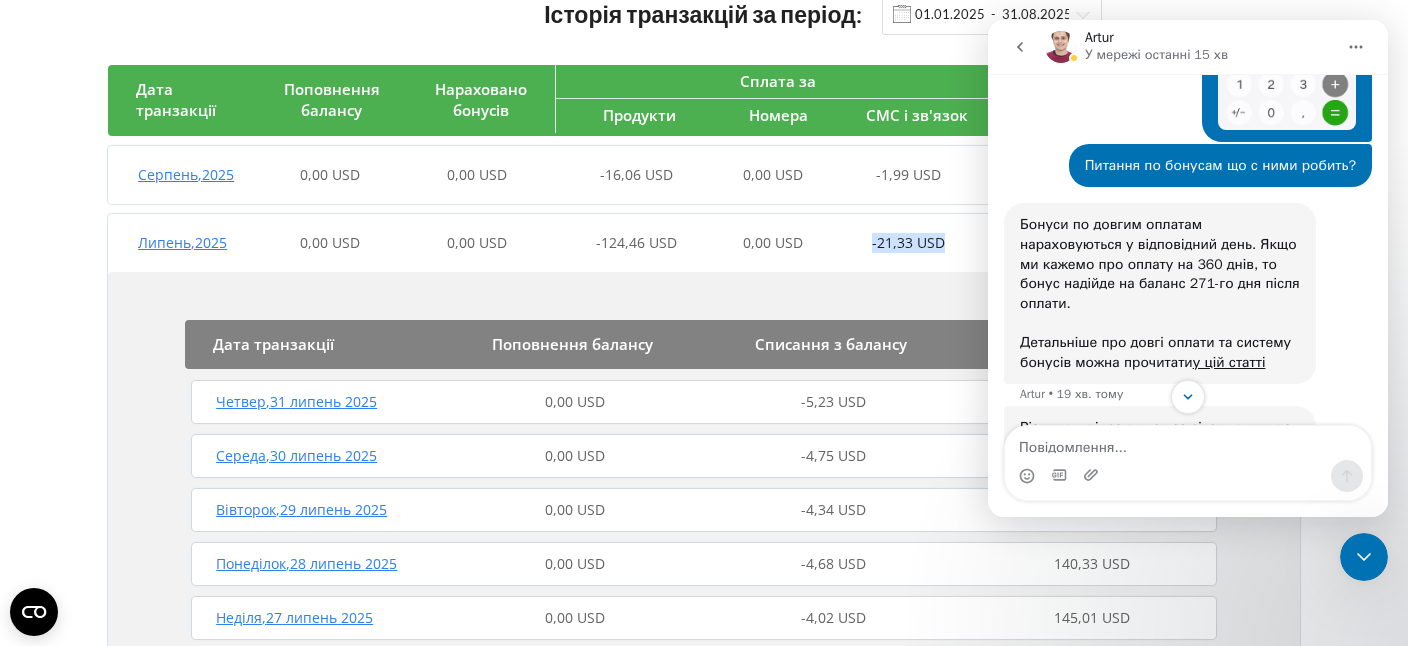 click on "Бонуси  по довгим оплатам нараховуються у відповідний день. Якщо ми кажемо про оплату на 360 днів, то бонус надійде на баланс 271-го дня після оплати. Детальніше про довгі оплати та систему бонусів можна прочитати  у цій статті" at bounding box center (1160, 293) 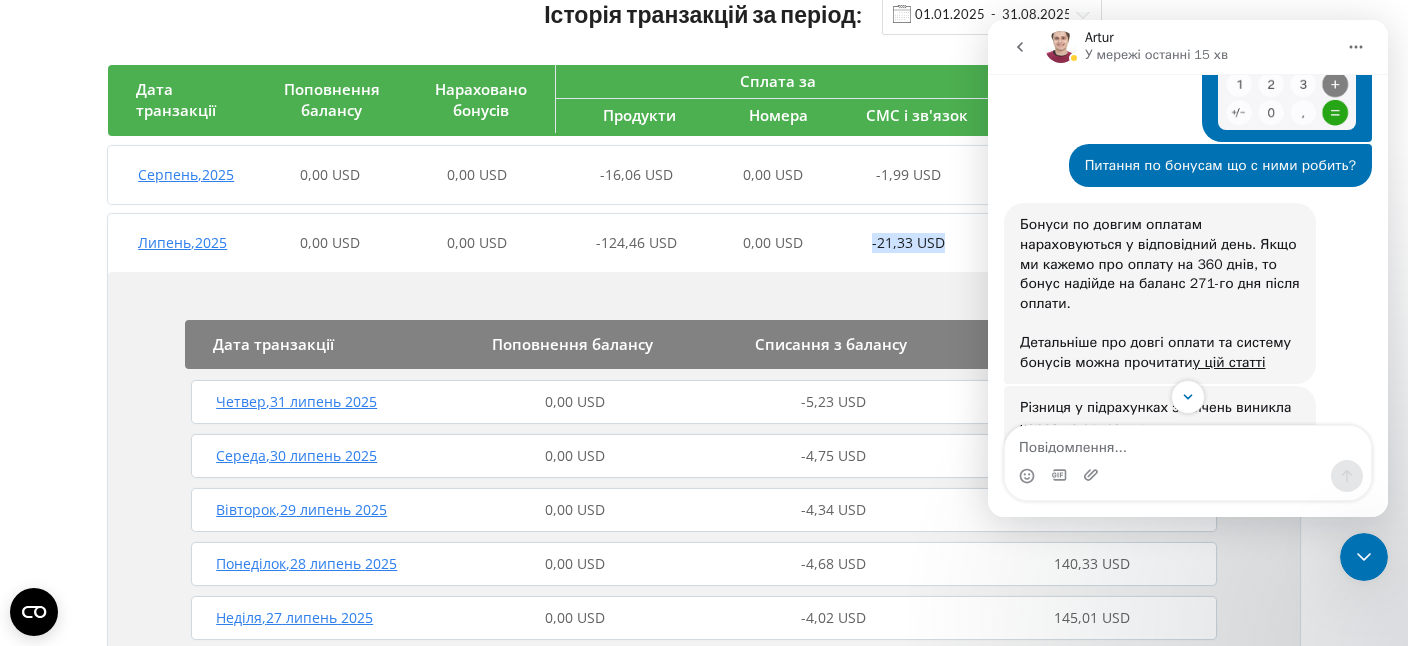 click on "Бонуси  по довгим оплатам нараховуються у відповідний день. Якщо ми кажемо про оплату на 360 днів, то бонус надійде на баланс 271-го дня після оплати. Детальніше про довгі оплати та систему бонусів можна прочитати  у цій статті" at bounding box center [1160, 293] 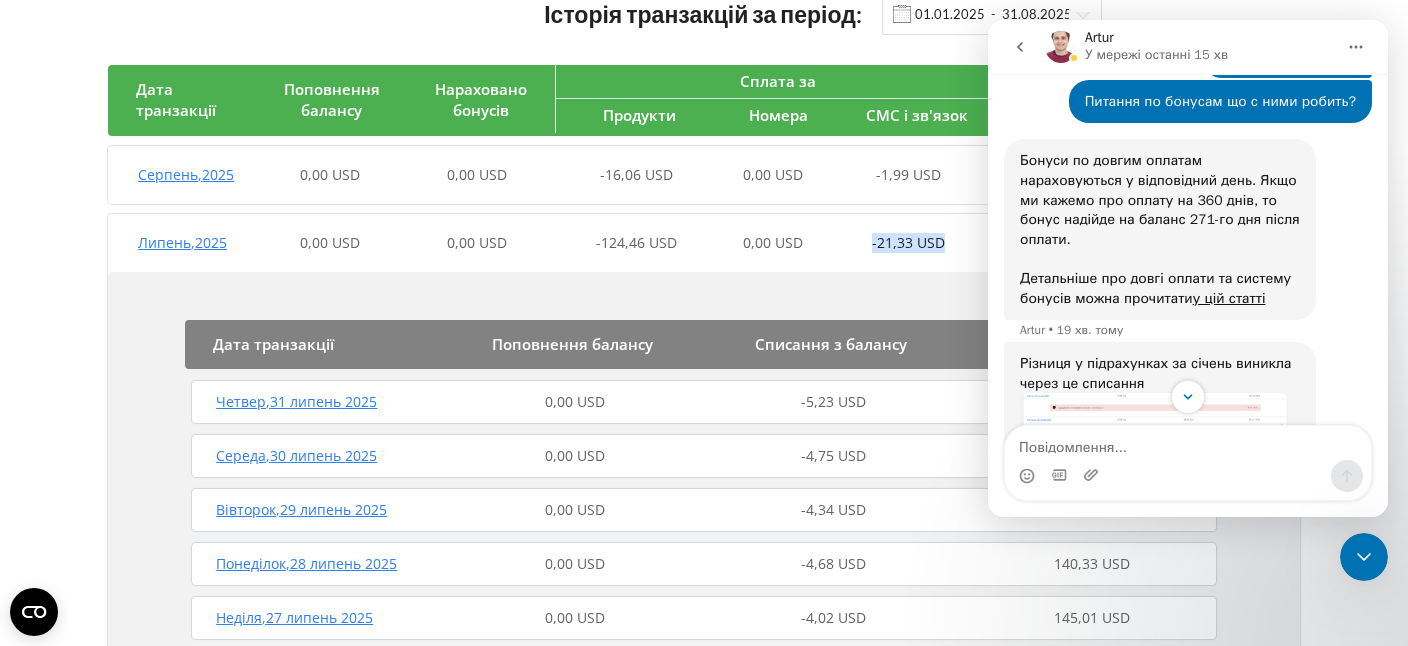 scroll, scrollTop: 4895, scrollLeft: 0, axis: vertical 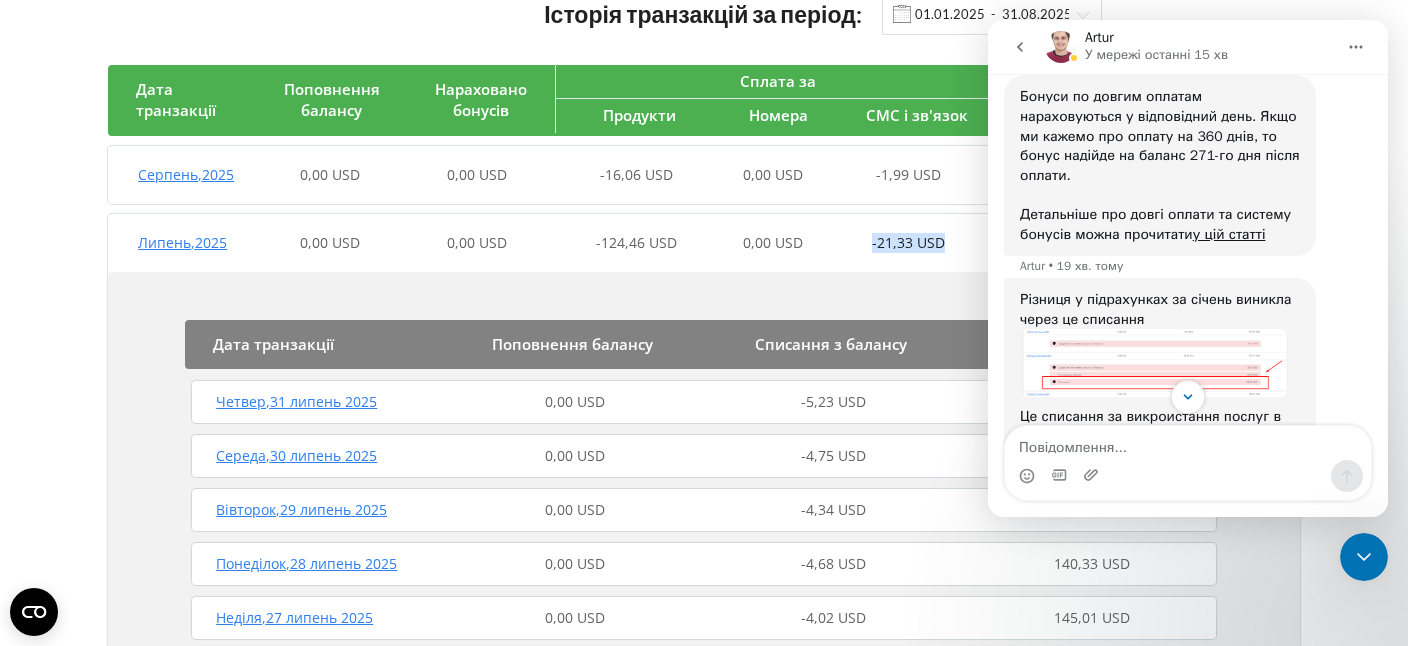 click at bounding box center (1154, 363) 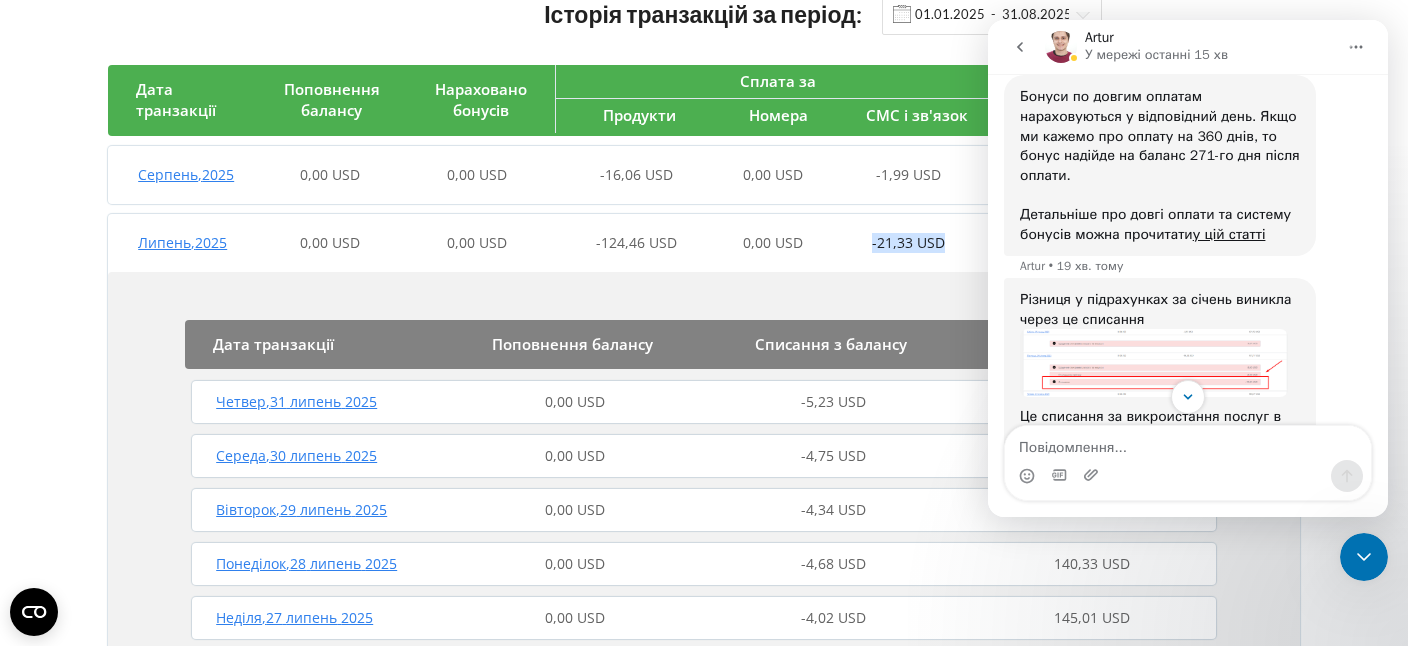 scroll, scrollTop: 0, scrollLeft: 0, axis: both 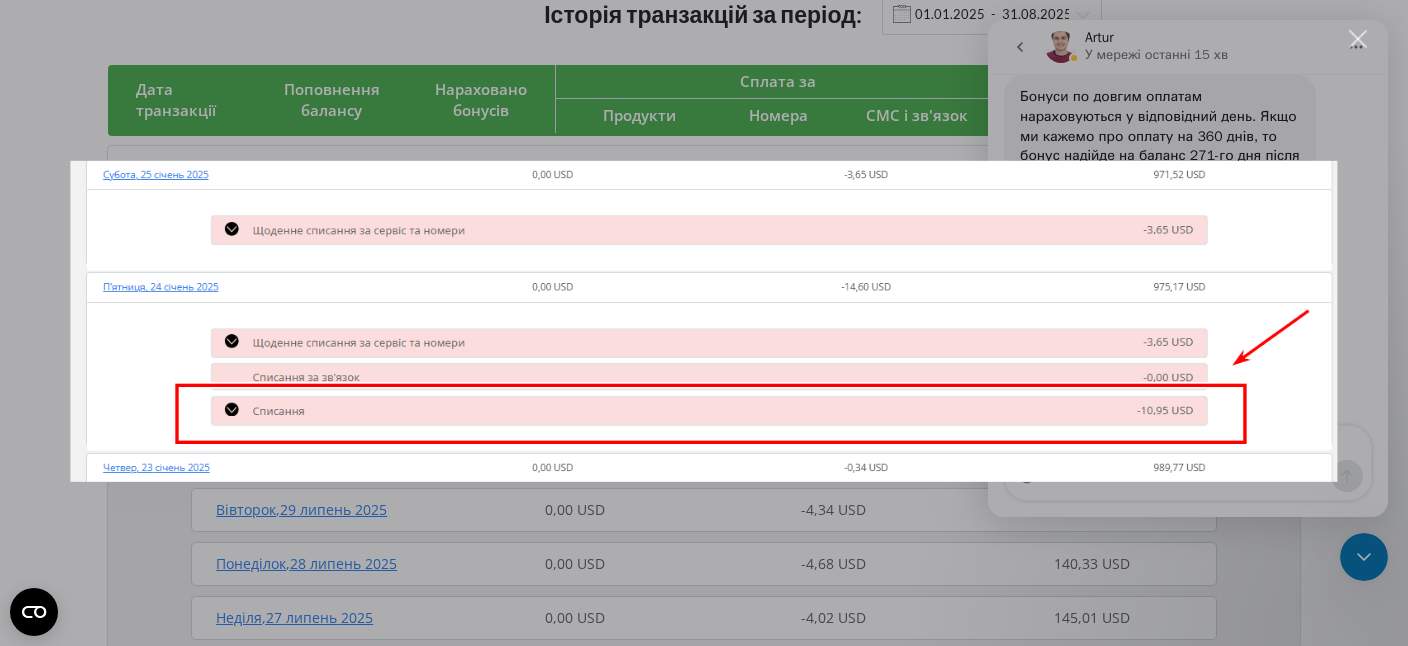 click at bounding box center [1358, 39] 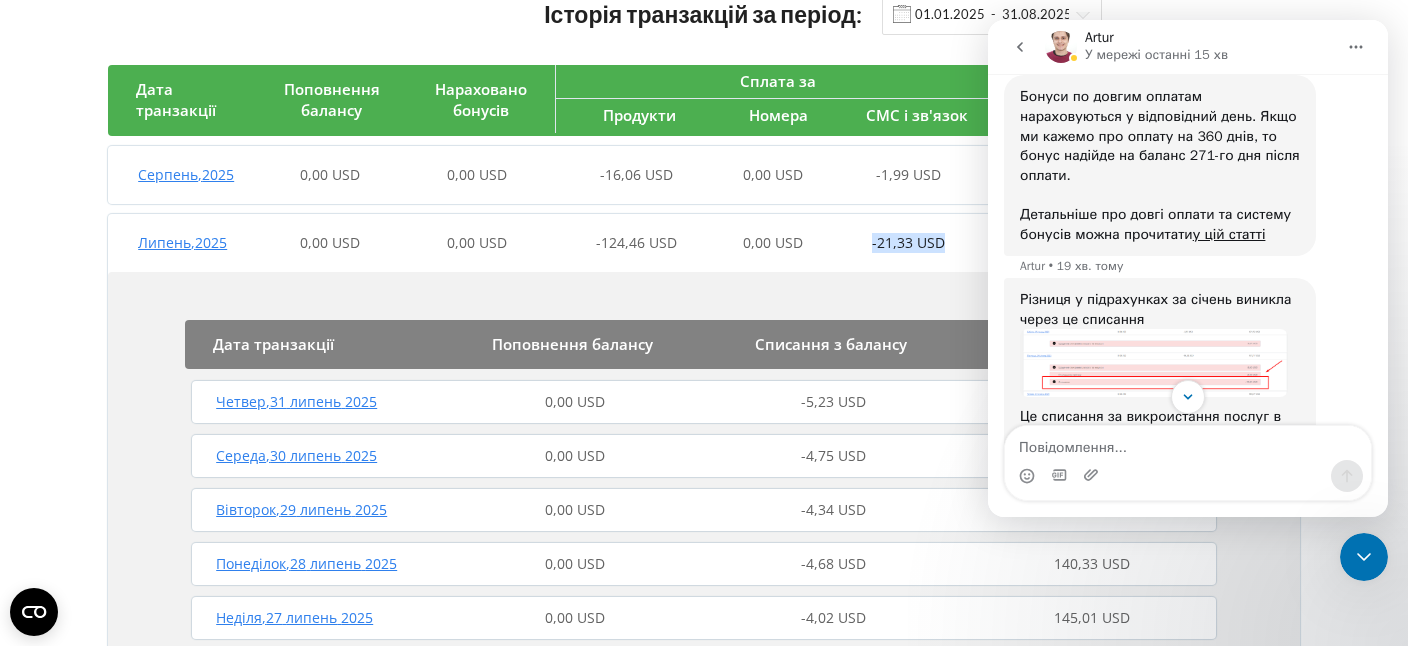 scroll, scrollTop: 5022, scrollLeft: 0, axis: vertical 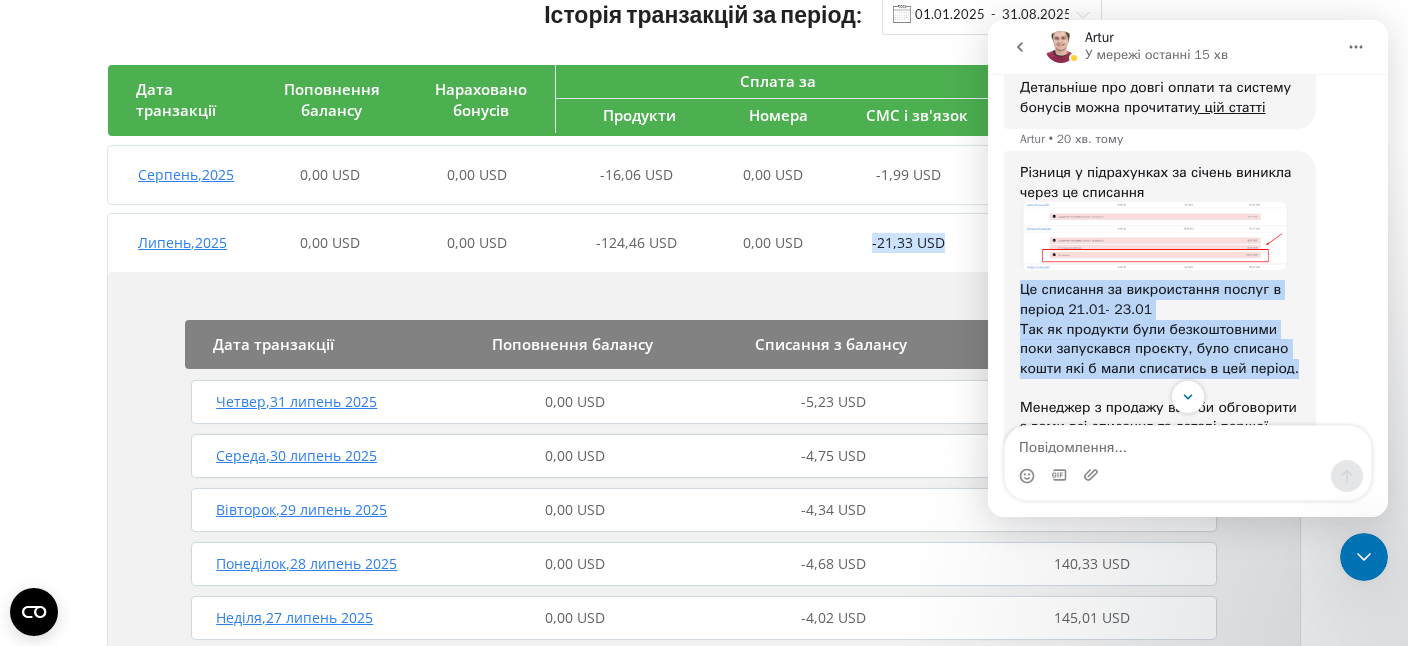 drag, startPoint x: 1021, startPoint y: 191, endPoint x: 1242, endPoint y: 268, distance: 234.0299 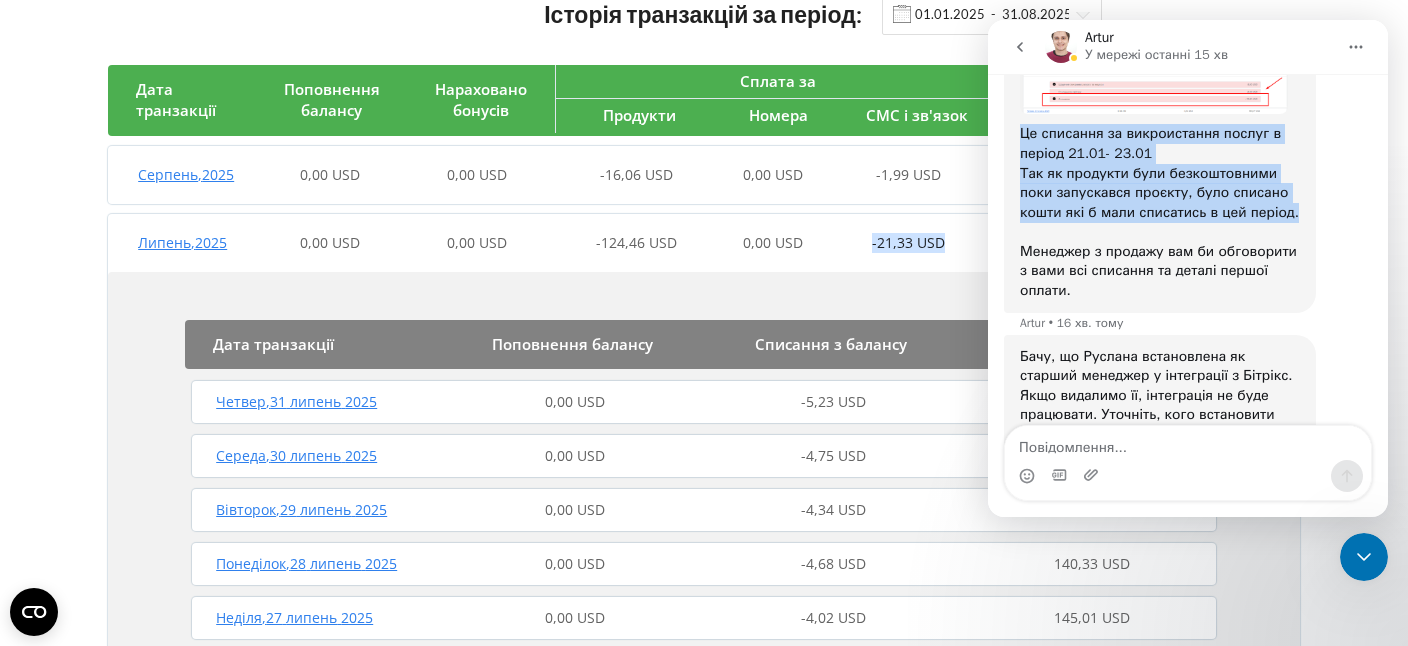 scroll, scrollTop: 5190, scrollLeft: 0, axis: vertical 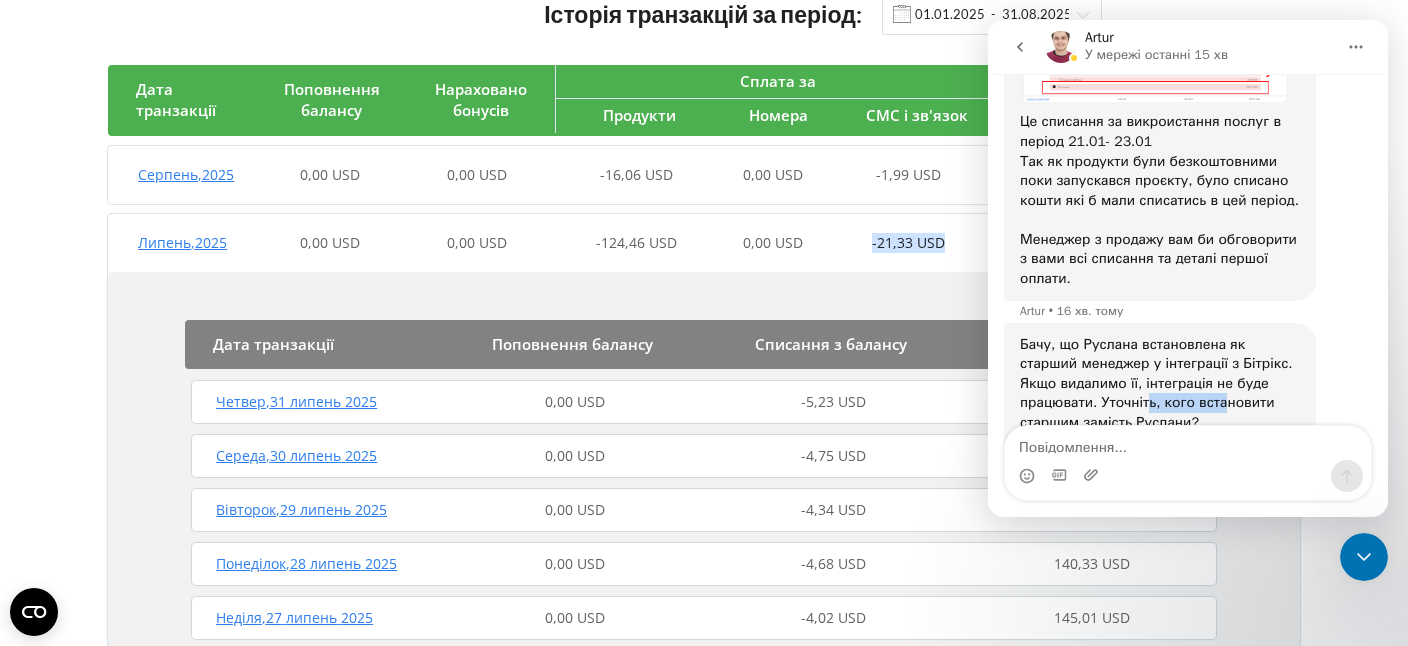 drag, startPoint x: 1146, startPoint y: 285, endPoint x: 1221, endPoint y: 290, distance: 75.16648 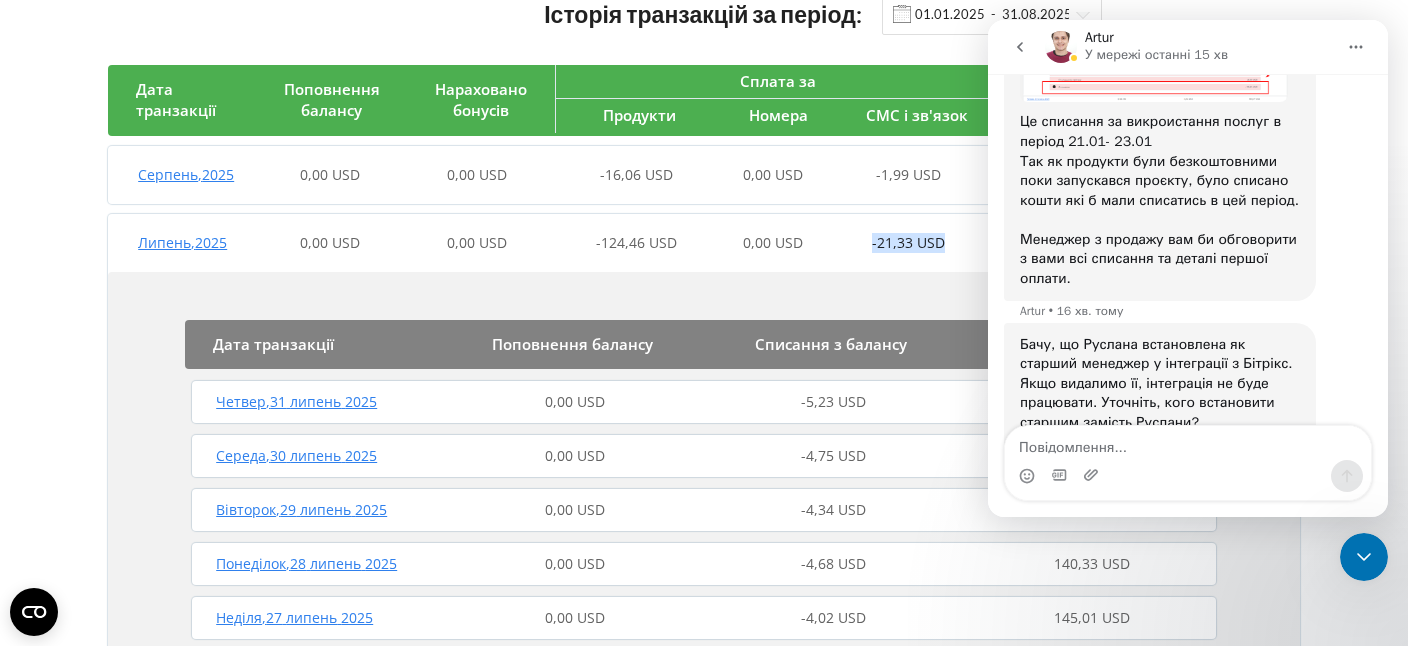 click on "Бачу, що Руслана встановлена як старший менеджер у інтеграції з Бітрікс. Якщо видалимо її, інтеграція не буде працювати. Уточніть, кого встановити старшим замість Руслани? Треба обов'язково щоб це був співробітник проєкту" at bounding box center (1160, 413) 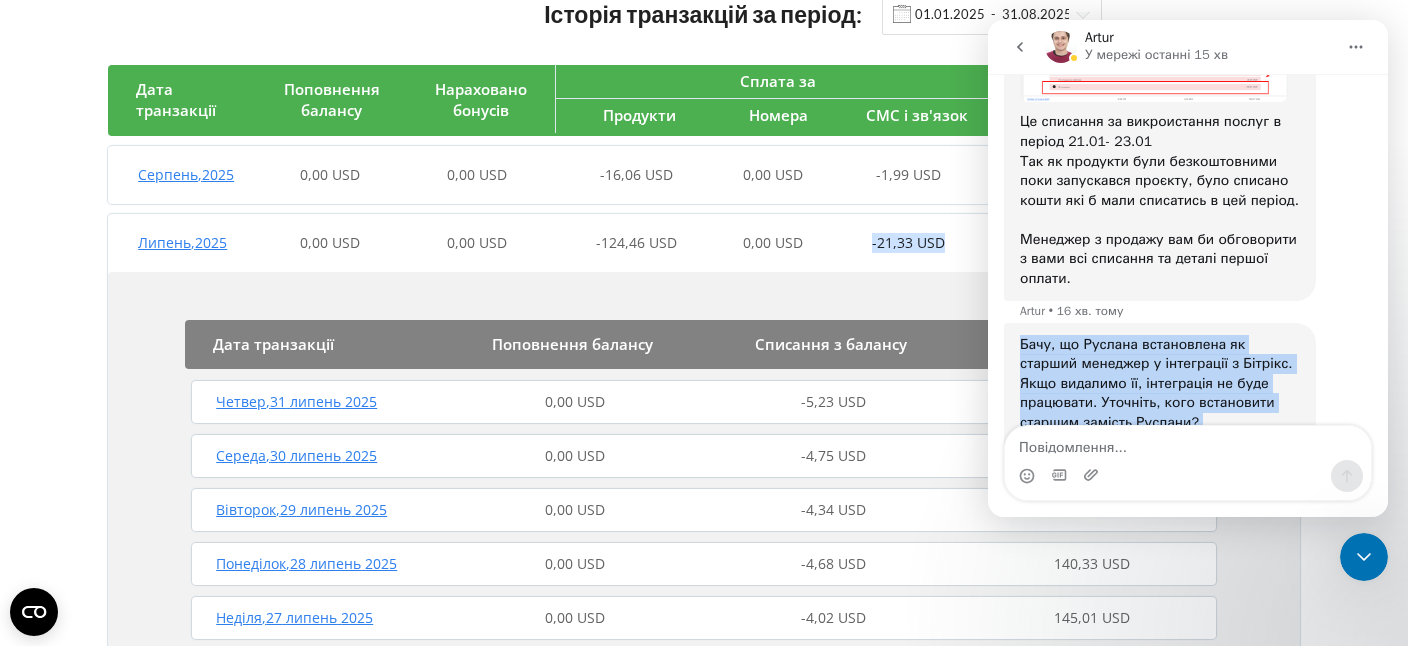drag, startPoint x: 1022, startPoint y: 226, endPoint x: 1166, endPoint y: 366, distance: 200.83824 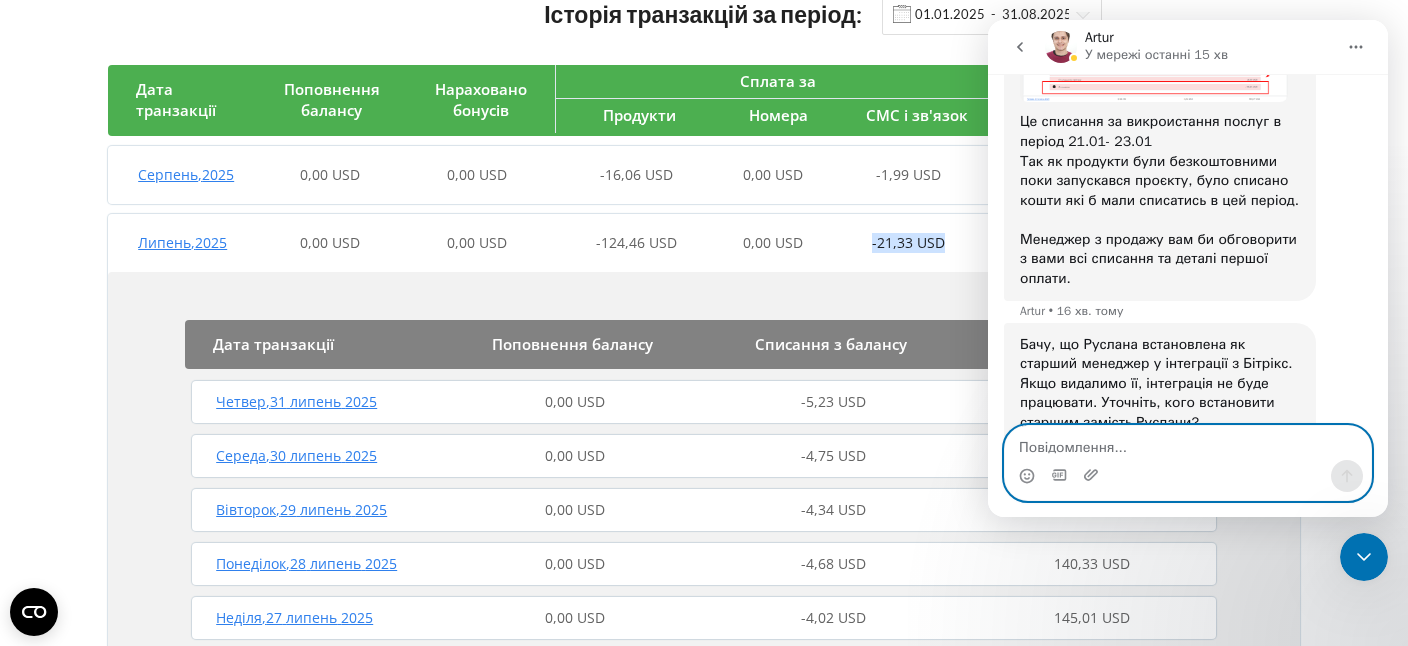 click at bounding box center (1188, 443) 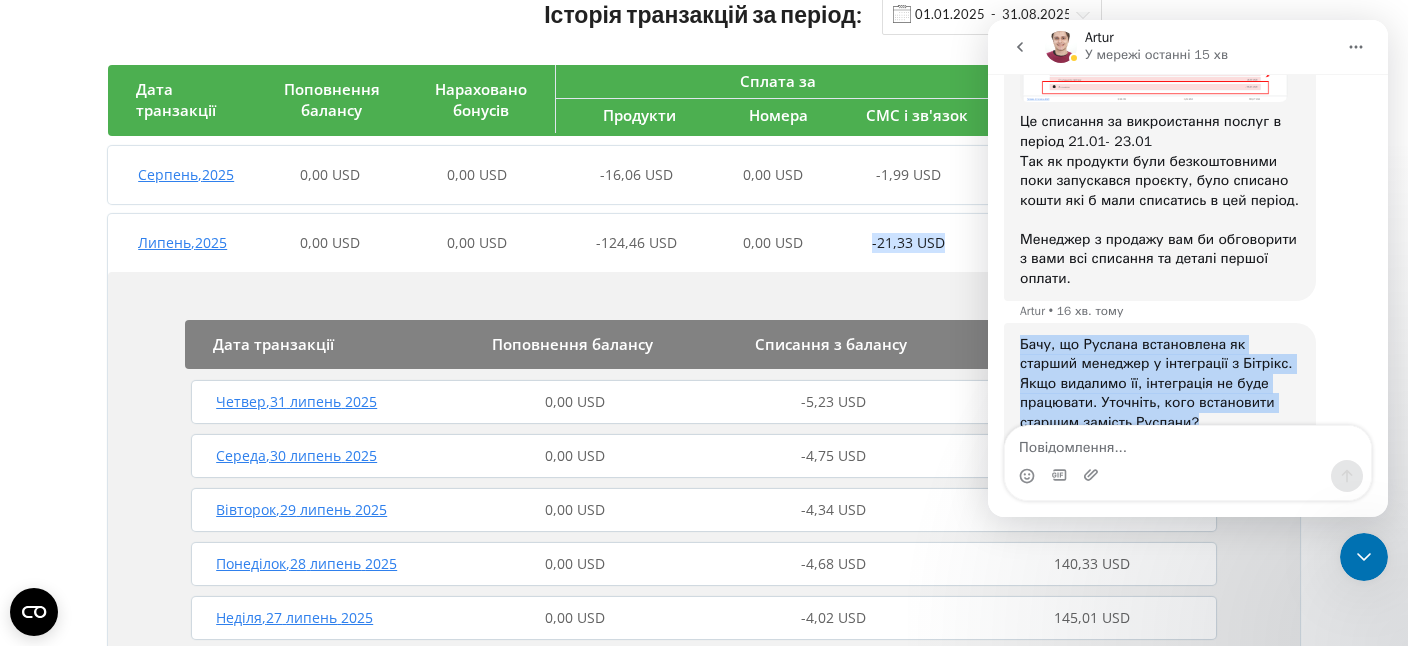 drag, startPoint x: 1021, startPoint y: 226, endPoint x: 1203, endPoint y: 302, distance: 197.23083 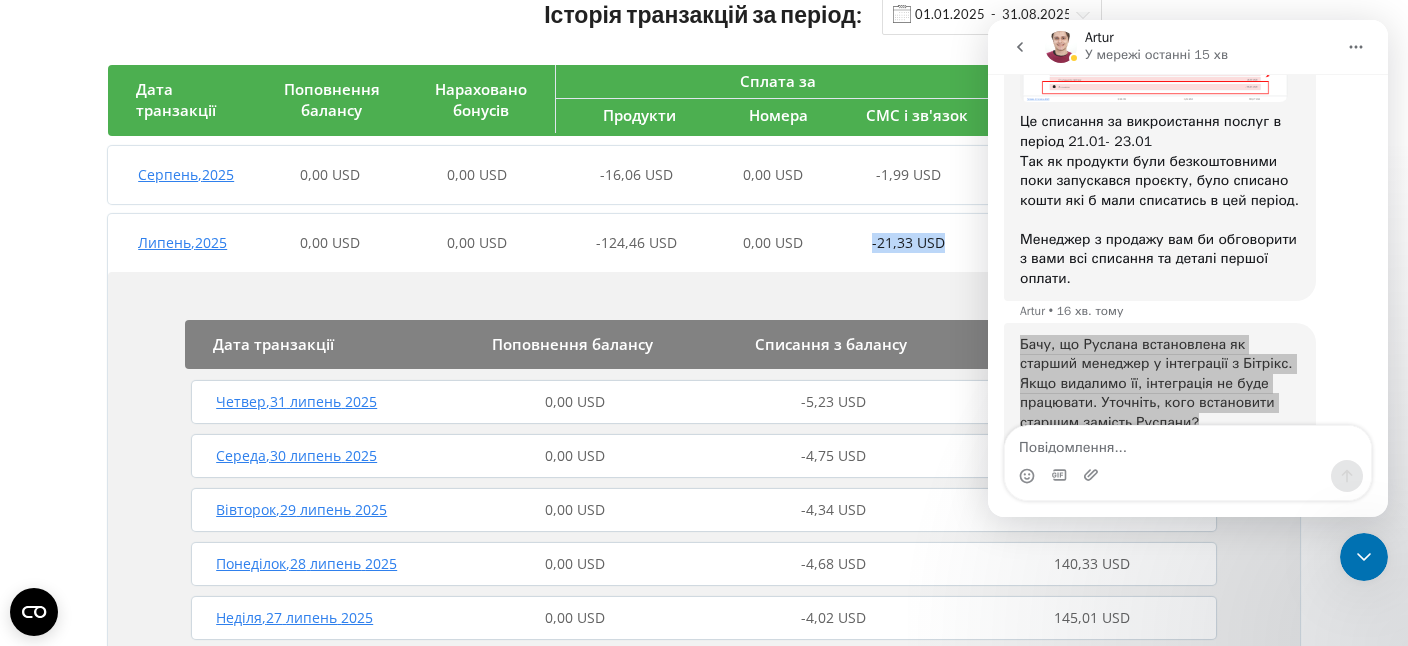 click on "0,00 USD" at bounding box center (330, 243) 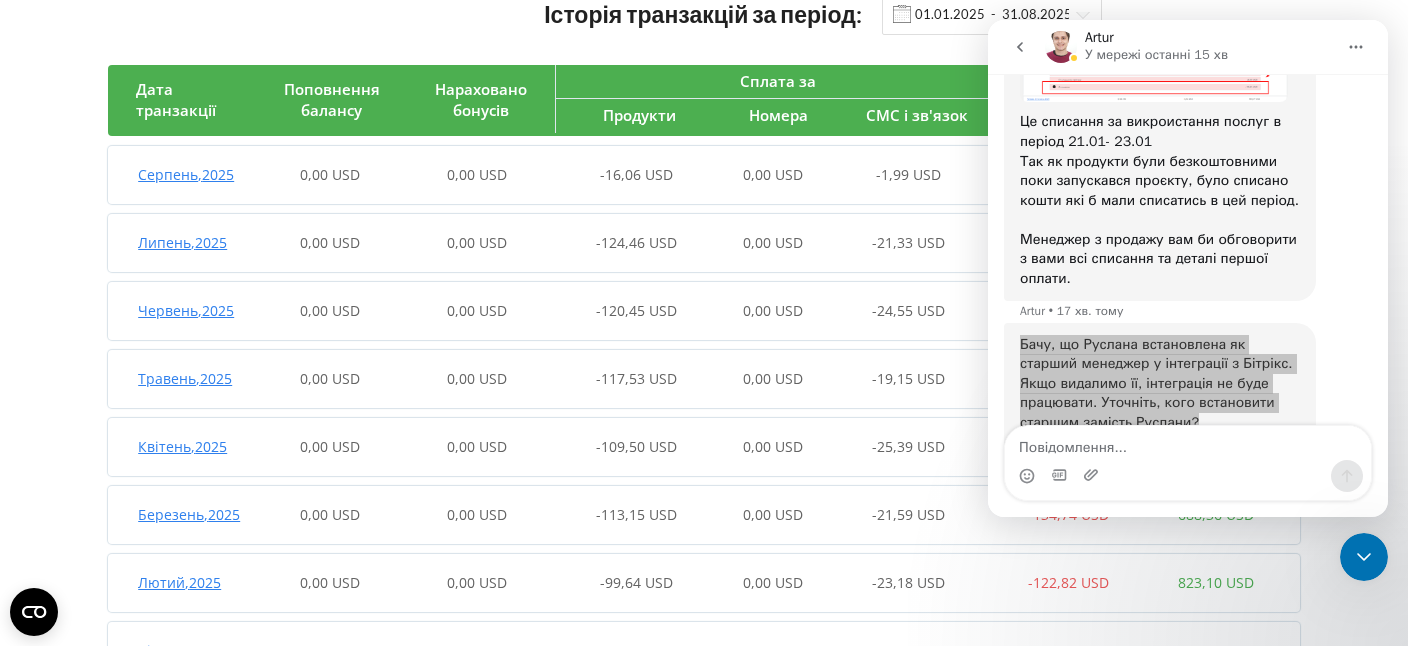 scroll, scrollTop: 253, scrollLeft: 0, axis: vertical 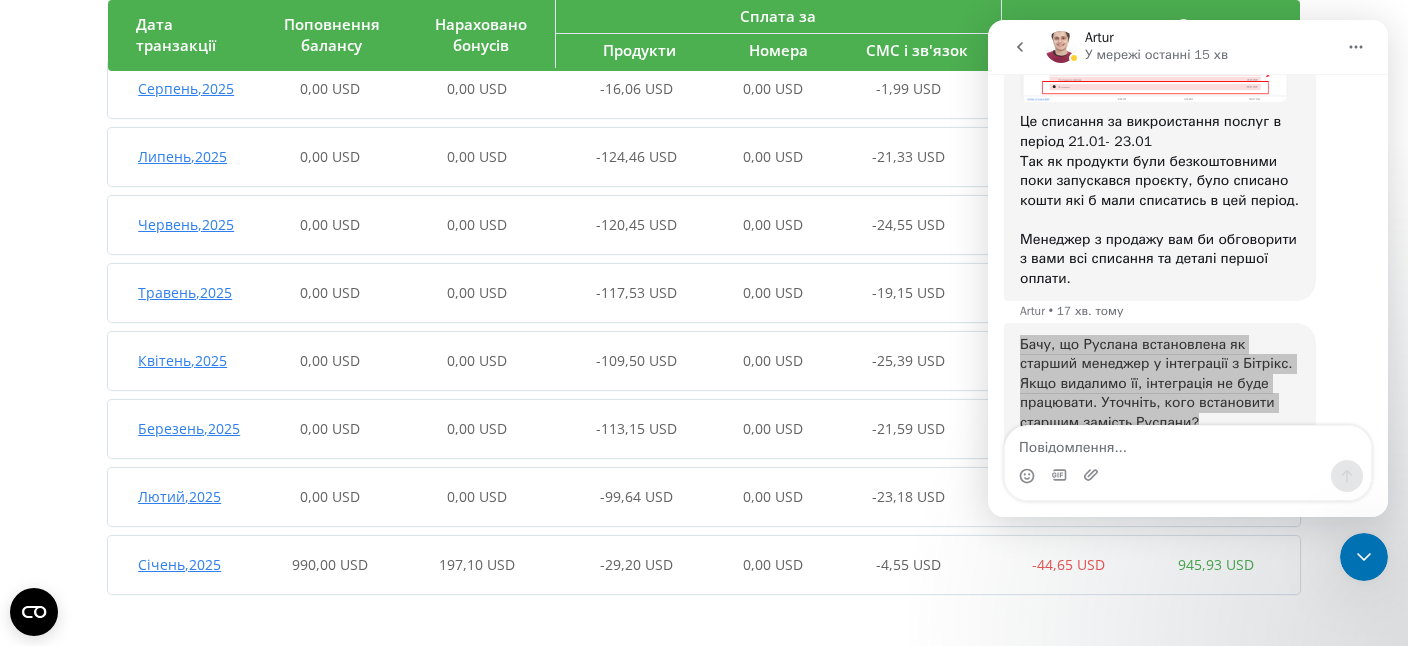 click on "Січень ,  2025" at bounding box center [179, 564] 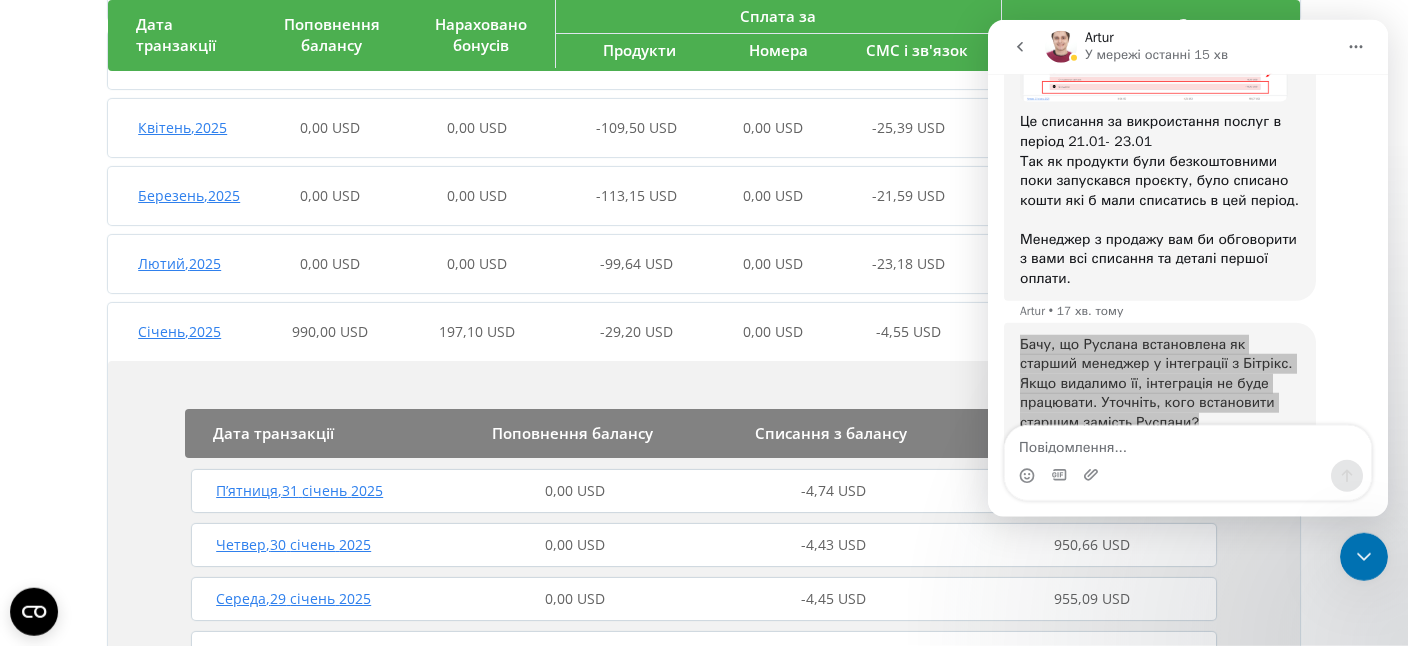 scroll, scrollTop: 456, scrollLeft: 0, axis: vertical 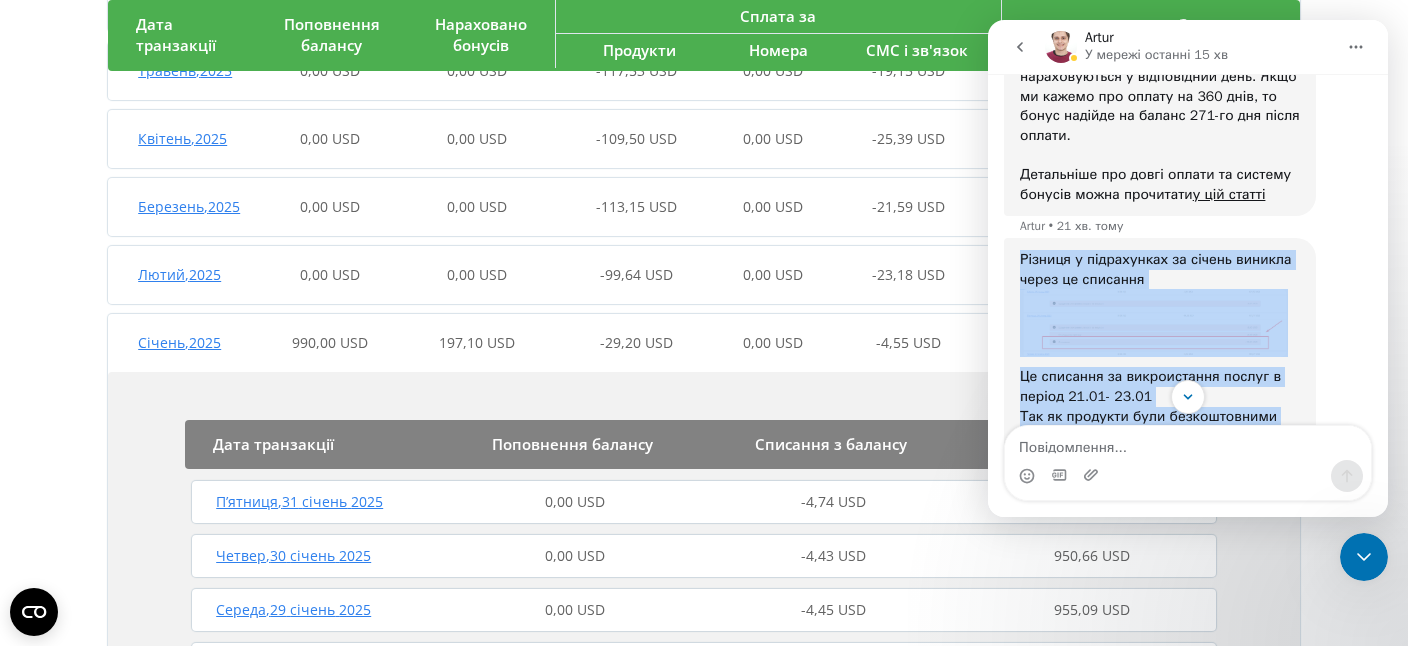 drag, startPoint x: 1021, startPoint y: 165, endPoint x: 1244, endPoint y: 354, distance: 292.31833 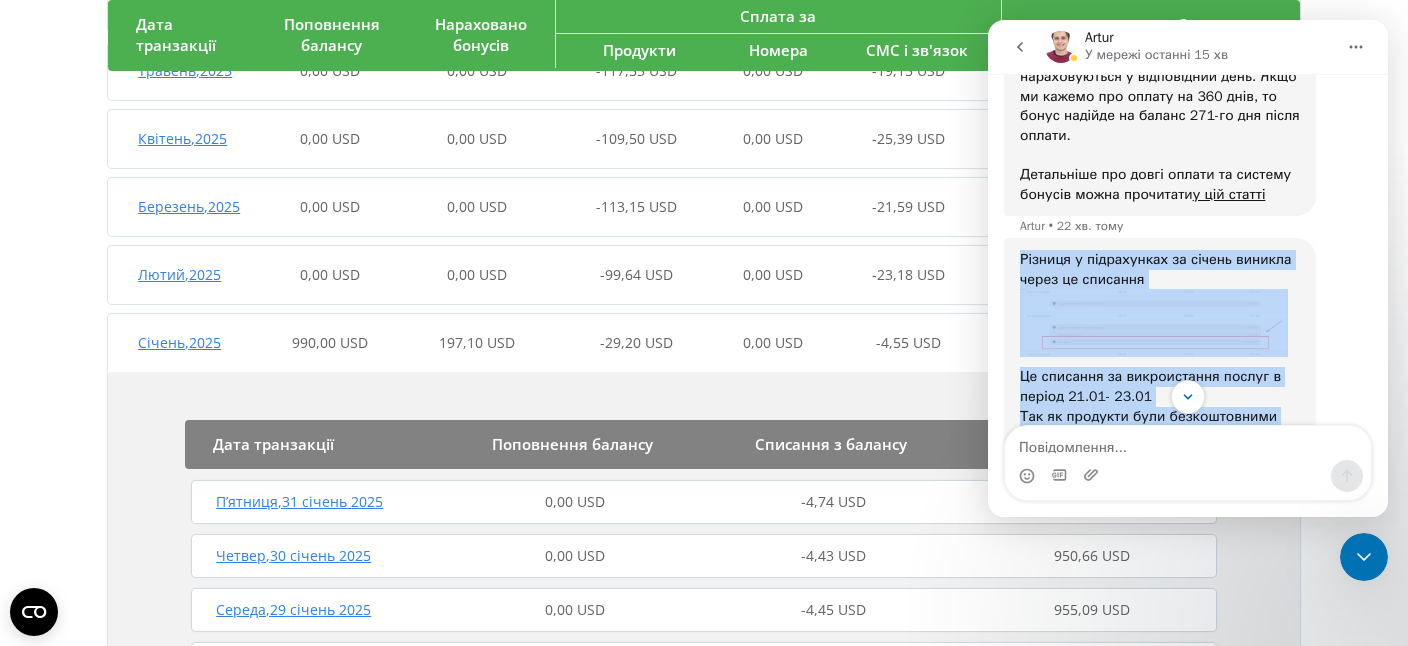 click at bounding box center (1154, 323) 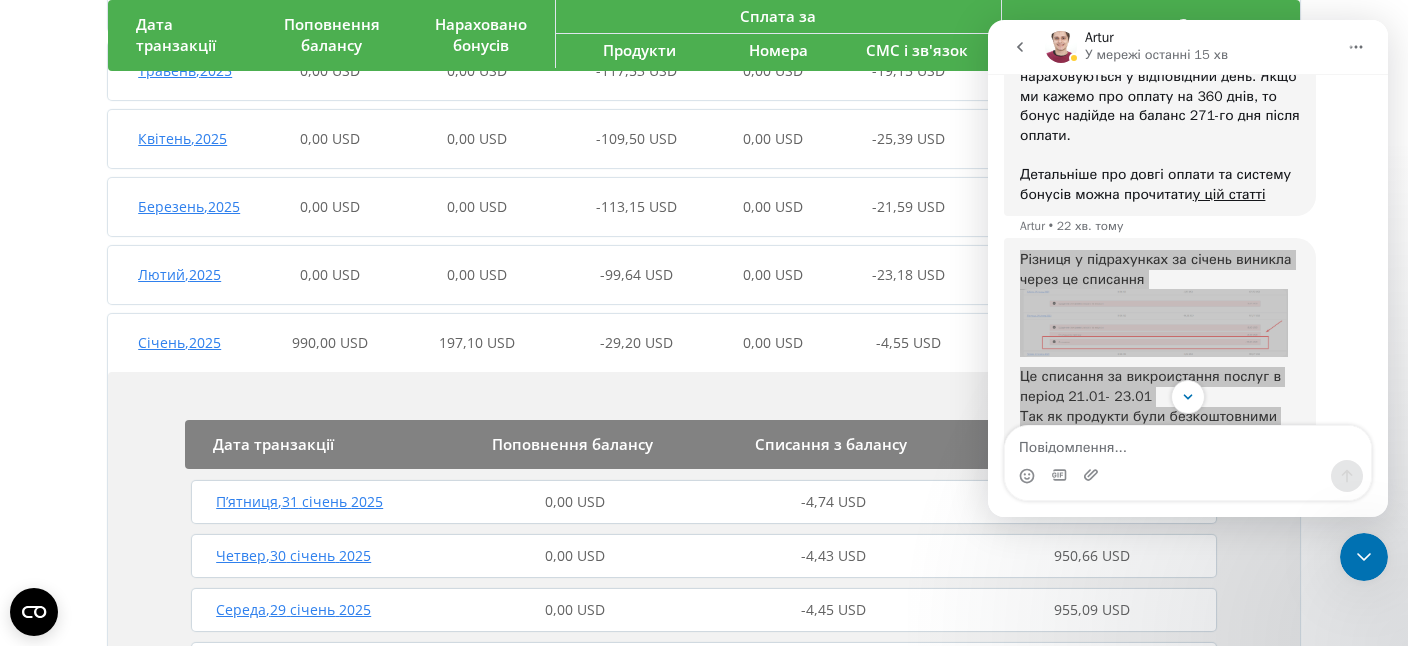 scroll, scrollTop: 0, scrollLeft: 0, axis: both 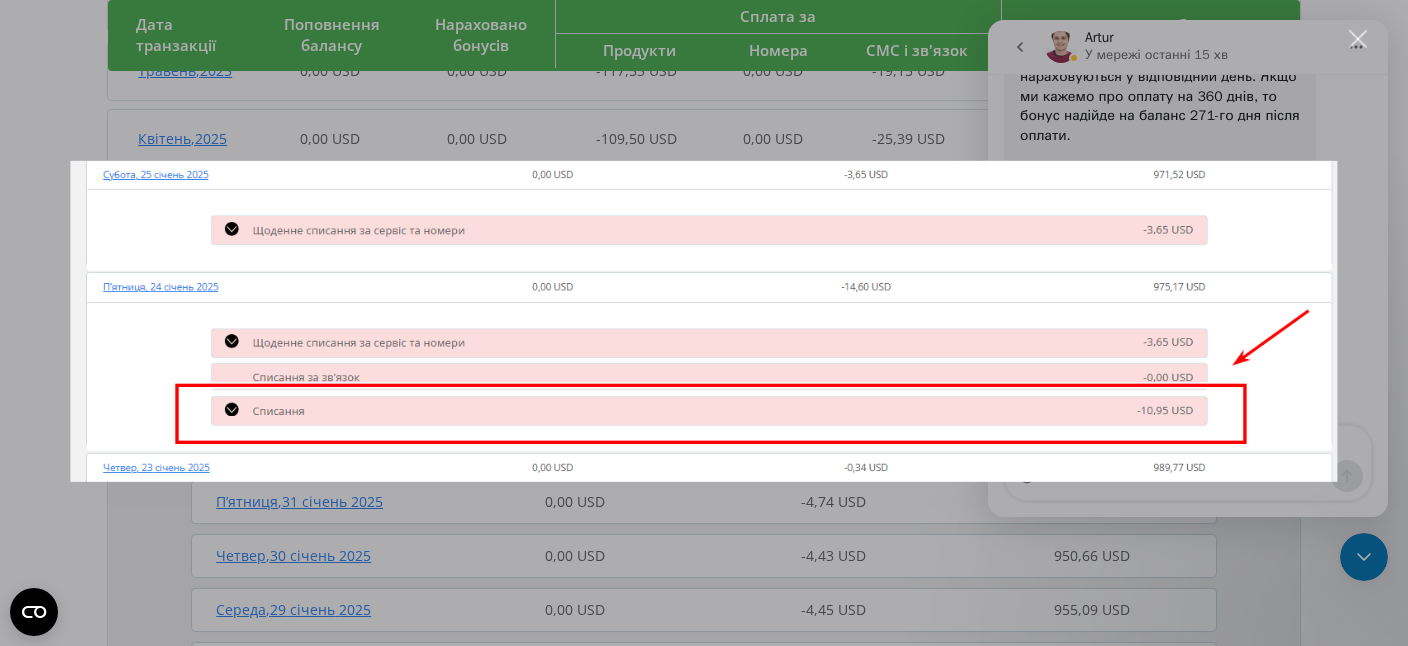 click at bounding box center [1358, 39] 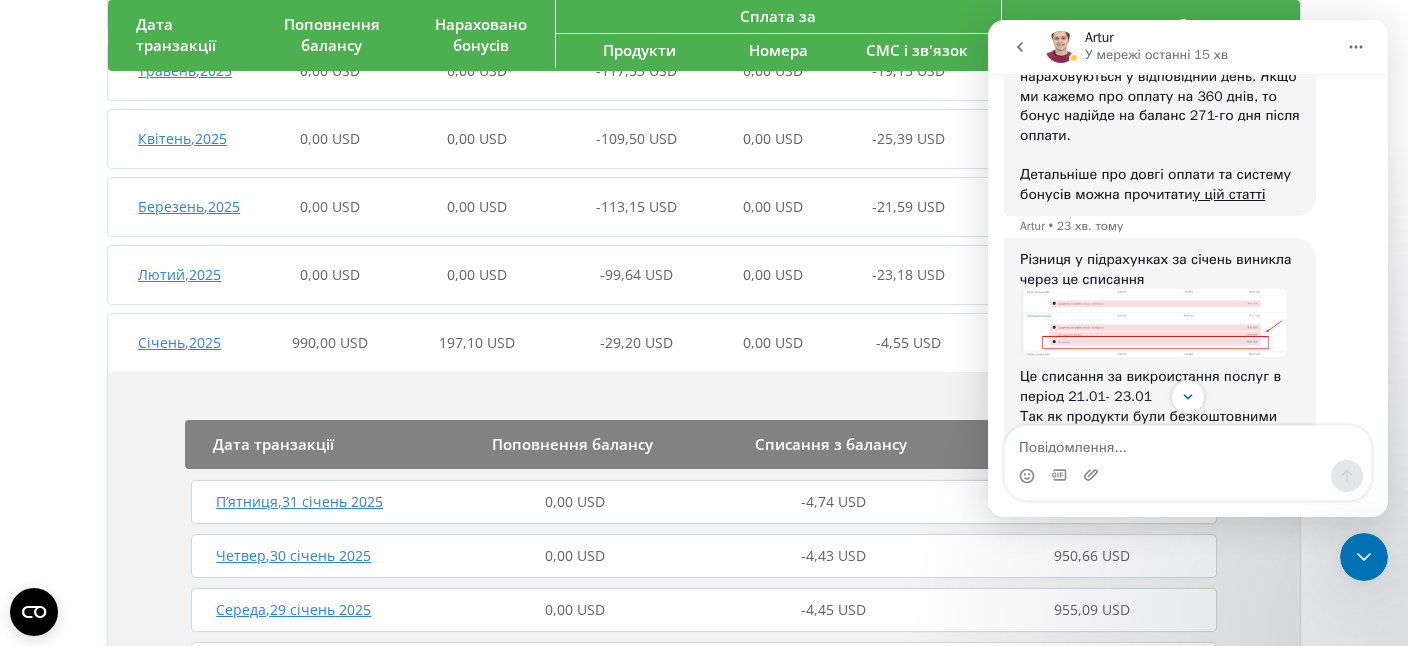 click on "Дата транзакції Поповнення балансу Списання з балансу Залишок на балансі П’ятниця ,  31   січень   2025 0,00 USD -4,74 USD 945,93 USD Четвер ,  30   січень   2025 0,00 USD -4,43 USD 950,66 USD Середа ,  29   січень   2025 0,00 USD -4,45 USD 955,09 USD Вівторок ,  28   січень   2025 0,00 USD -4,61 USD 959,54 USD Понеділок ,  27   січень   2025 0,00 USD -3,71 USD 964,16 USD Неділя ,  26   січень   2025 0,00 USD -3,65 USD 967,87 USD Субота ,  25   січень   2025 0,00 USD -3,65 USD 971,52 USD П’ятниця ,  24   січень   2025 0,00 USD -14,60 USD 975,17 USD Четвер ,  23   січень   2025 0,00 USD -0,34 USD 989,77 USD Середа ,  22   січень   2025 990,00 USD -0,25 USD 990,11 USD Вівторок ,  21   січень   2025 0,00 USD -0,21 USD 0,41 USD" at bounding box center (704, 737) 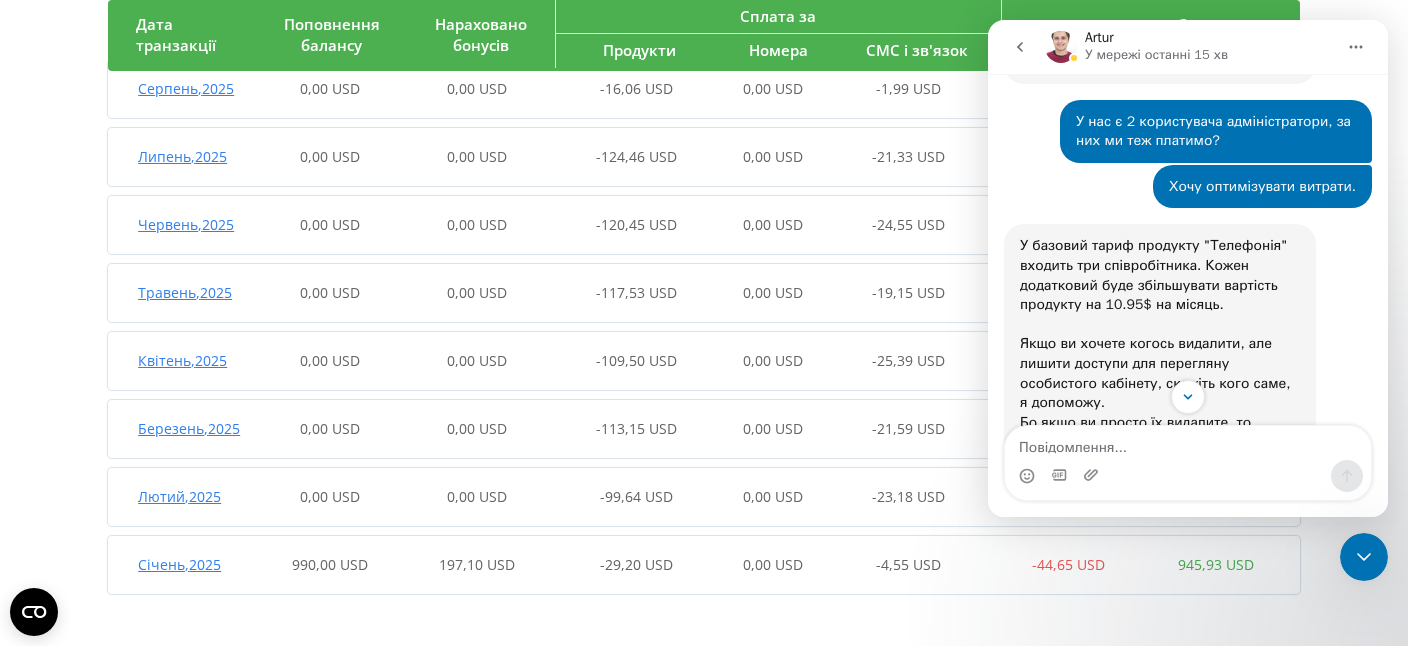 scroll, scrollTop: 2128, scrollLeft: 0, axis: vertical 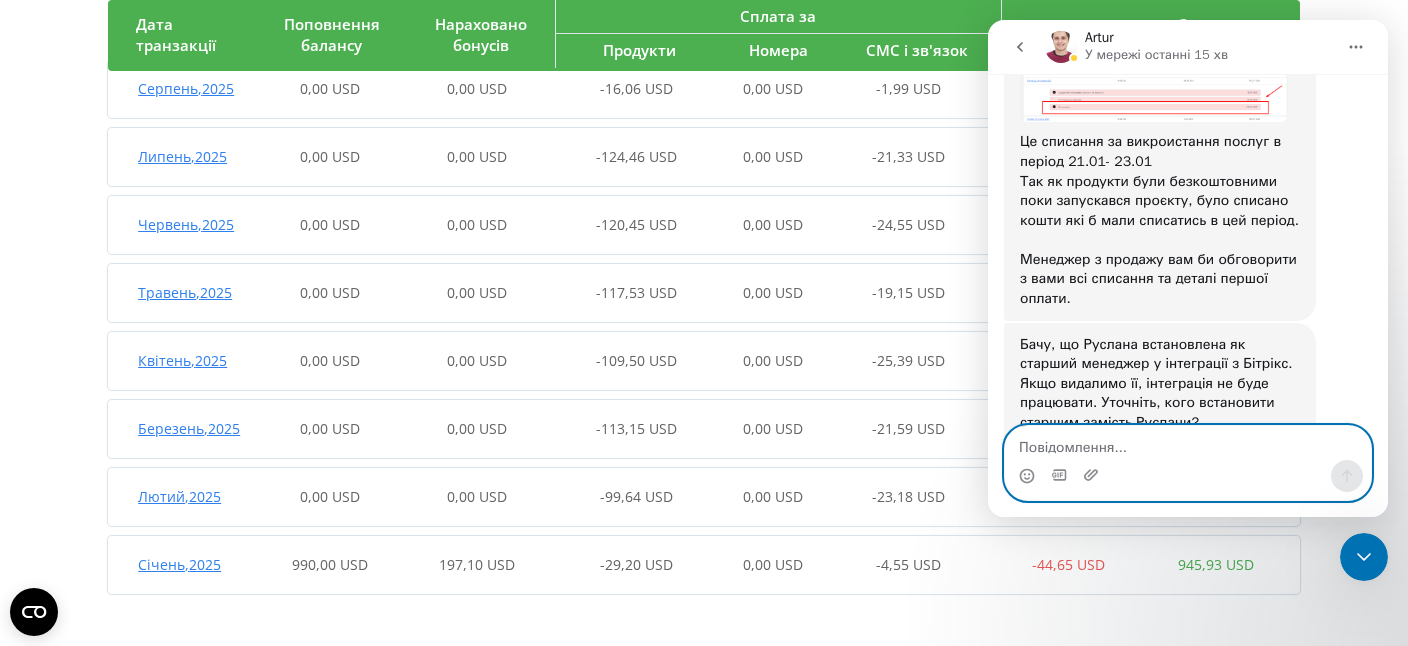 click at bounding box center (1188, 443) 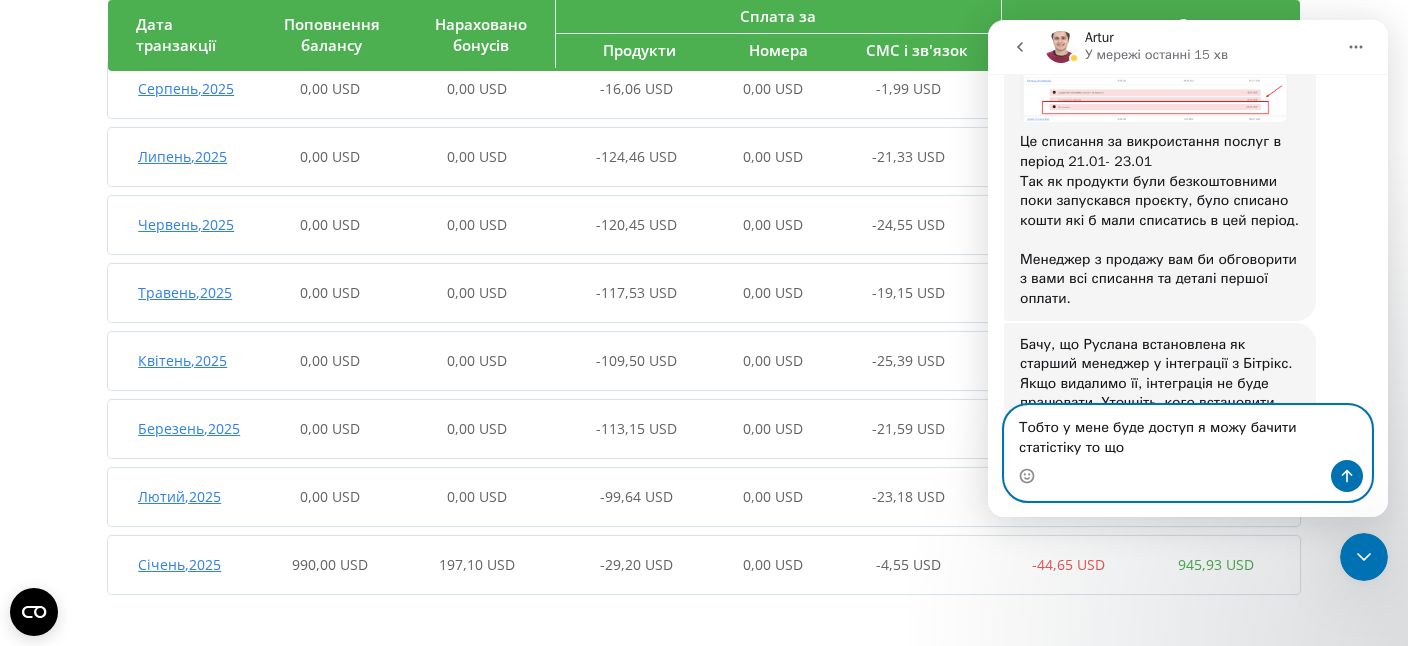 click on "Тобто у мене буде доступ я можу бачити статістіку то що" at bounding box center [1188, 433] 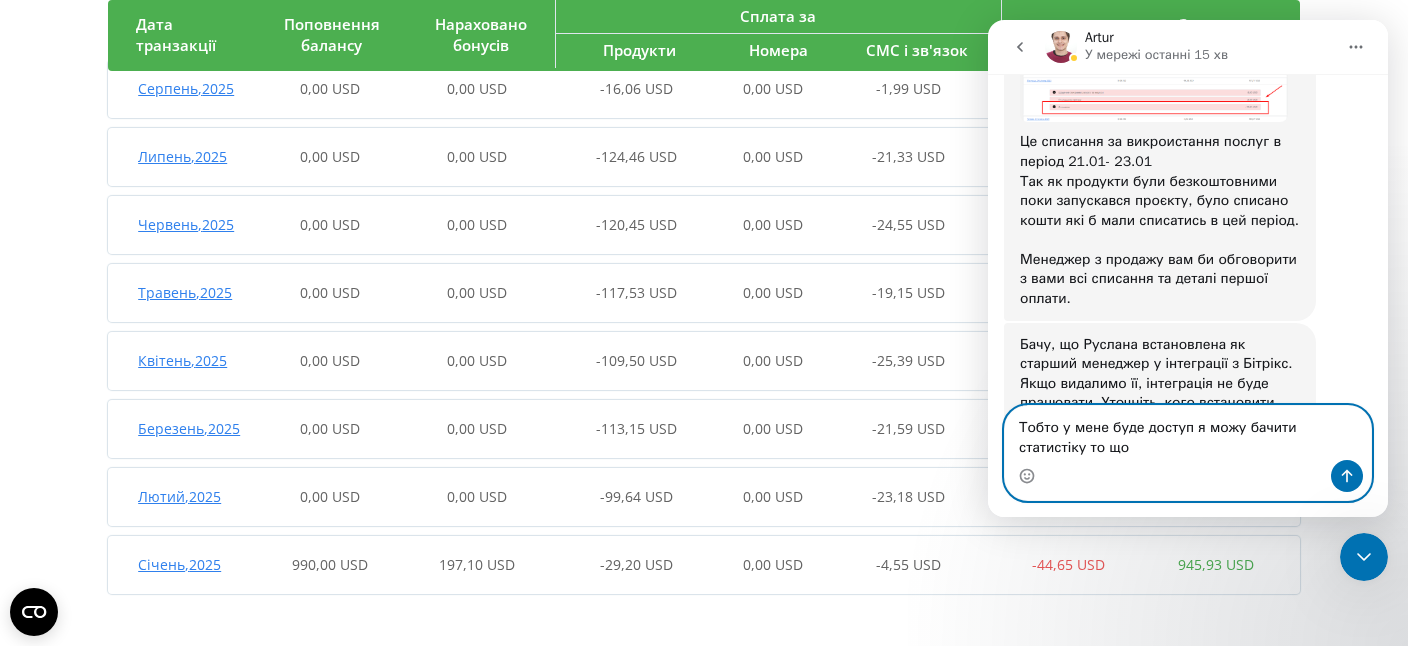 click on "Тобто у мене буде доступ я можу бачити статистіку то що" at bounding box center (1188, 433) 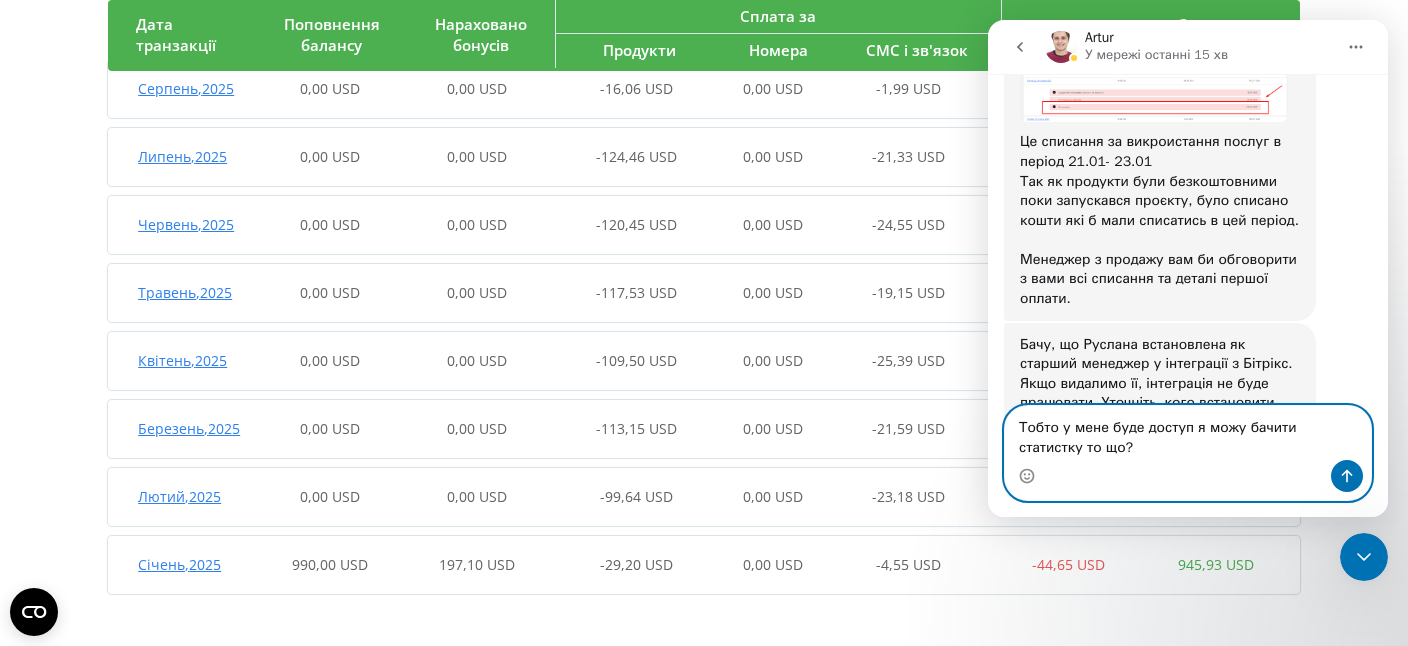 drag, startPoint x: 1335, startPoint y: 427, endPoint x: 1339, endPoint y: 447, distance: 20.396078 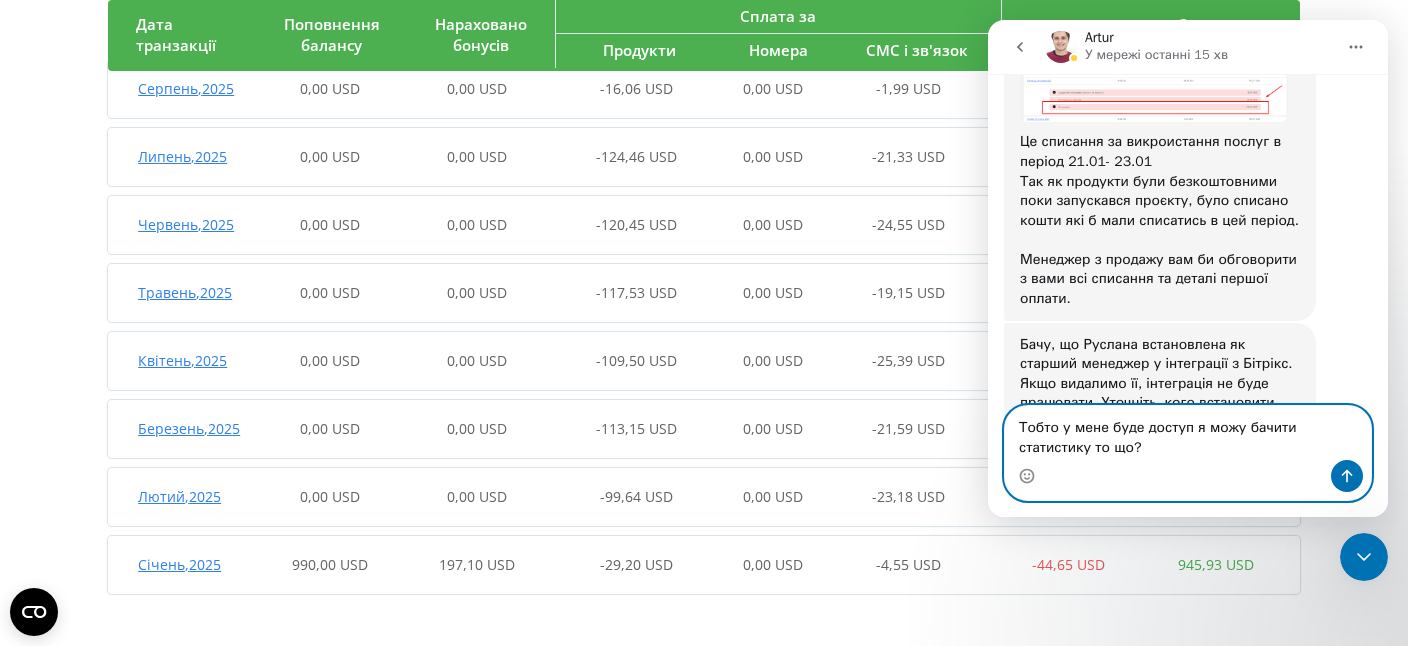 click on "Тобто у мене буде доступ я можу бачити статистику то що?" at bounding box center (1188, 433) 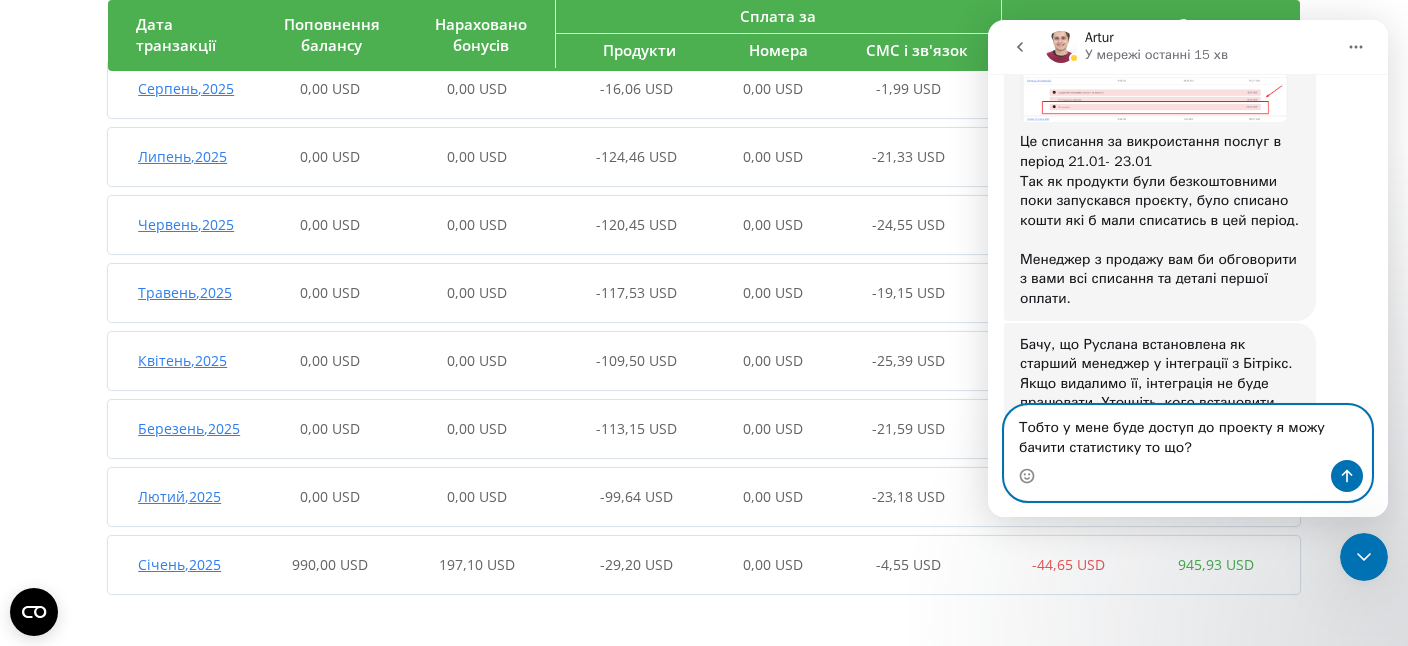 type on "Тобто у мене буде доступ до проекту я можу бачити статистику то що?" 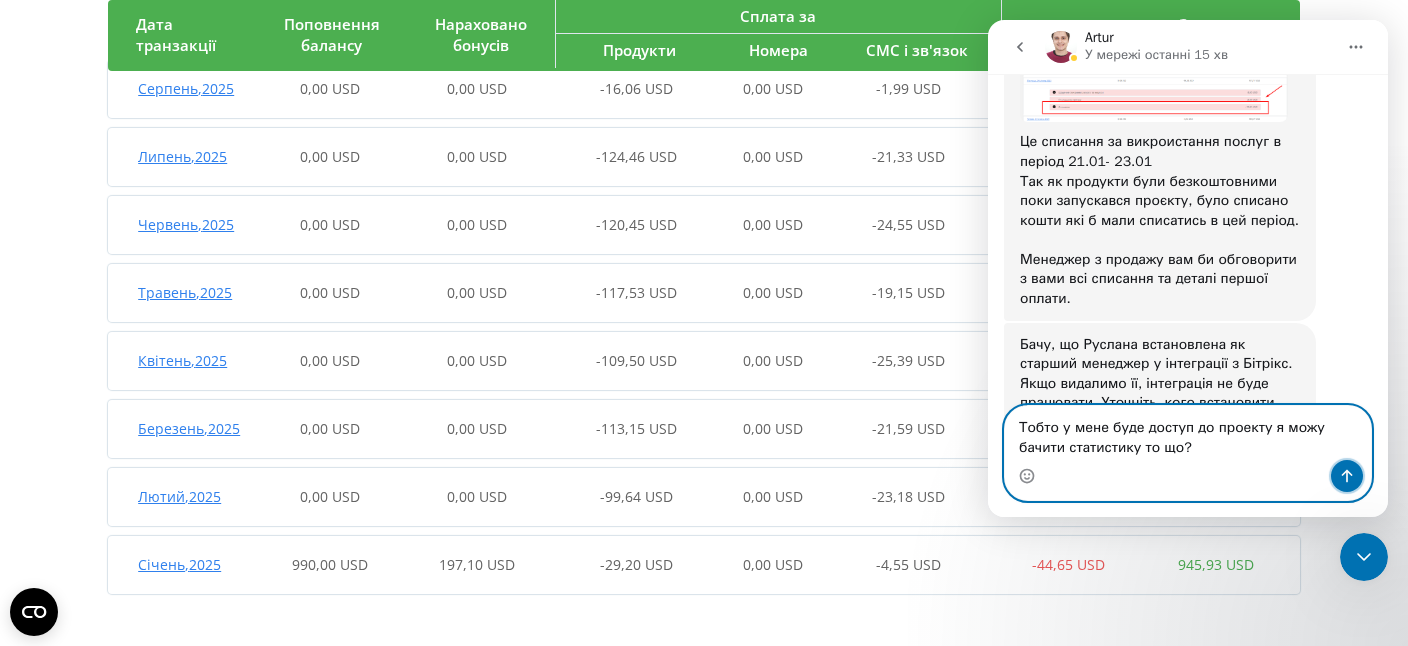 click 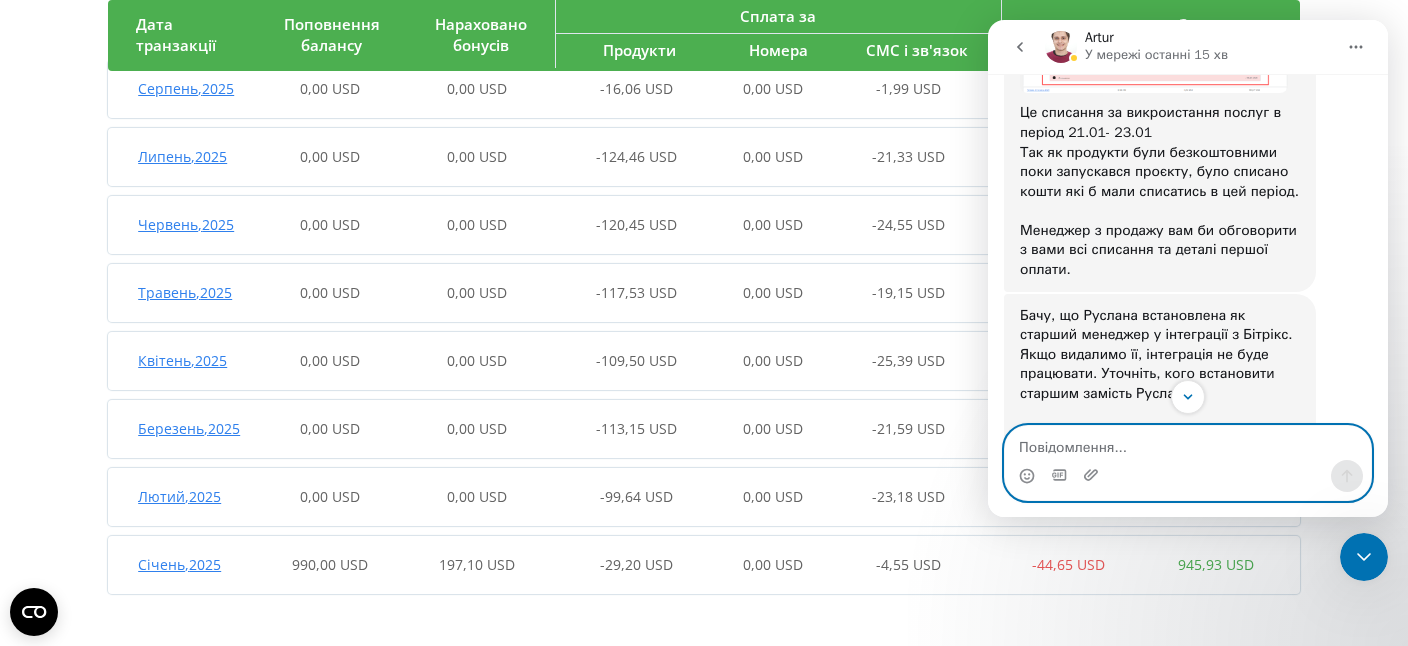 scroll, scrollTop: 5249, scrollLeft: 0, axis: vertical 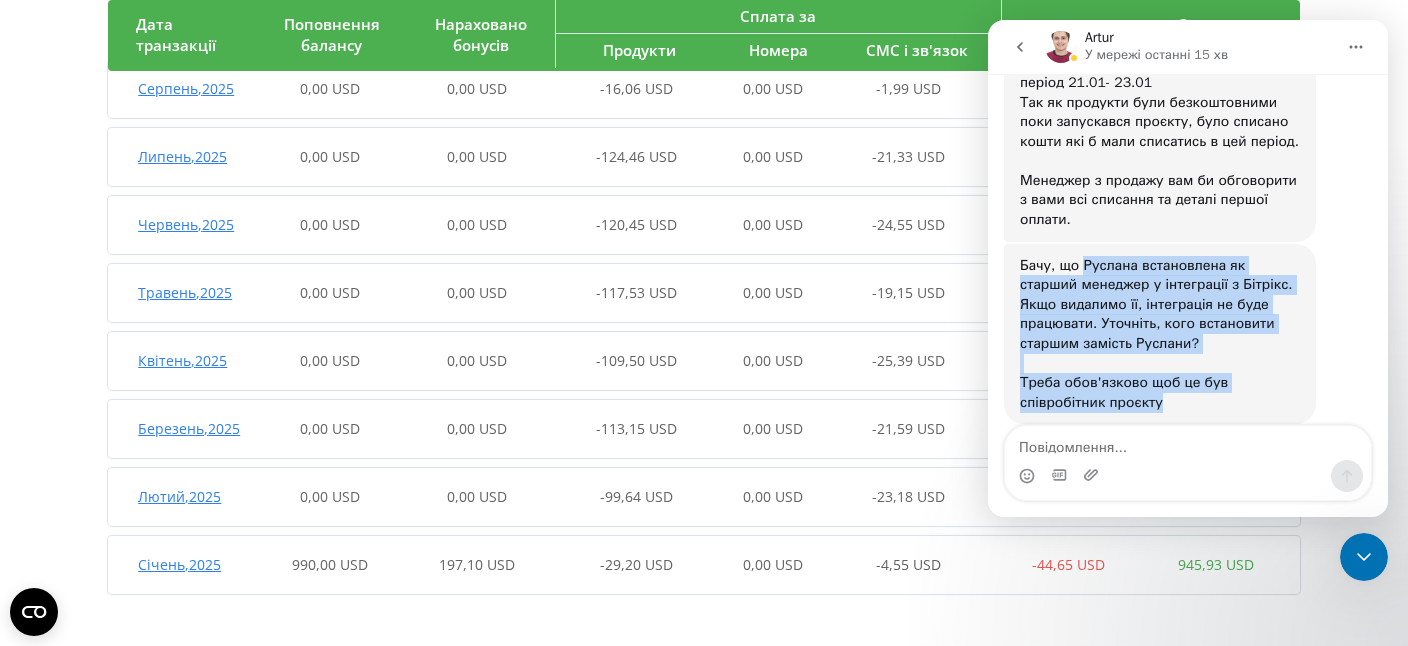 drag, startPoint x: 1079, startPoint y: 145, endPoint x: 1178, endPoint y: 290, distance: 175.57335 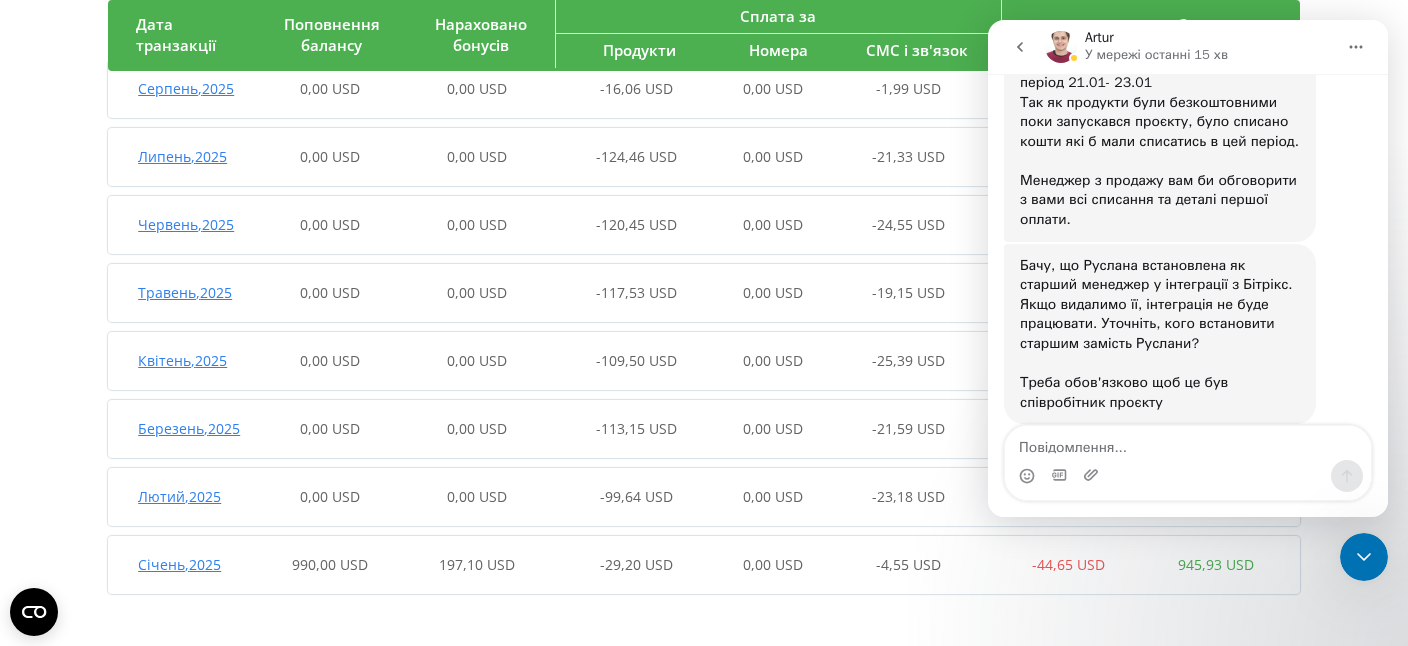 click on "Тобто у мене буде доступ до проекту я можу бачити статистику то що?" at bounding box center [1216, 491] 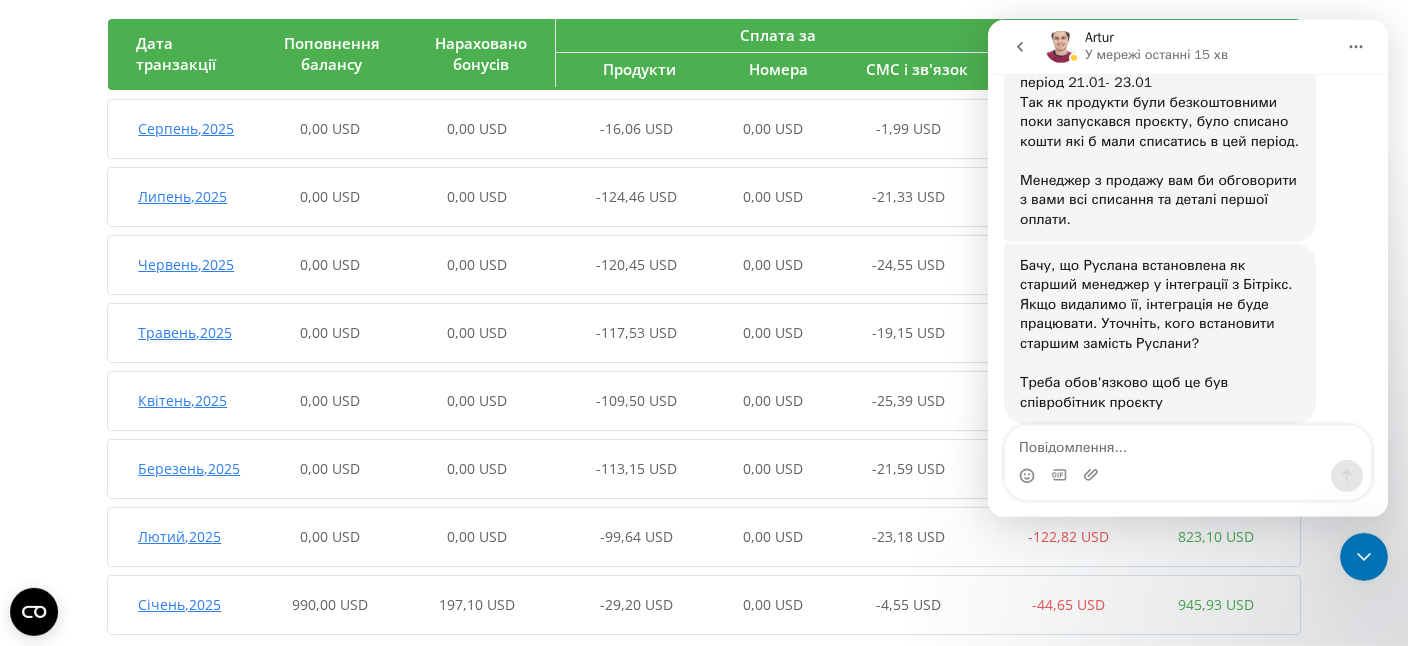 scroll, scrollTop: 253, scrollLeft: 0, axis: vertical 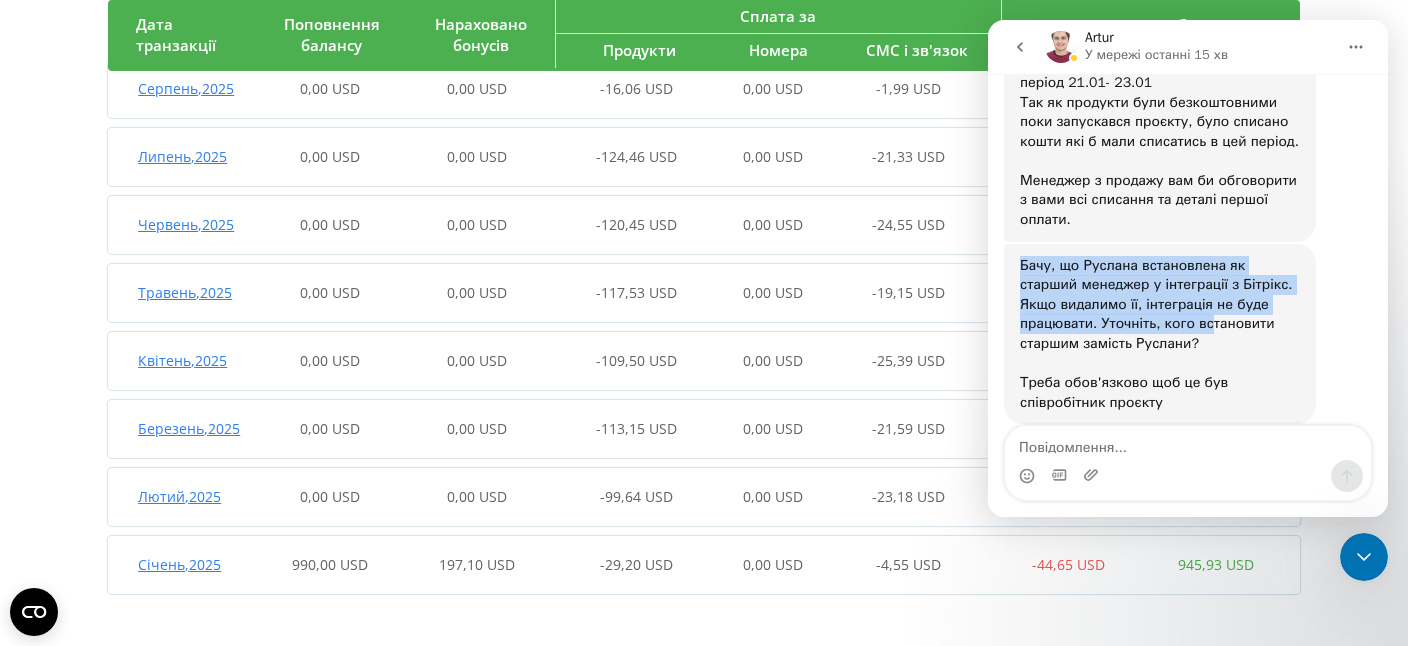 drag, startPoint x: 1021, startPoint y: 145, endPoint x: 1206, endPoint y: 215, distance: 197.8004 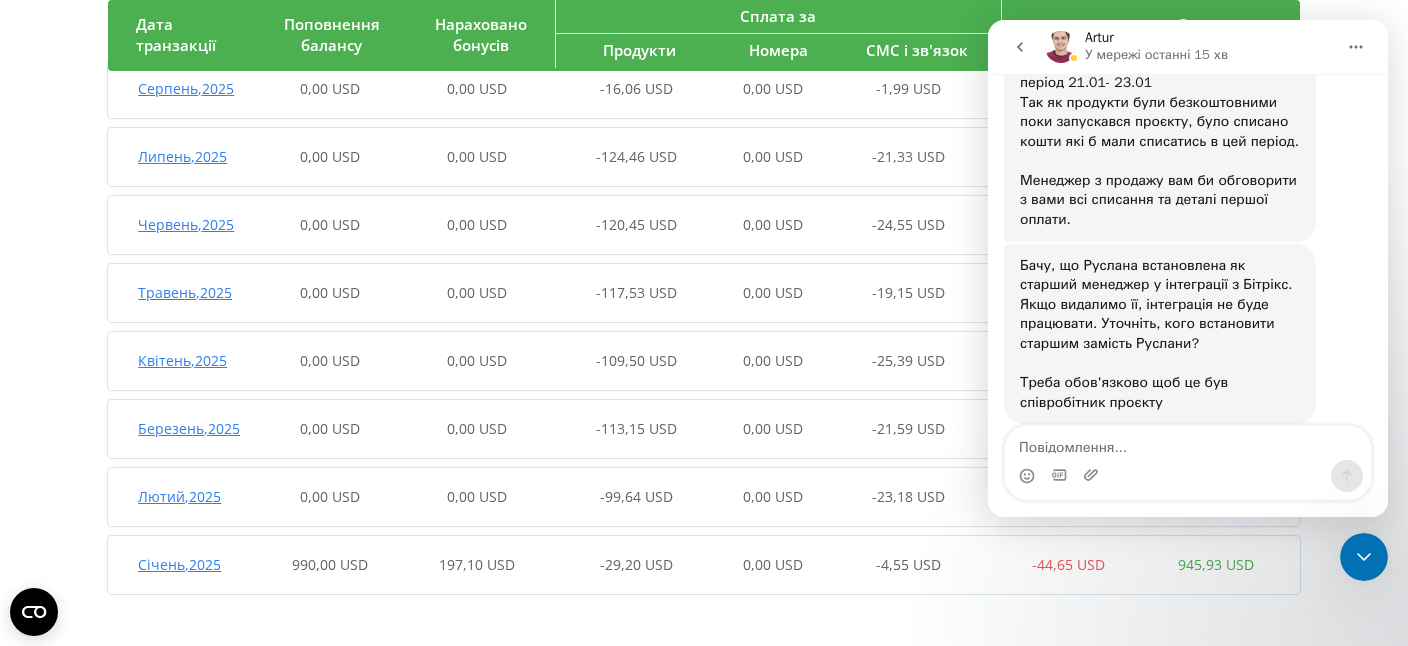 scroll, scrollTop: 5326, scrollLeft: 0, axis: vertical 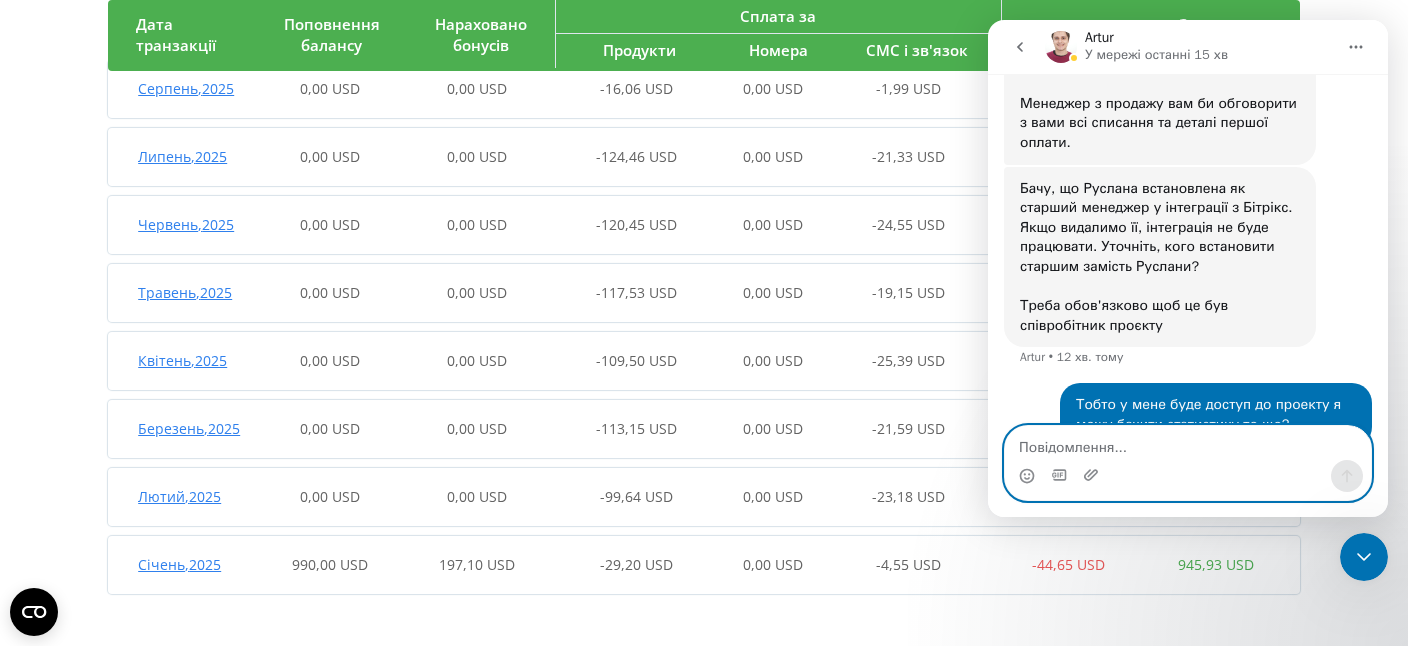 click at bounding box center (1188, 443) 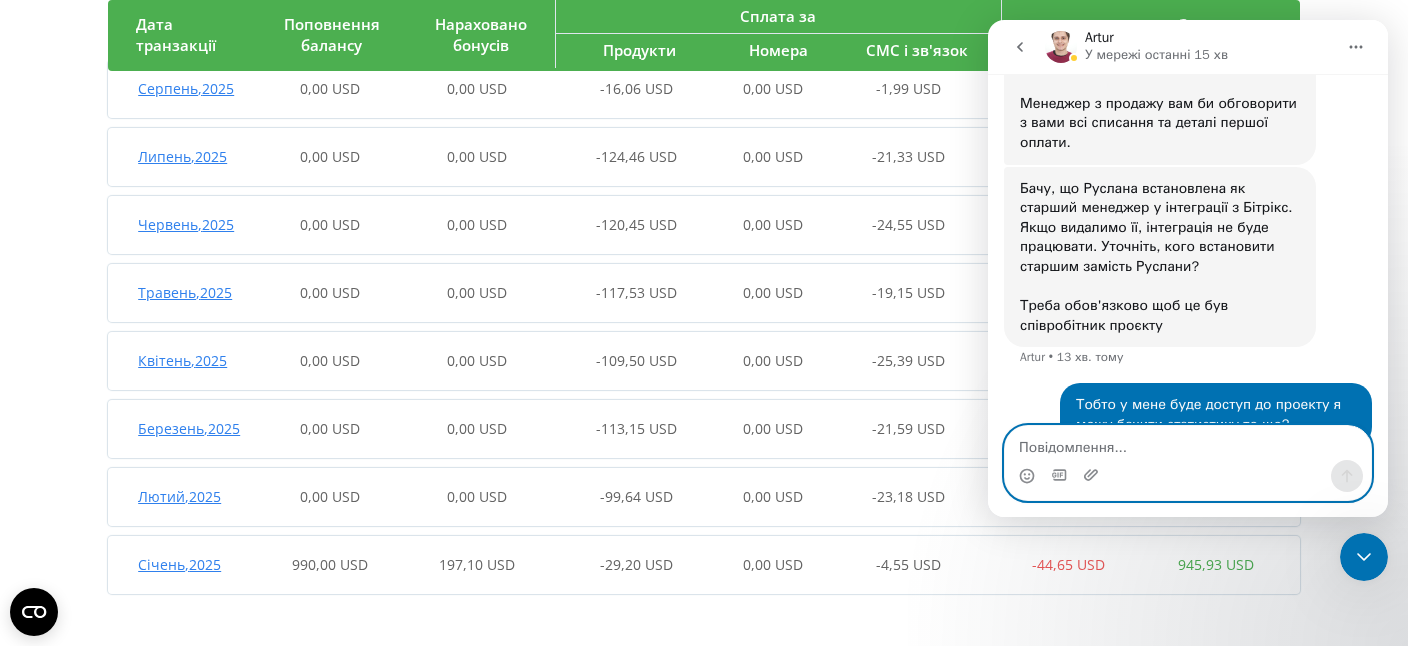 click at bounding box center (1188, 443) 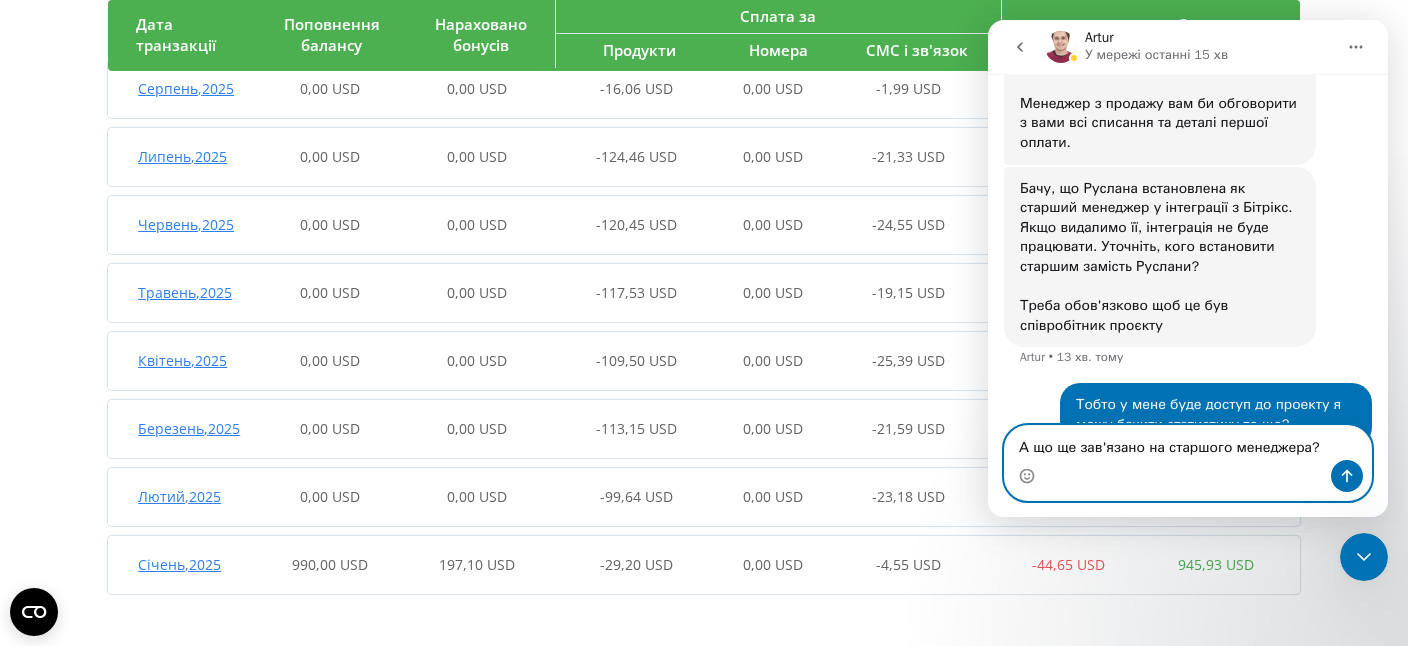 type on "А що ще зав'язано на старшого менеджера?" 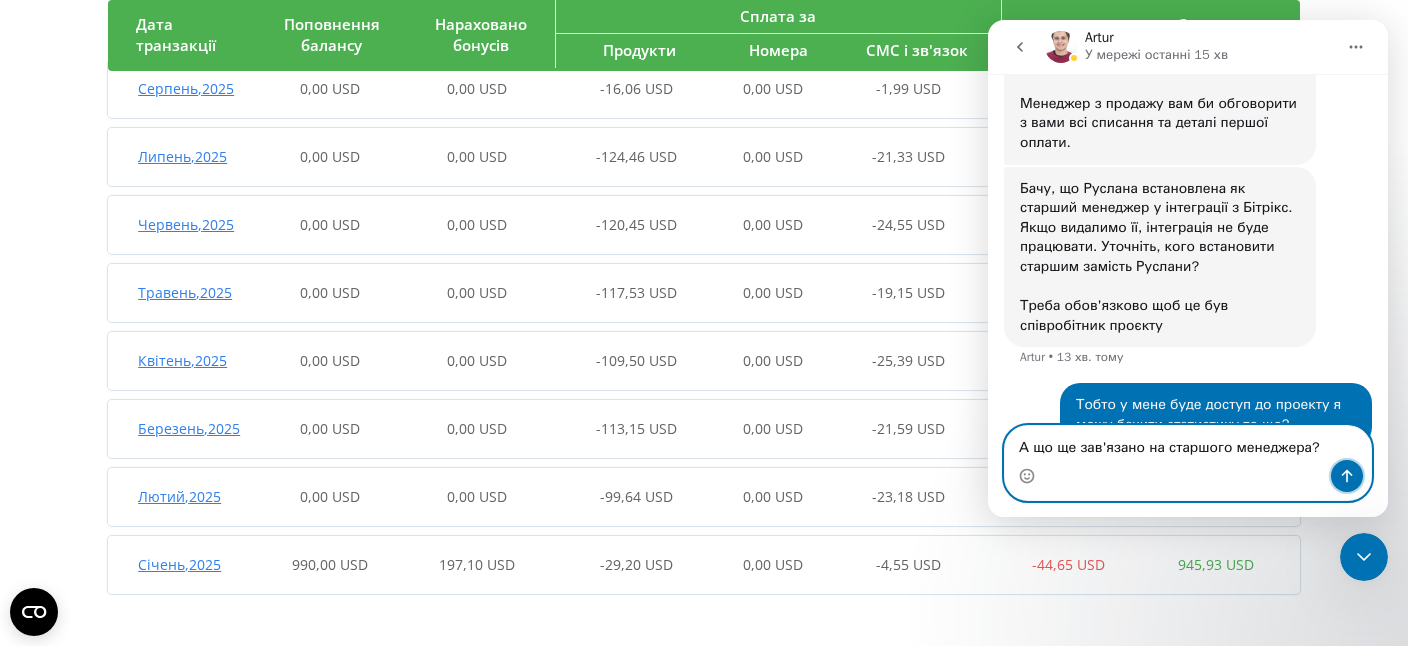 click 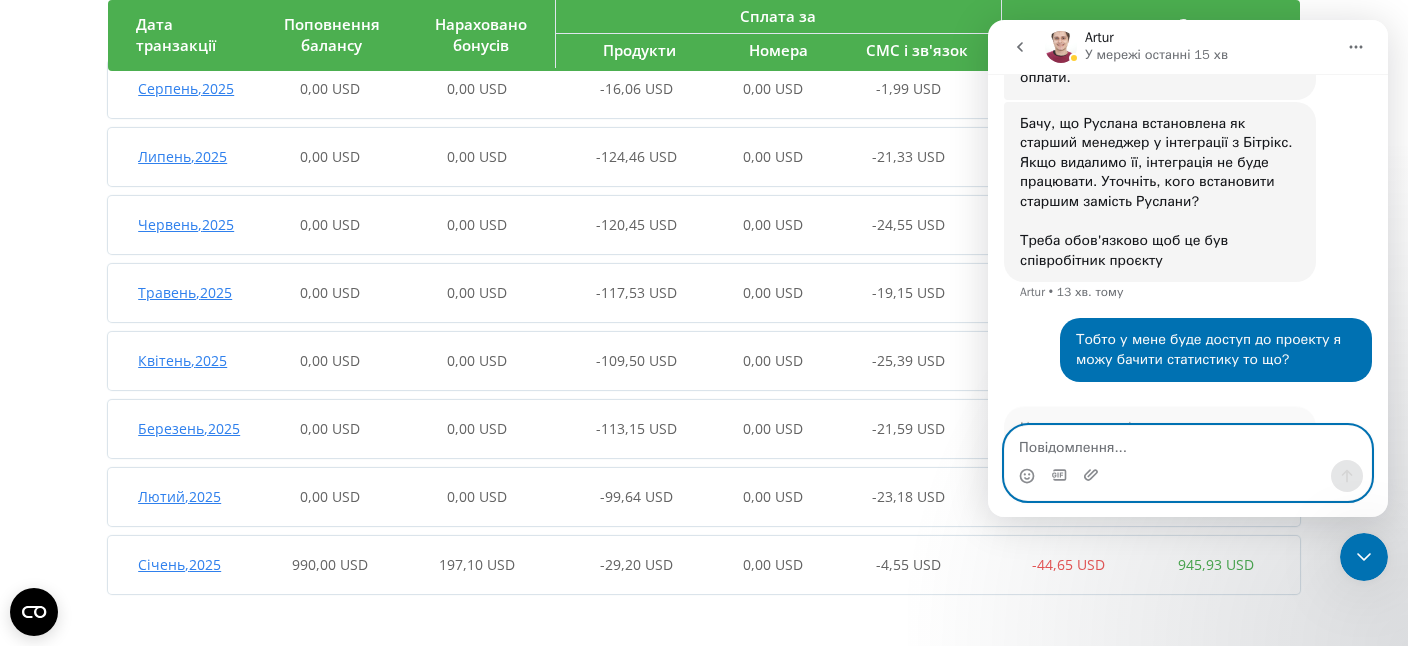 scroll, scrollTop: 5467, scrollLeft: 0, axis: vertical 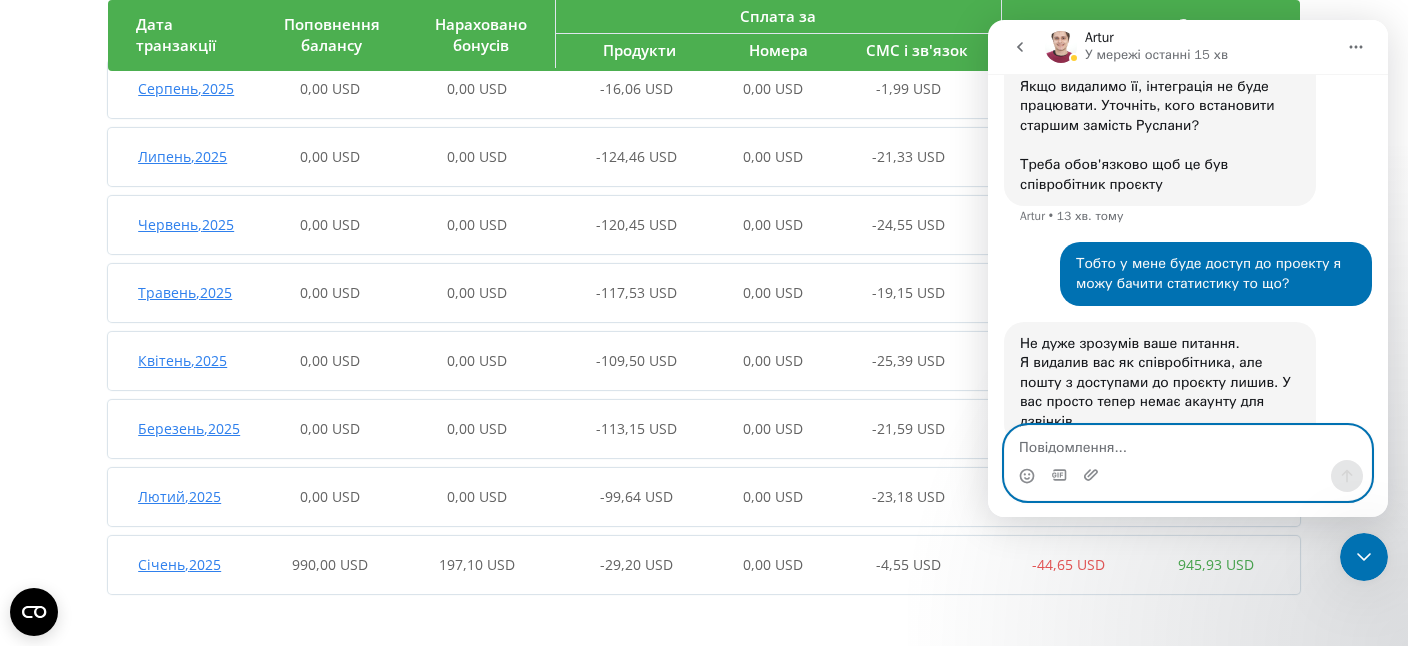 drag, startPoint x: 1045, startPoint y: 444, endPoint x: 1055, endPoint y: 446, distance: 10.198039 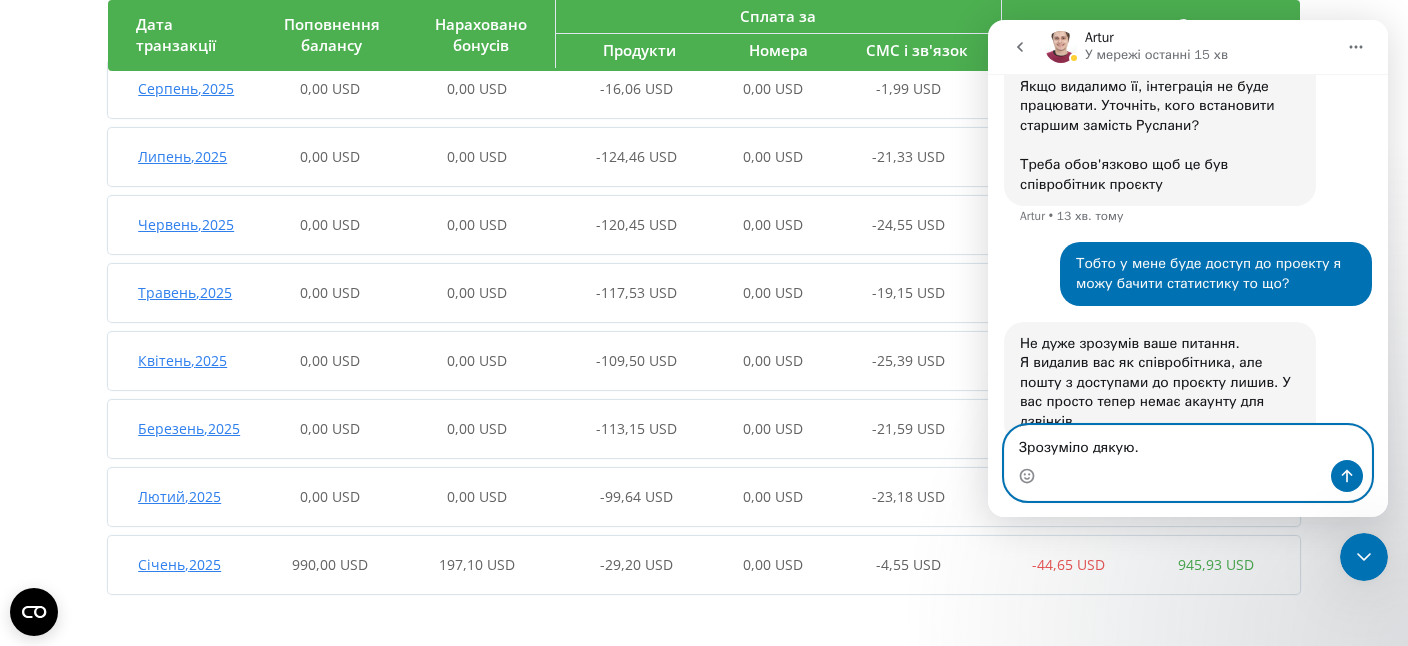type on "Зрозуміло дякую." 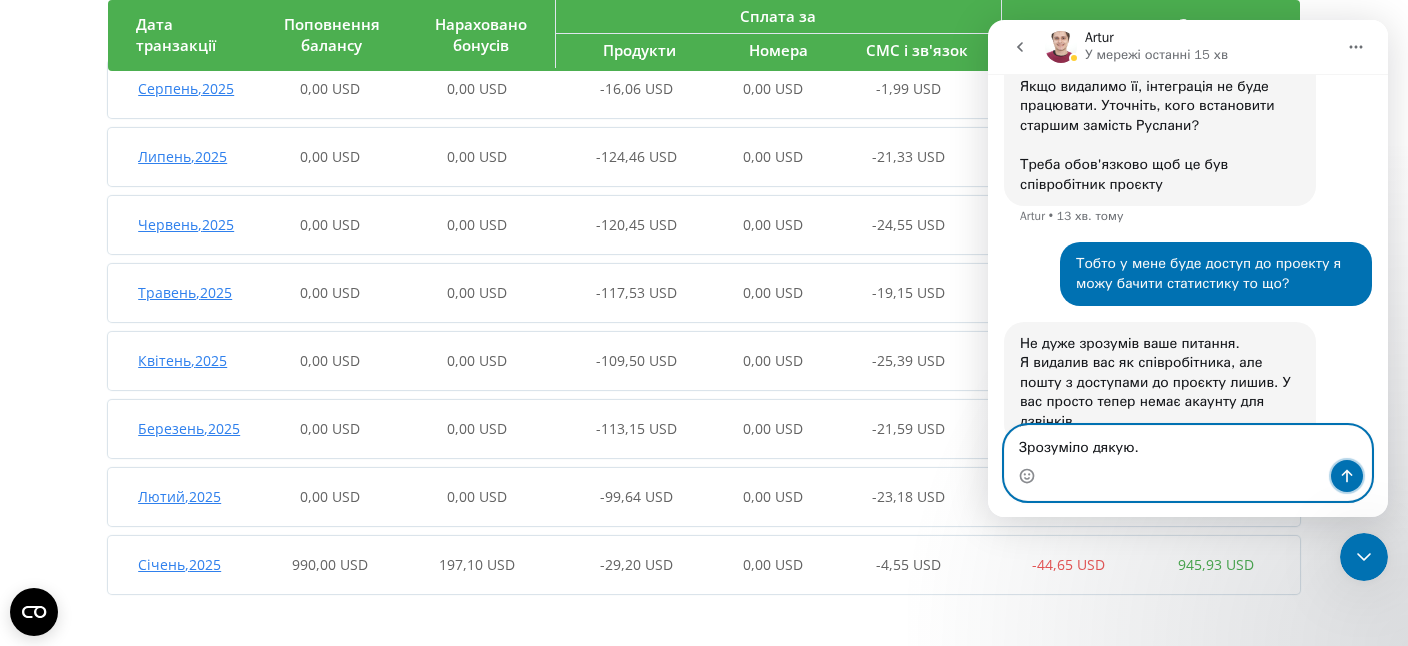 click 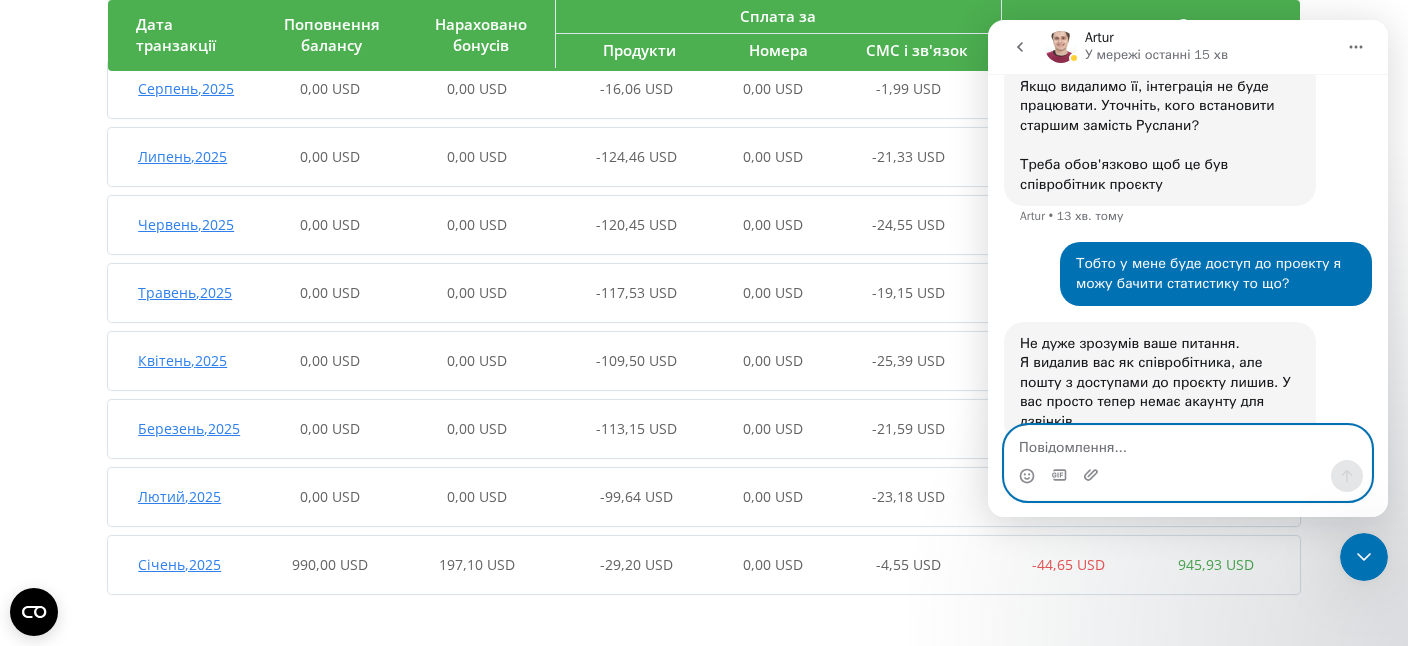 scroll, scrollTop: 5513, scrollLeft: 0, axis: vertical 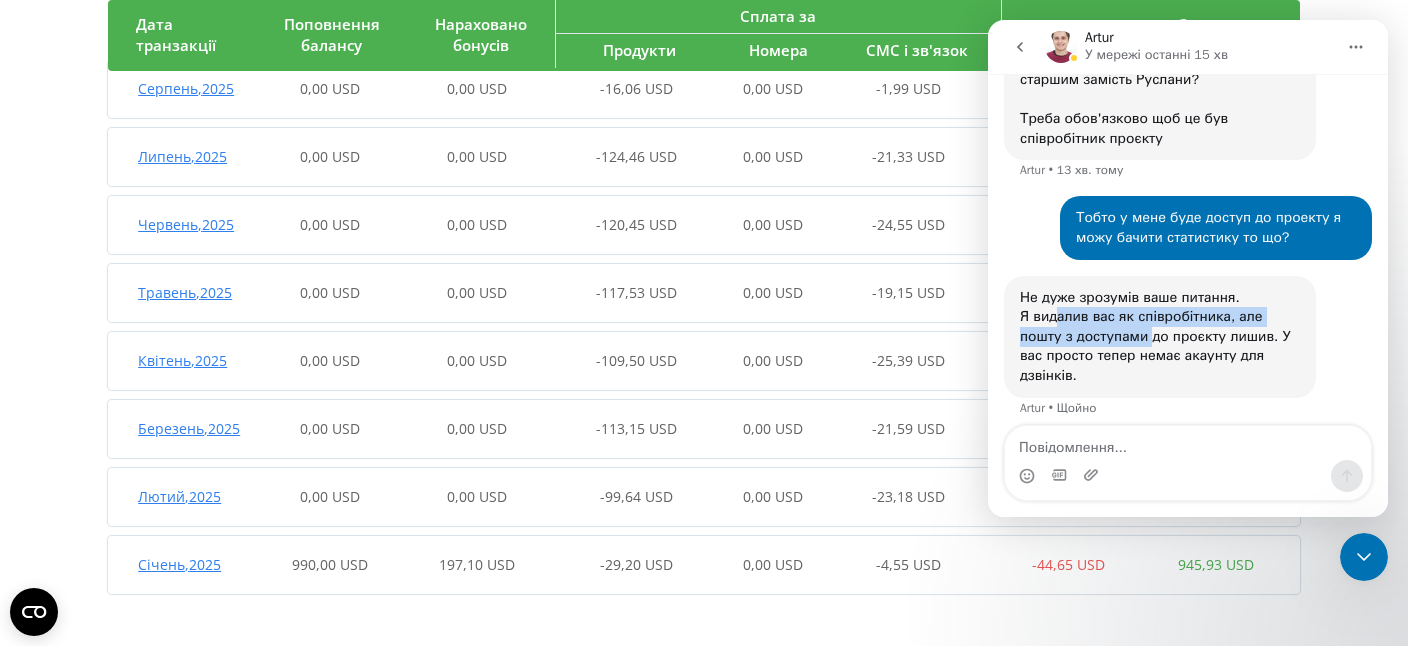 drag, startPoint x: 1056, startPoint y: 205, endPoint x: 1101, endPoint y: 222, distance: 48.104053 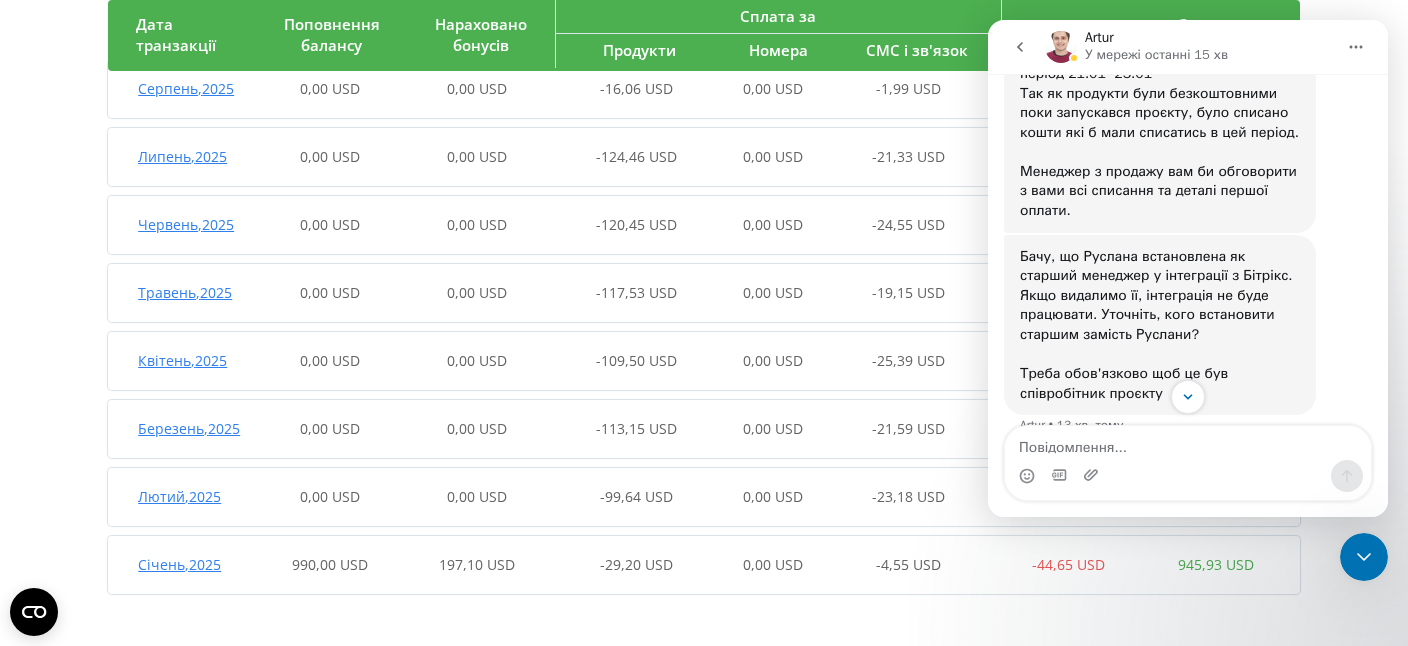 scroll, scrollTop: 5385, scrollLeft: 0, axis: vertical 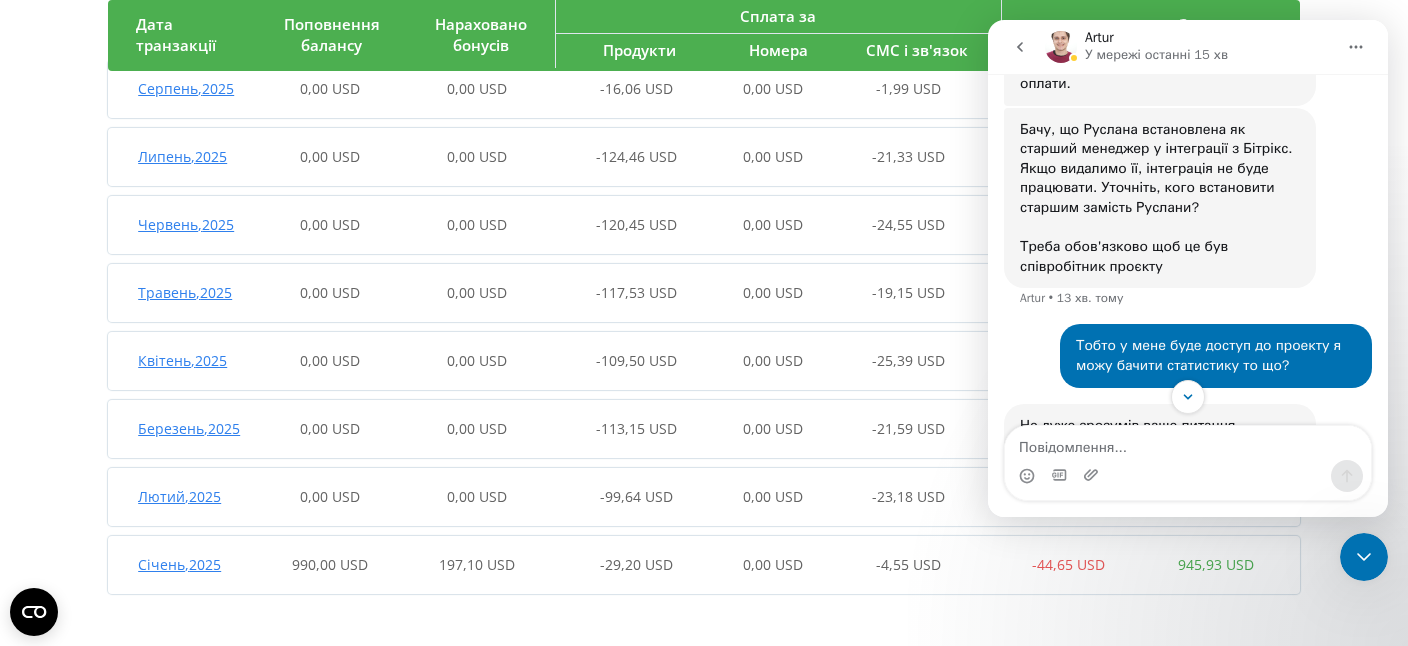 click on "Історія транзакцій за період:  01.01.2025  -  31.08.2025 Дата транзакції Поповнення балансу Нараховано бонусів Сплата за Продукти Номера СМС і зв'язок Разом списано Залишок на балансі   Серпень ,  2025 0,00 USD 0,00 USD -16,06 USD 0,00 USD -1,99 USD -18,05 USD 107,95 USD Дата транзакції Поповнення балансу Списання з балансу Залишок на балансі Понеділок ,  04   серпень   2025 0,00 USD -4,86 USD 107,95 USD Неділя ,  03   серпень   2025 0,00 USD -4,02 USD 112,81 USD Субота ,  02   серпень   2025 0,00 USD -4,02 USD 116,83 USD П’ятниця ,  01   серпень   2025 0,00 USD -5,16 USD 120,84 USD   Липень ,  2025 0,00 USD 0,00 USD -124,46 USD 0,00 USD -21,33 USD -145,79 USD 126,00 USD Дата транзакції Четвер ,  31     2025 ," at bounding box center [704, 256] 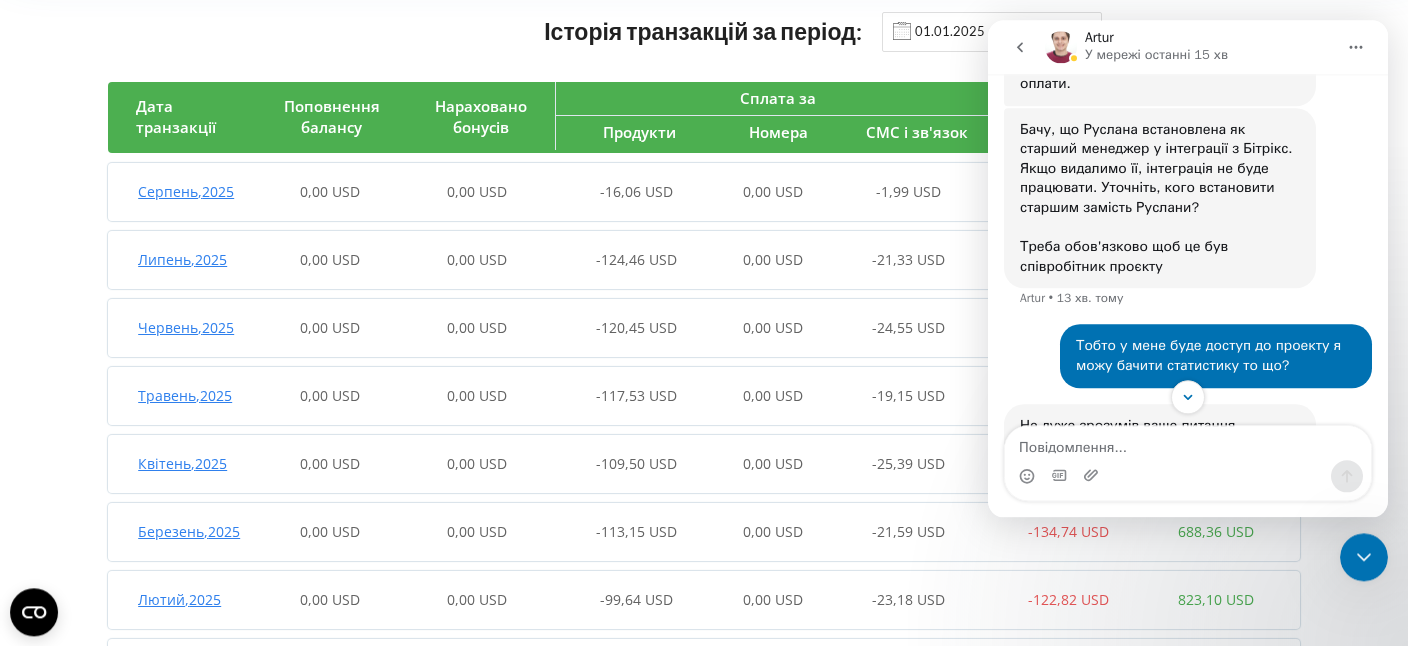 scroll, scrollTop: 253, scrollLeft: 0, axis: vertical 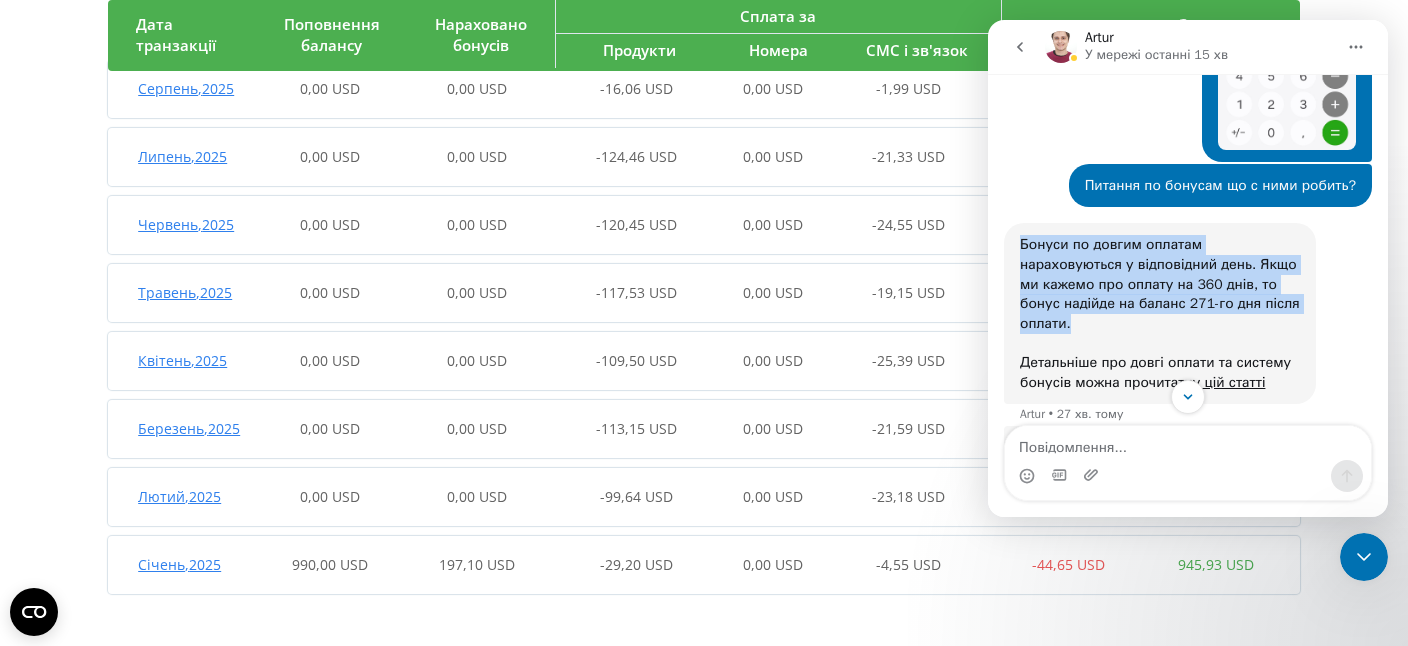 drag, startPoint x: 1022, startPoint y: 161, endPoint x: 1254, endPoint y: 229, distance: 241.76021 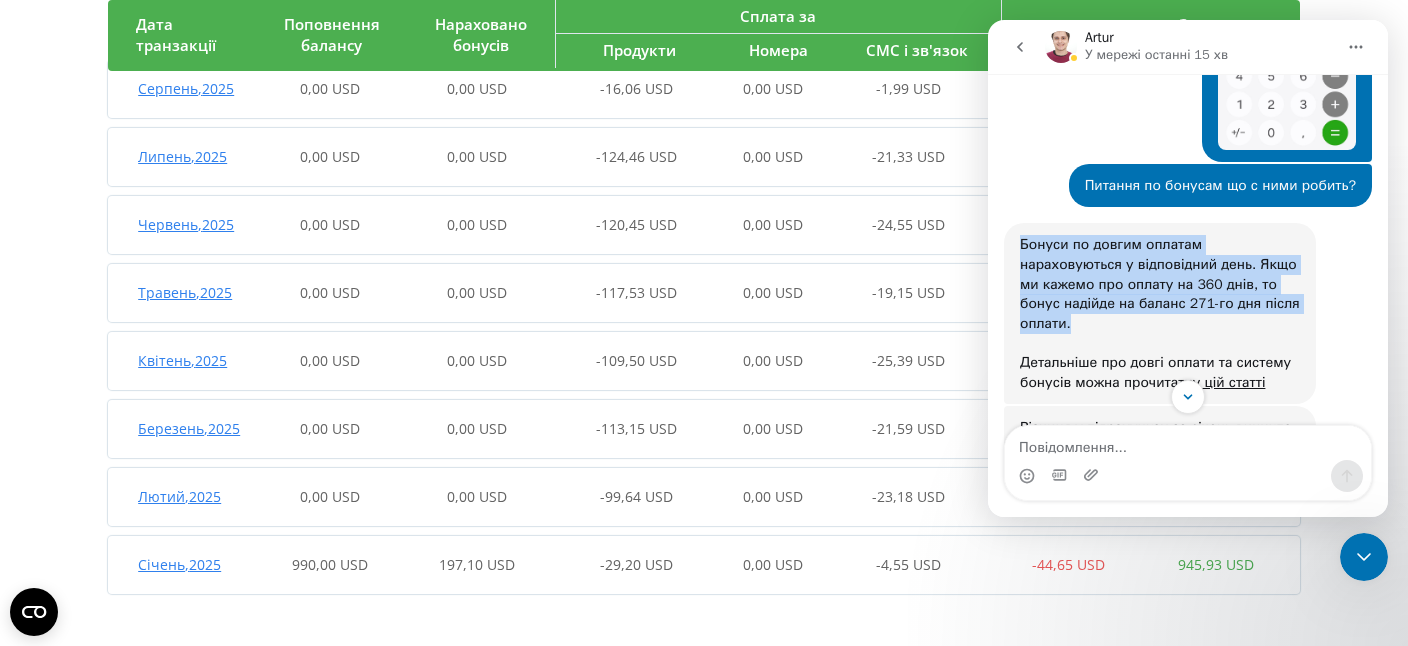 copy on "Бонуси  по довгим оплатам нараховуються у відповідний день. Якщо ми кажемо про оплату на 360 днів, то бонус надійде на баланс 271-го дня після оплати." 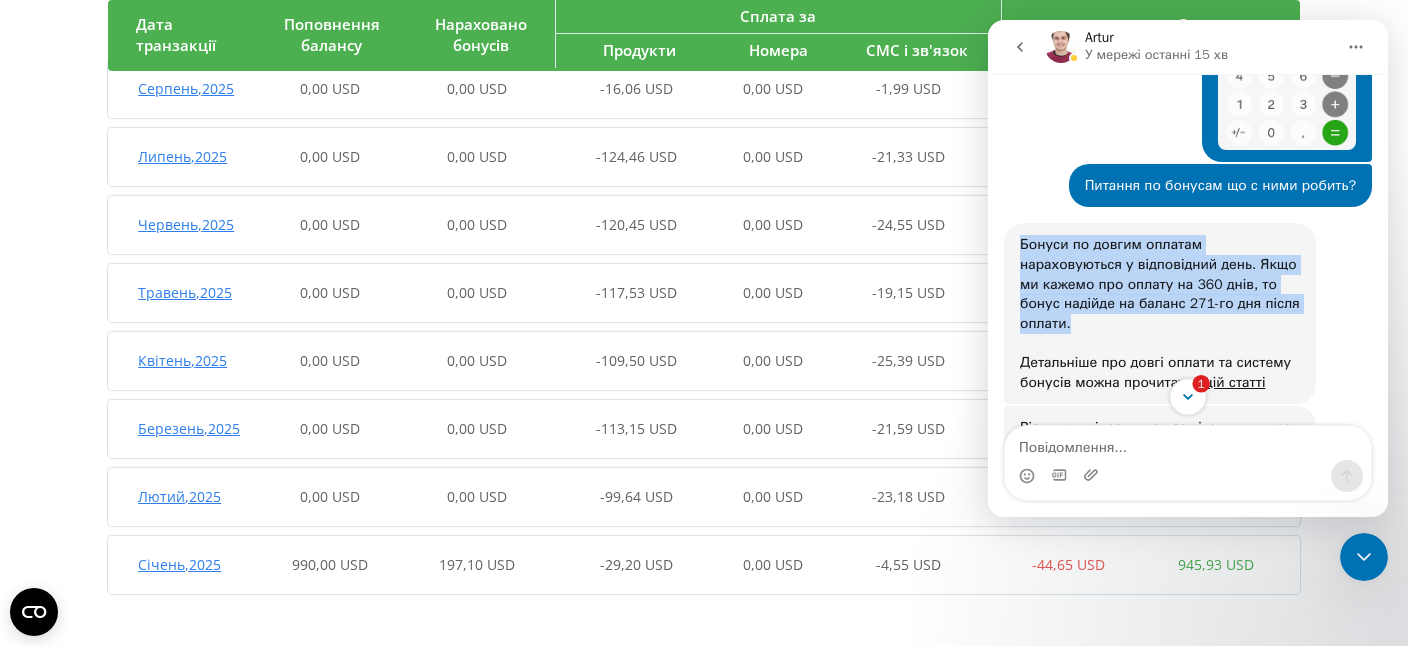 click 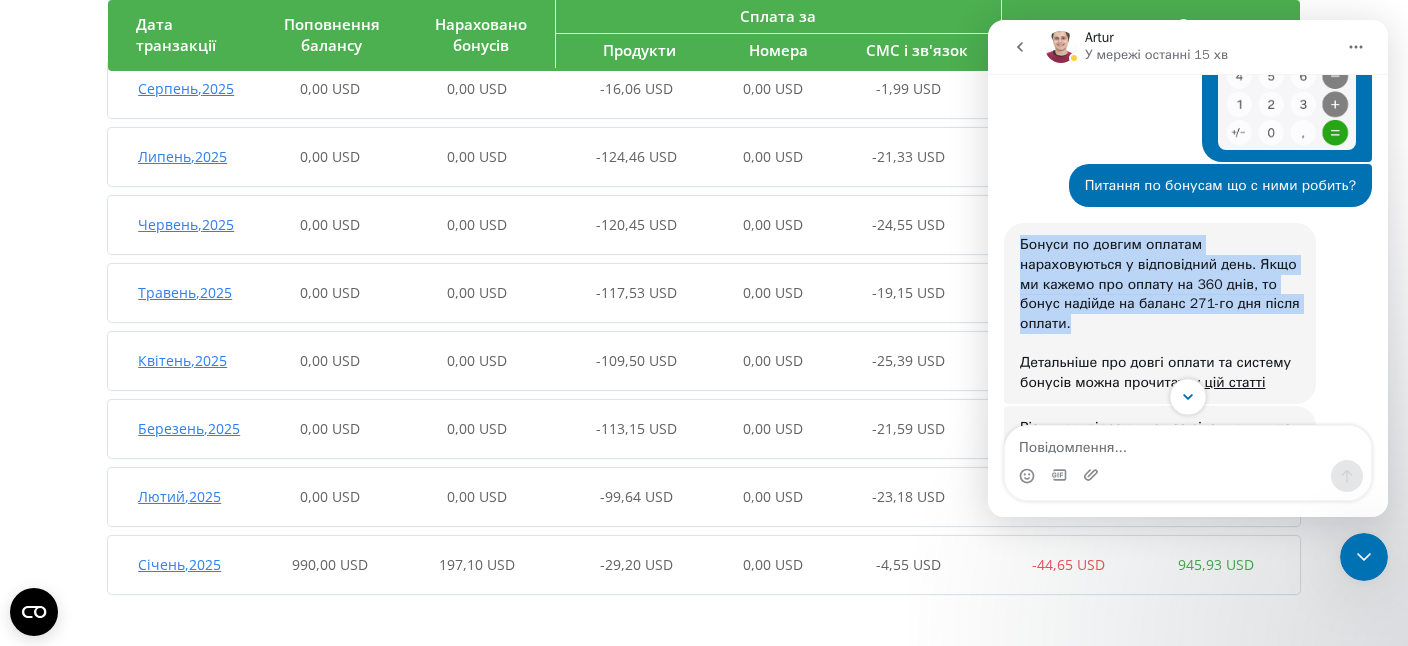 scroll, scrollTop: 5681, scrollLeft: 0, axis: vertical 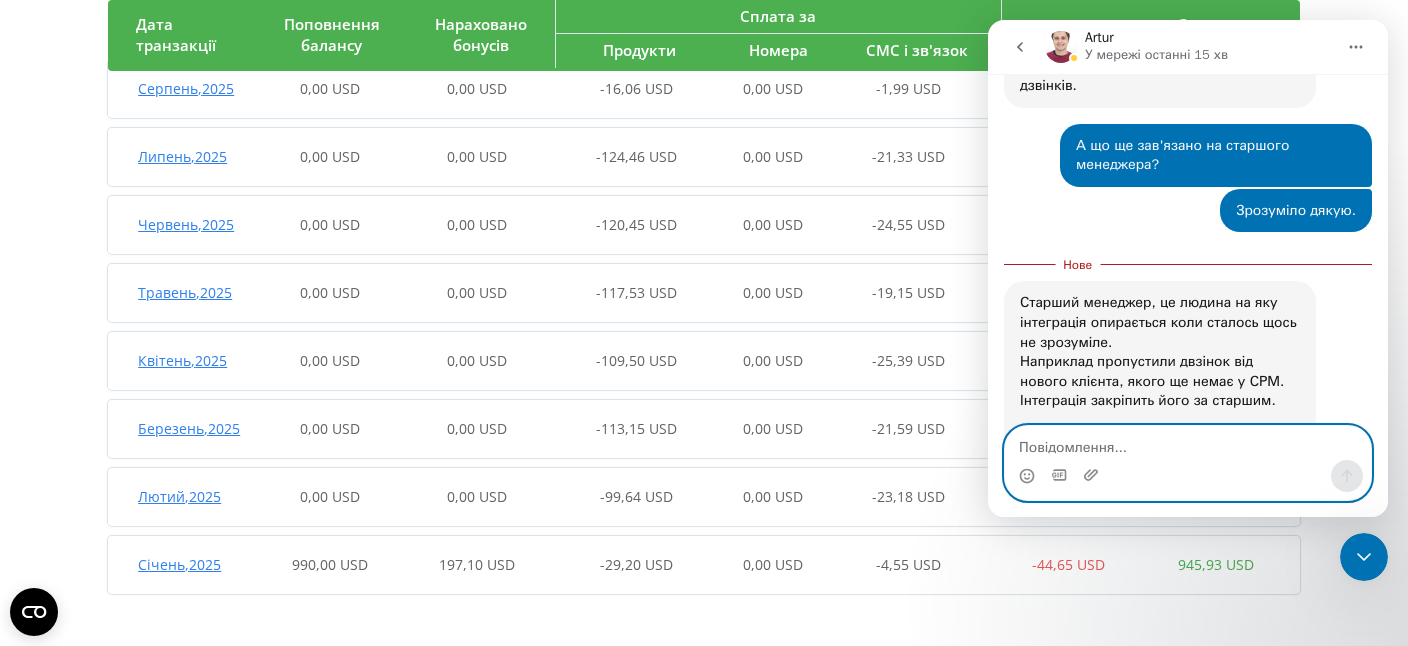 click at bounding box center (1188, 443) 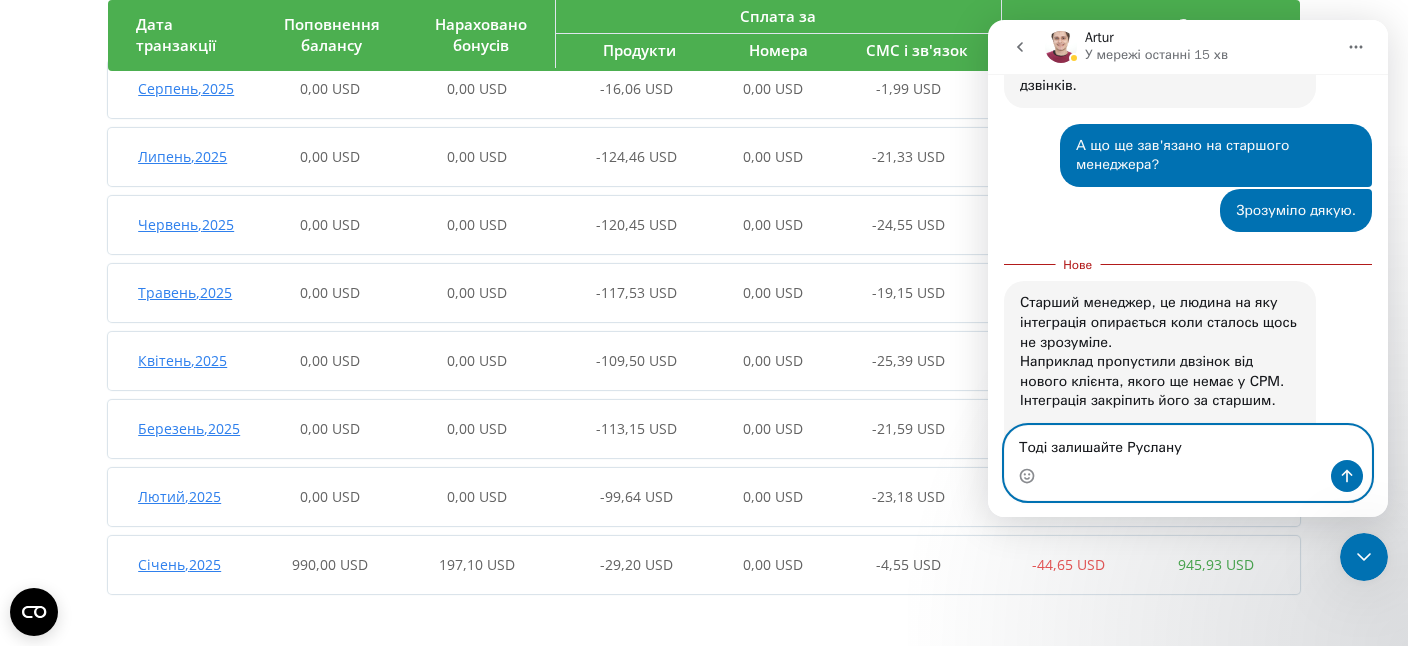 type on "Тоді залишайте Руслану" 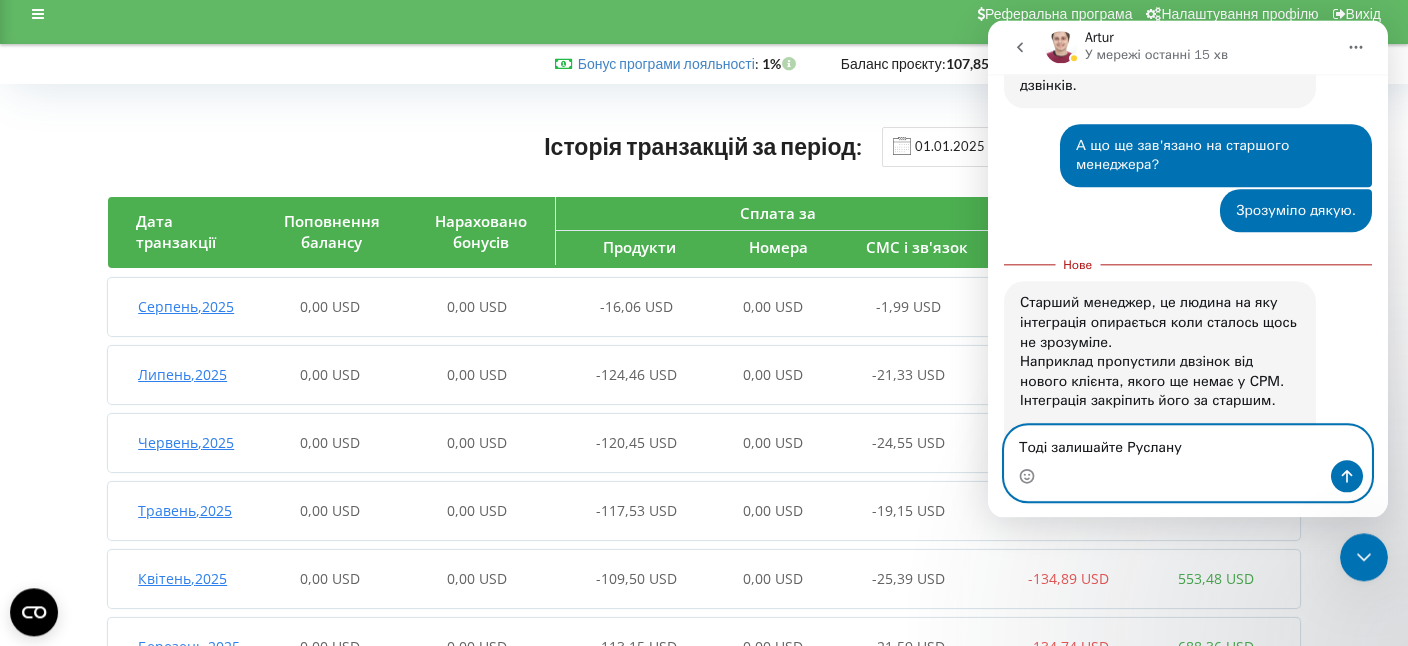 scroll, scrollTop: 0, scrollLeft: 0, axis: both 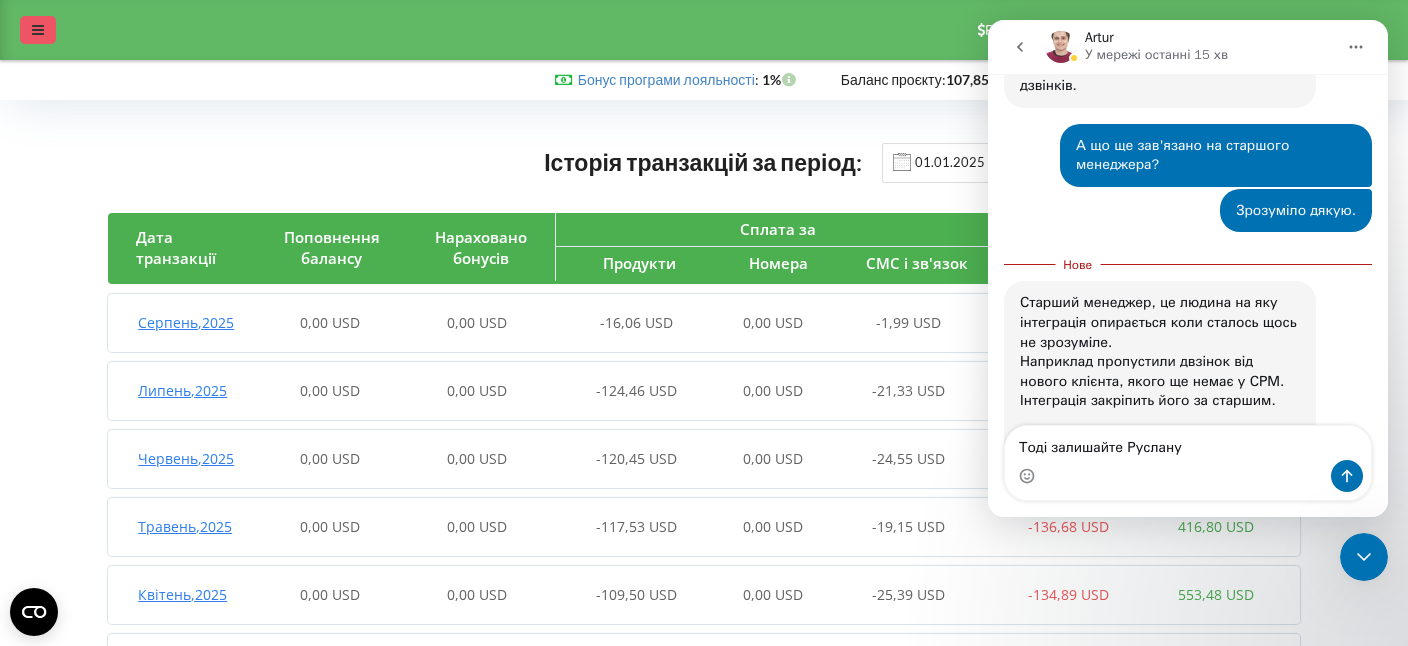 click at bounding box center (38, 30) 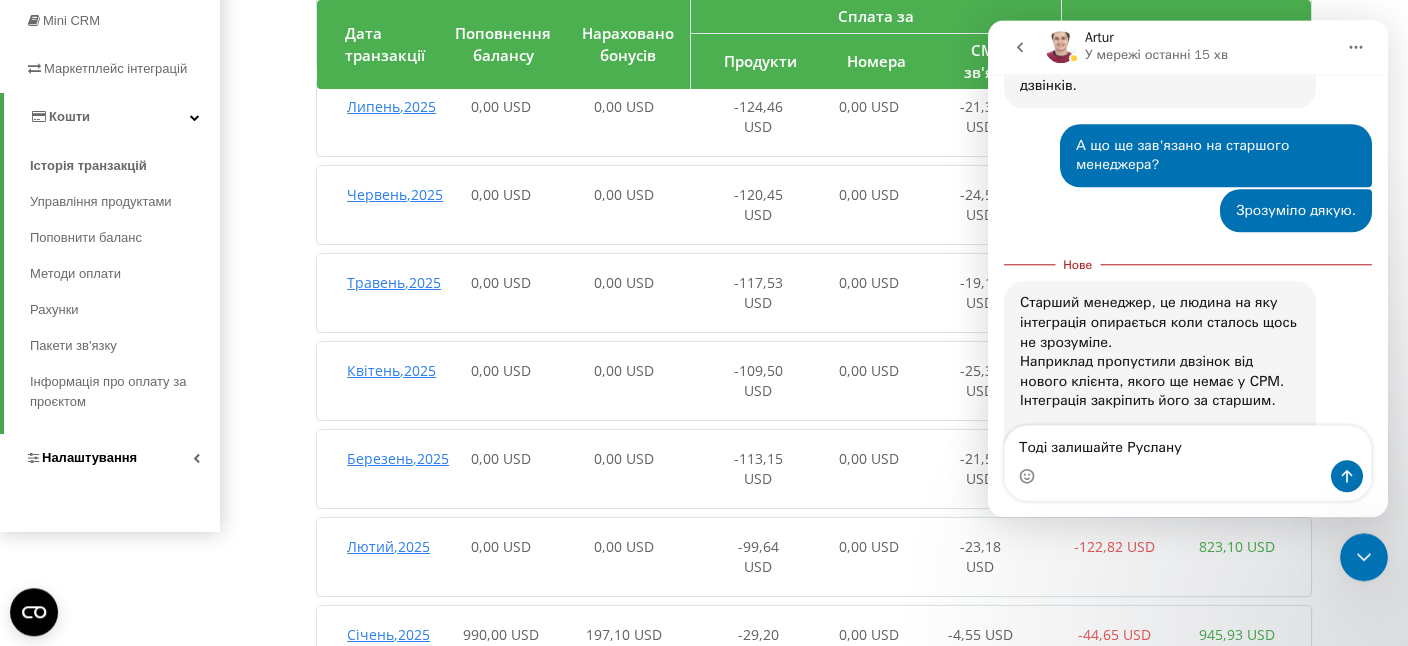 scroll, scrollTop: 412, scrollLeft: 0, axis: vertical 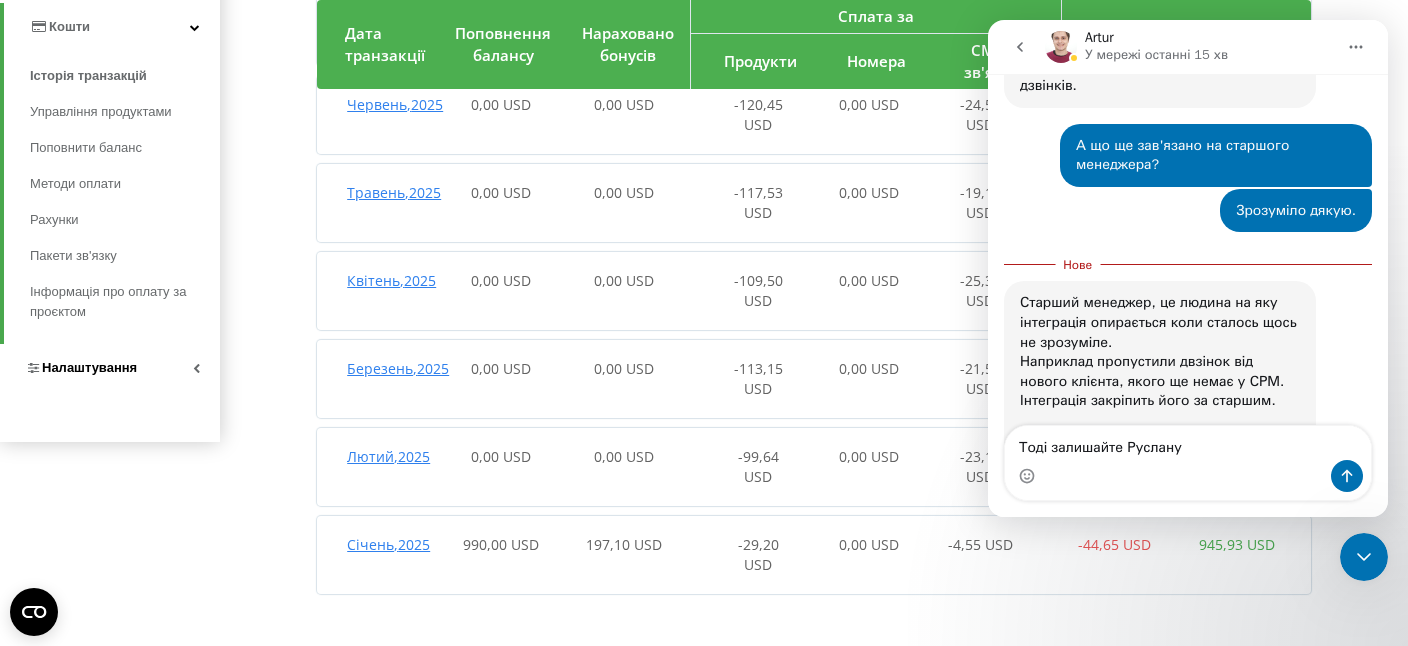 click on "Налаштування" at bounding box center [89, 367] 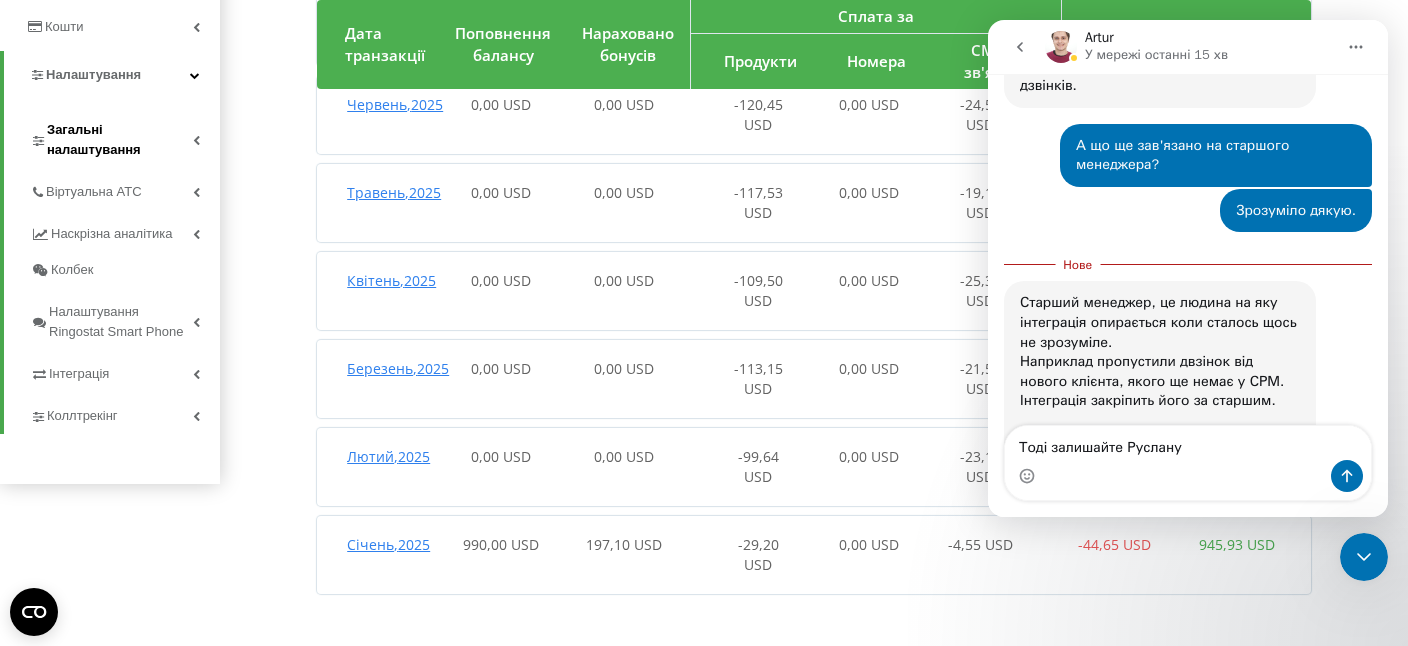 click on "Загальні налаштування" at bounding box center [120, 140] 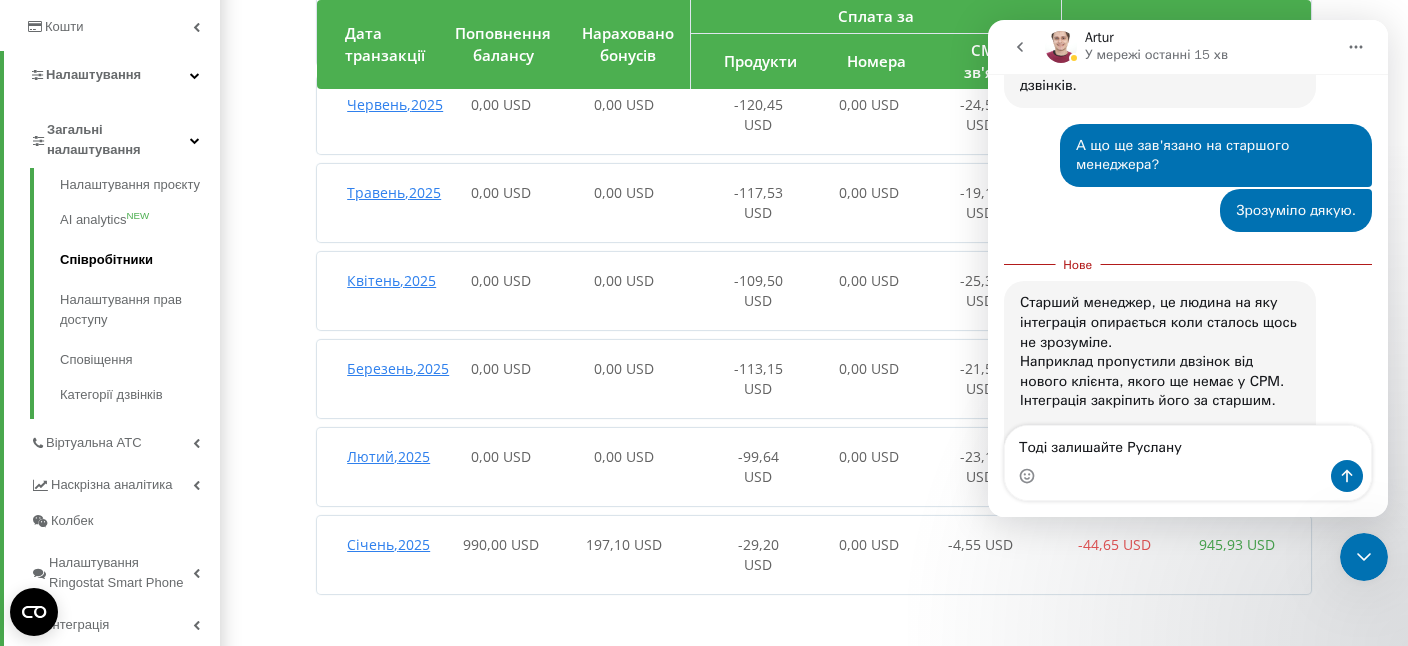 click on "Співробітники" at bounding box center (140, 260) 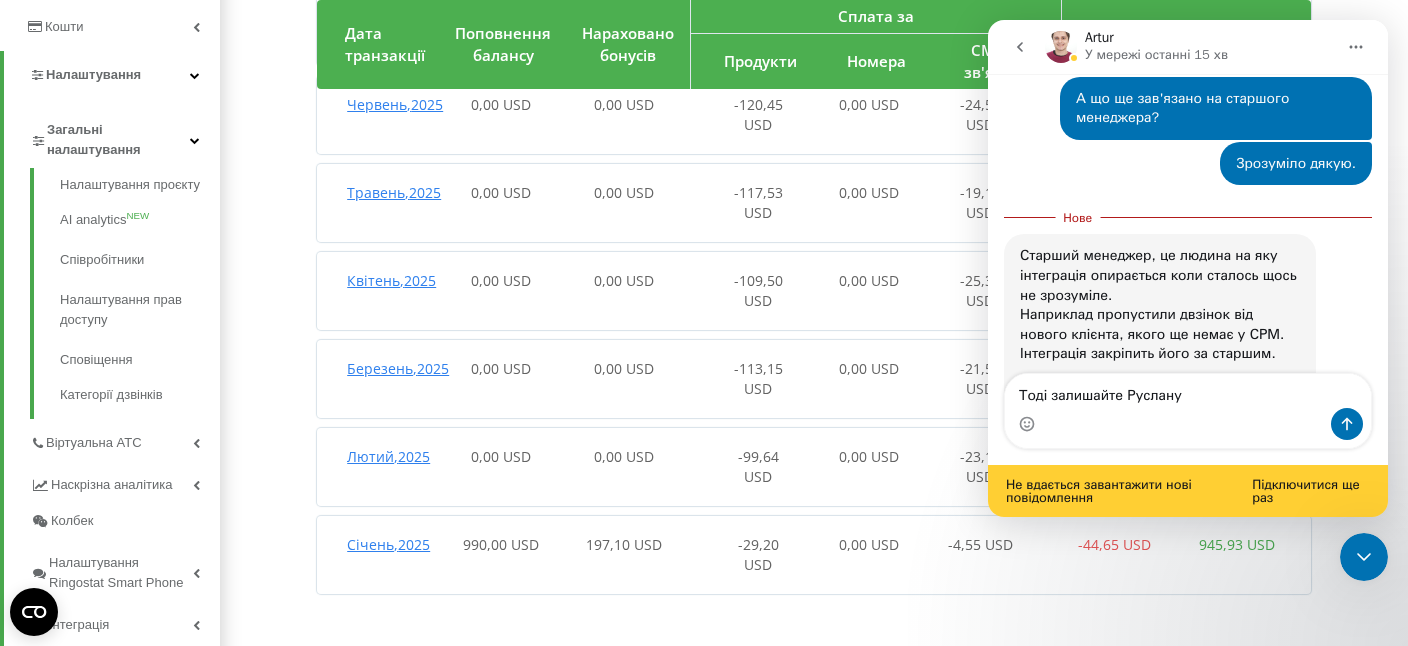 scroll, scrollTop: 5833, scrollLeft: 0, axis: vertical 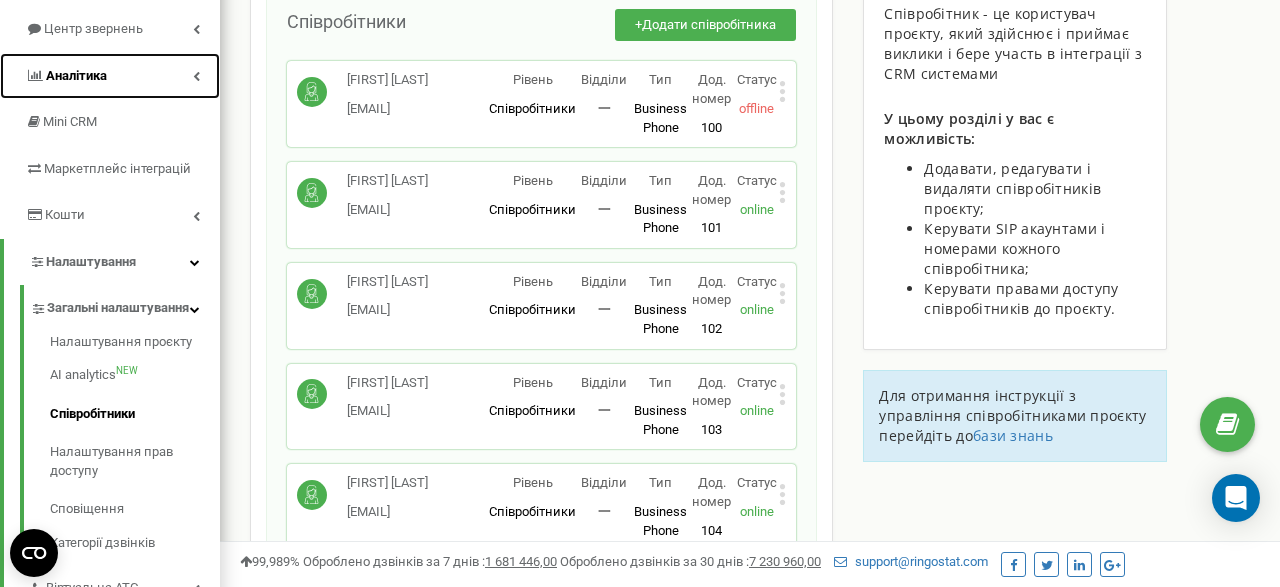 click on "Аналiтика" at bounding box center (110, 76) 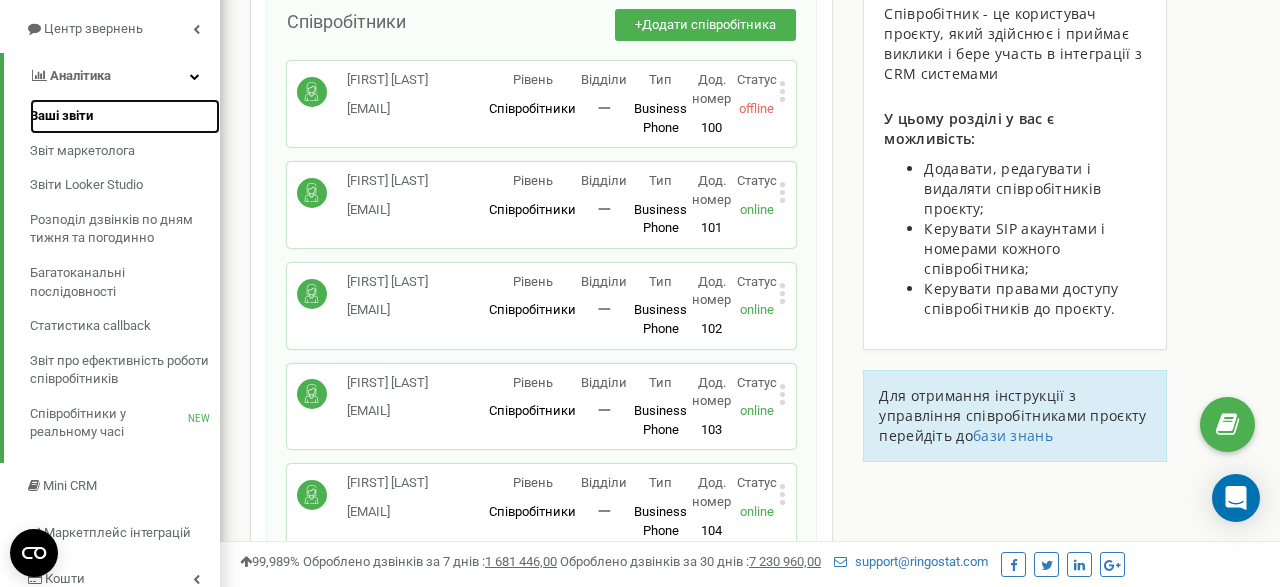 click on "Ваші звіти" at bounding box center (61, 116) 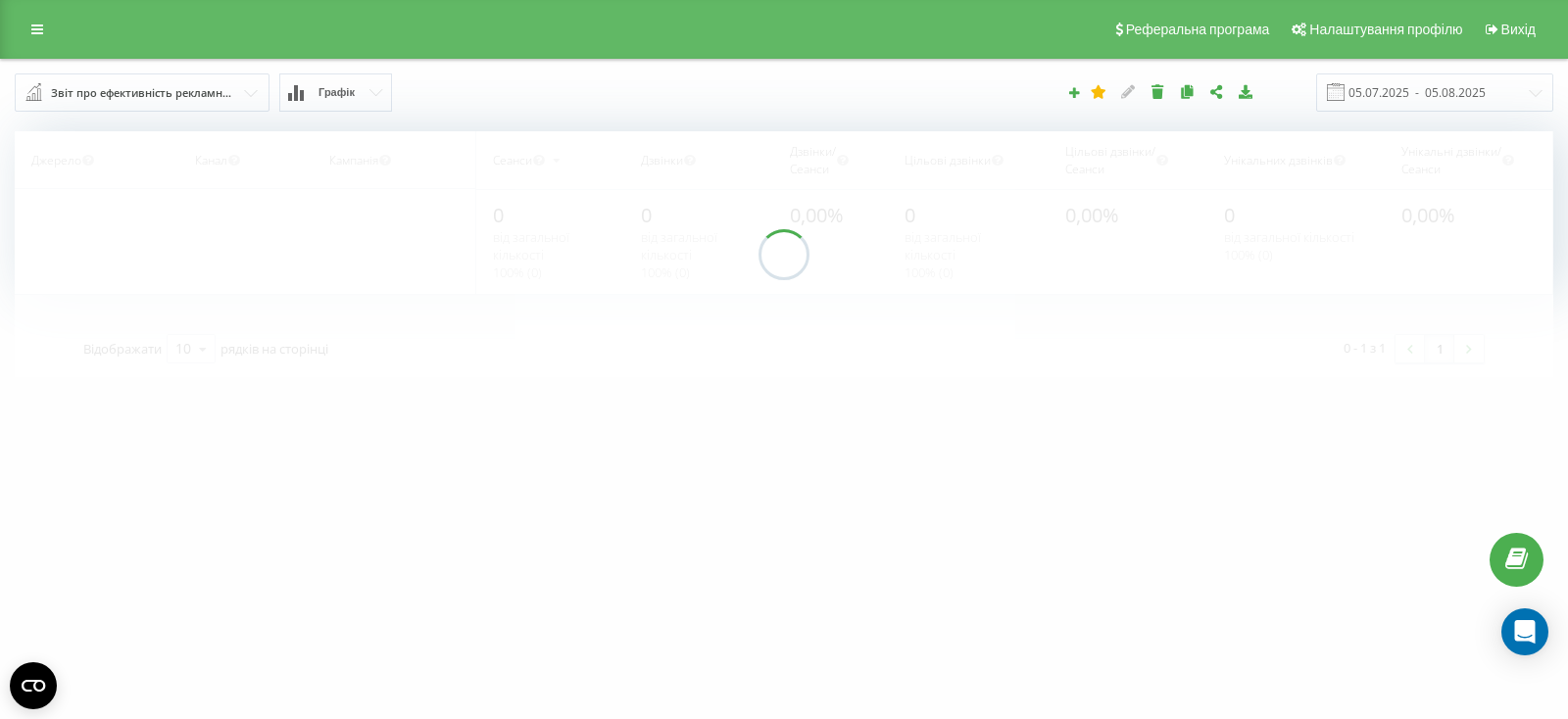 scroll, scrollTop: 0, scrollLeft: 0, axis: both 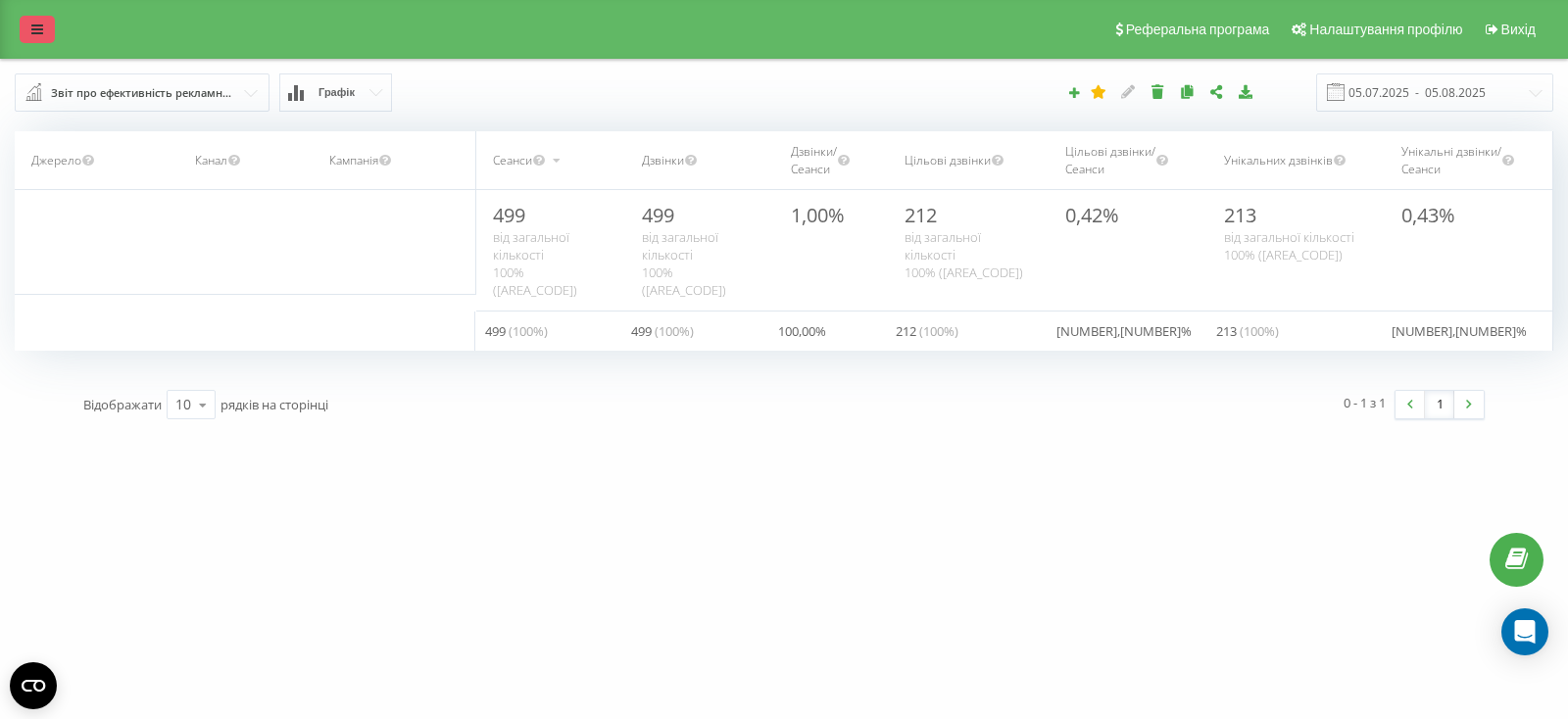 click at bounding box center (37, 29) 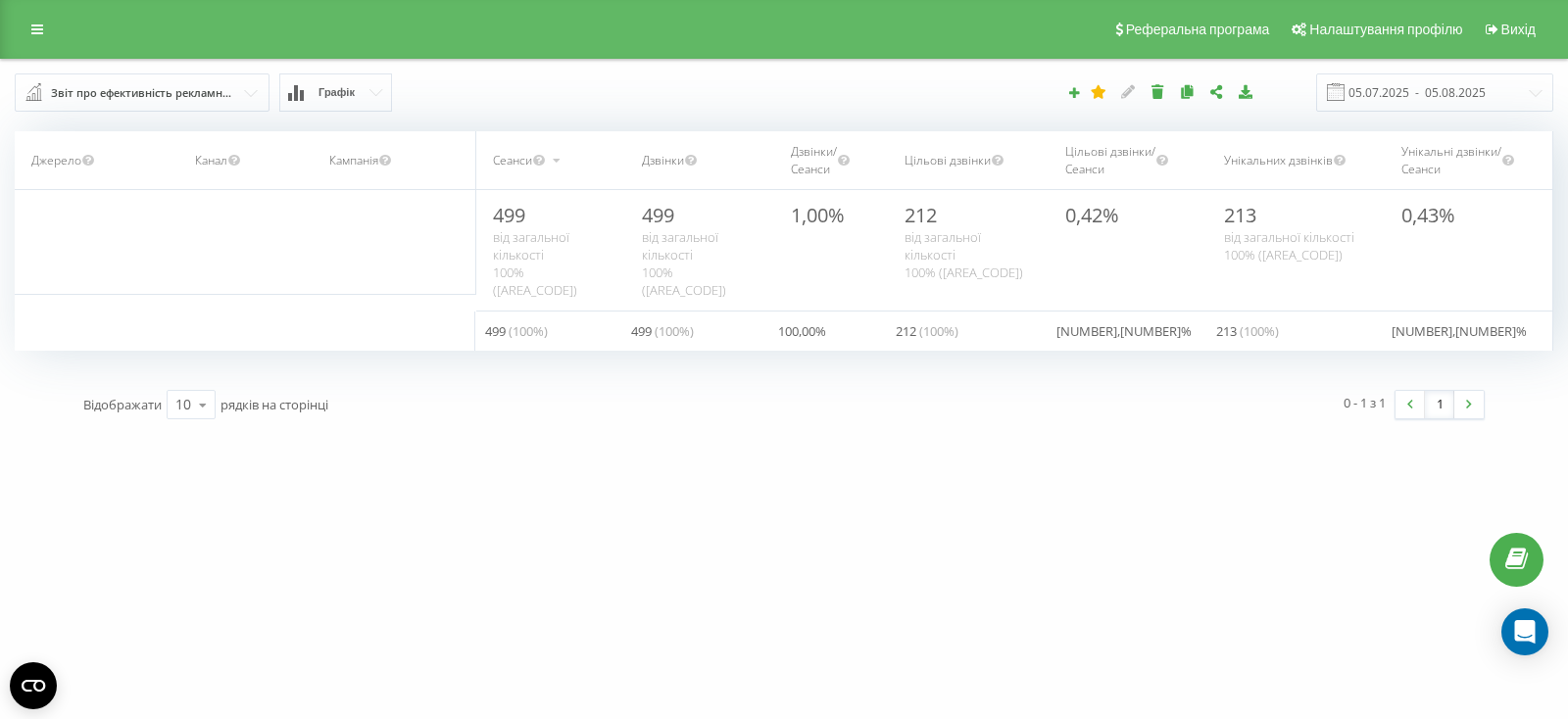 scroll, scrollTop: 59, scrollLeft: 433, axis: both 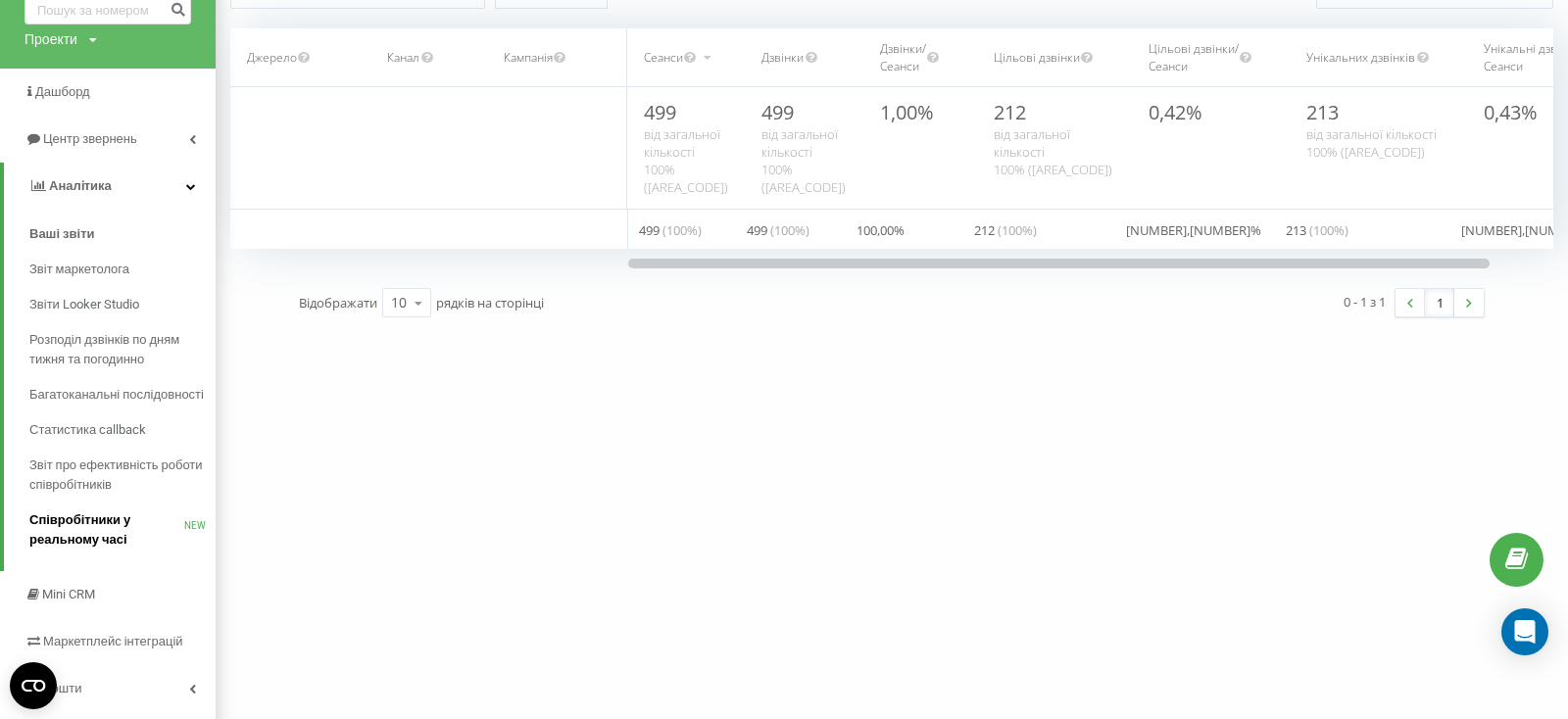 click on "Співробітники у реальному часі" at bounding box center (107, 530) 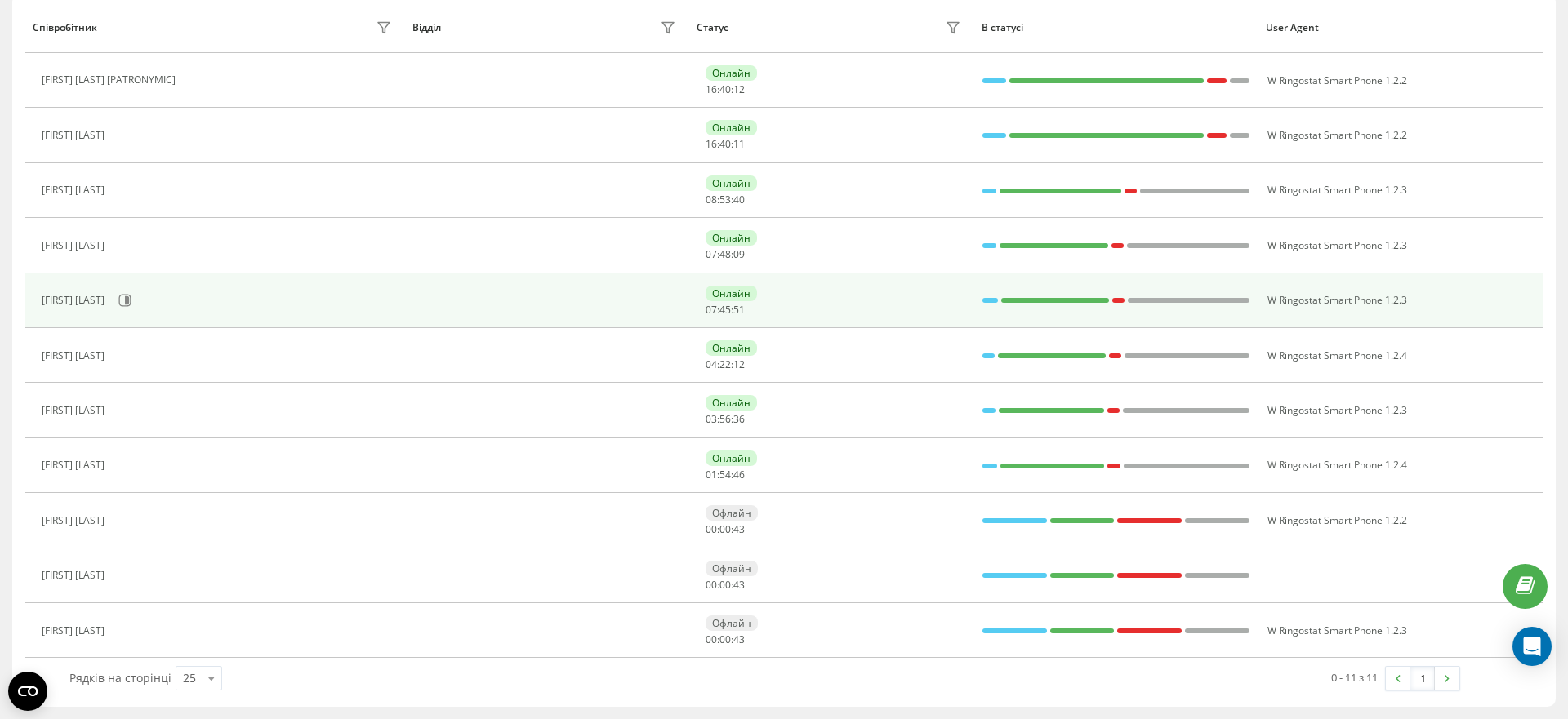 scroll, scrollTop: 123, scrollLeft: 0, axis: vertical 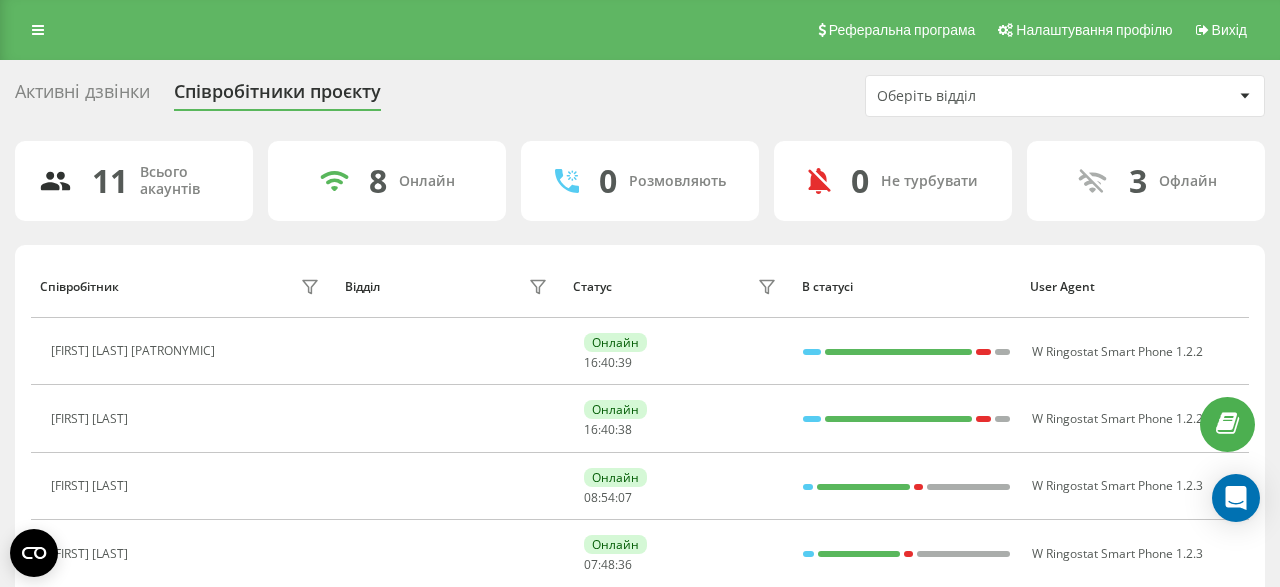 click on "Активні дзвінки" at bounding box center [82, 96] 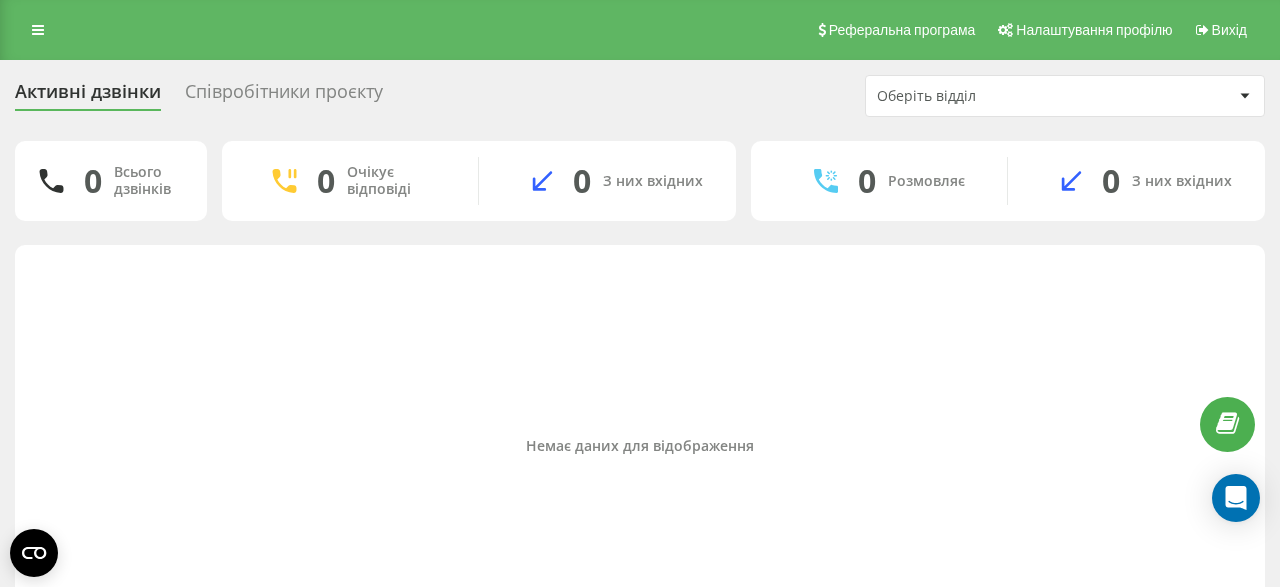 scroll, scrollTop: 0, scrollLeft: 0, axis: both 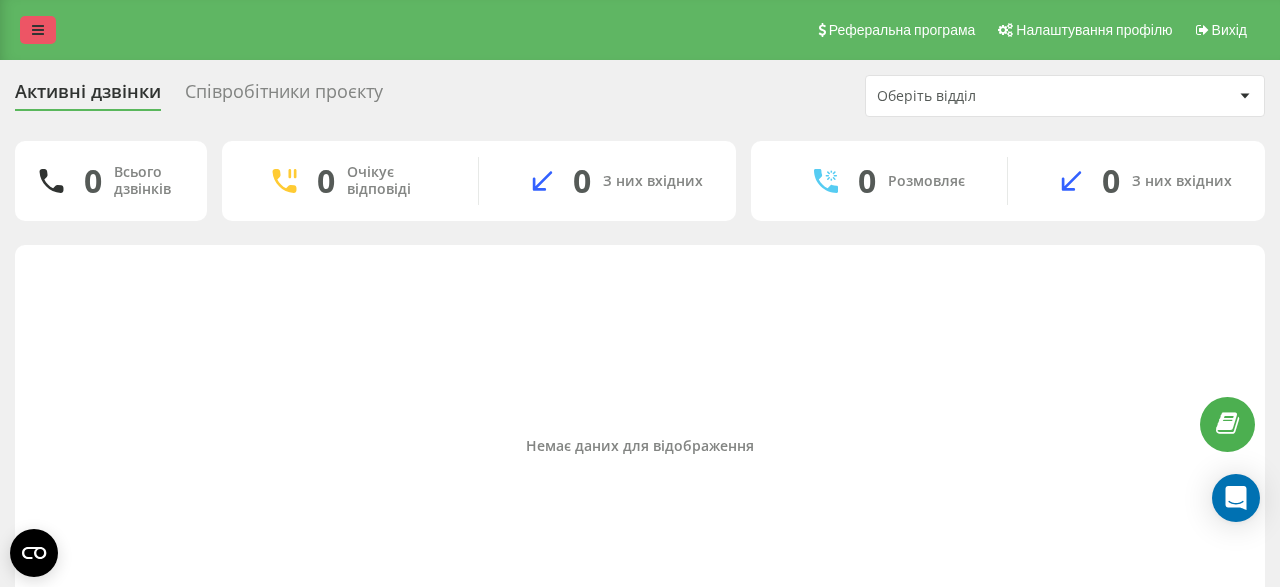 click at bounding box center (38, 30) 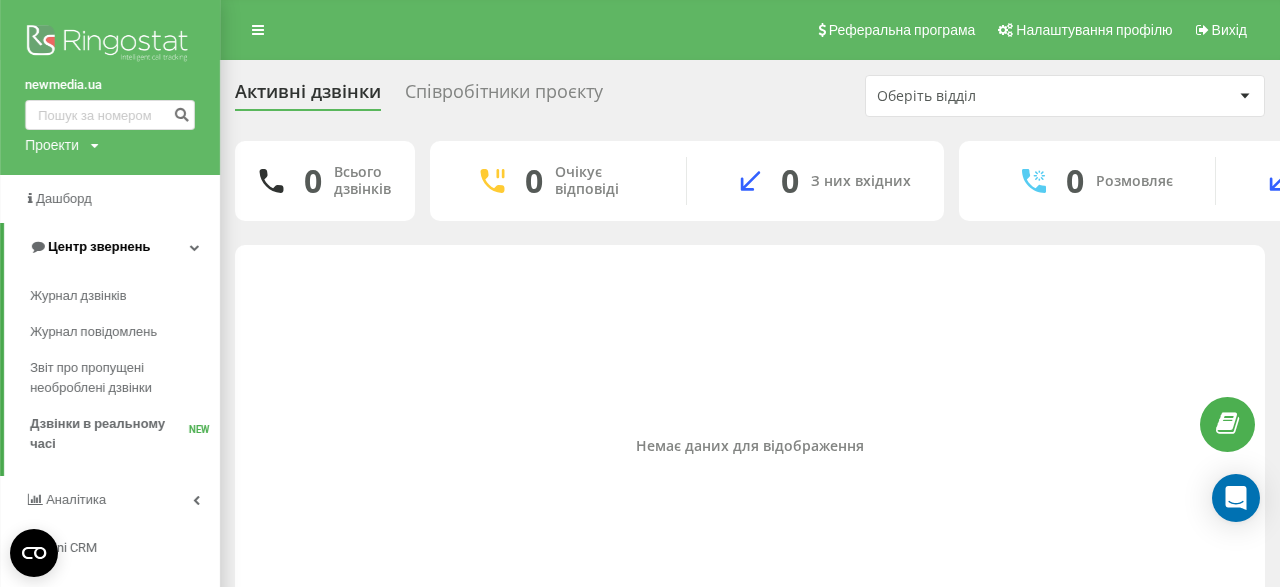 click on "Центр звернень" at bounding box center (99, 246) 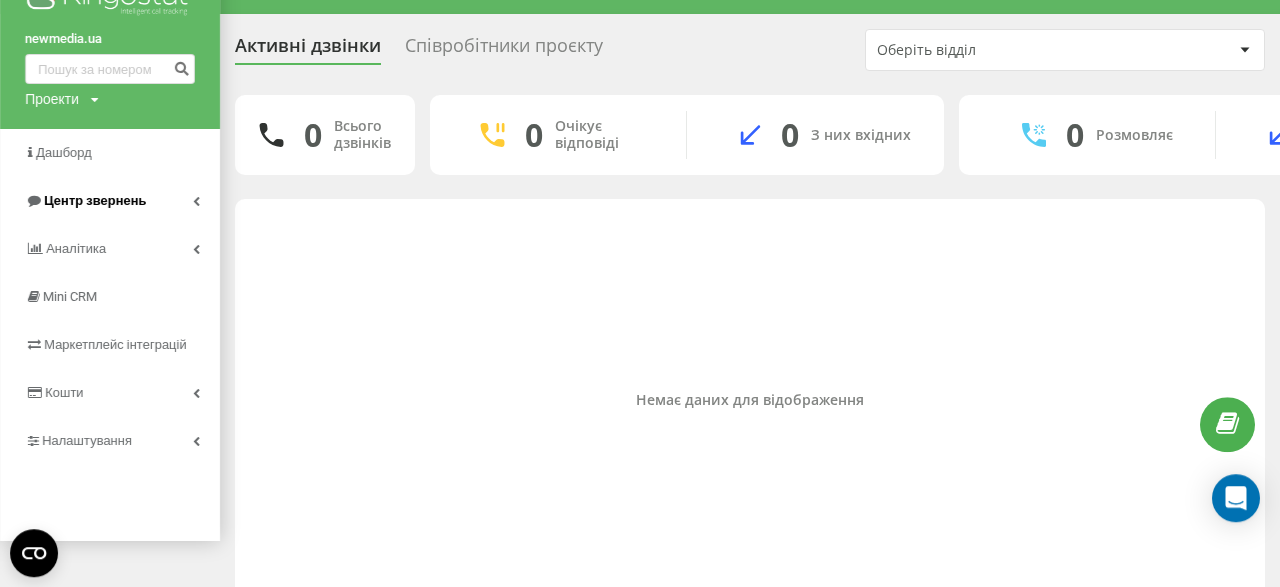 scroll, scrollTop: 84, scrollLeft: 0, axis: vertical 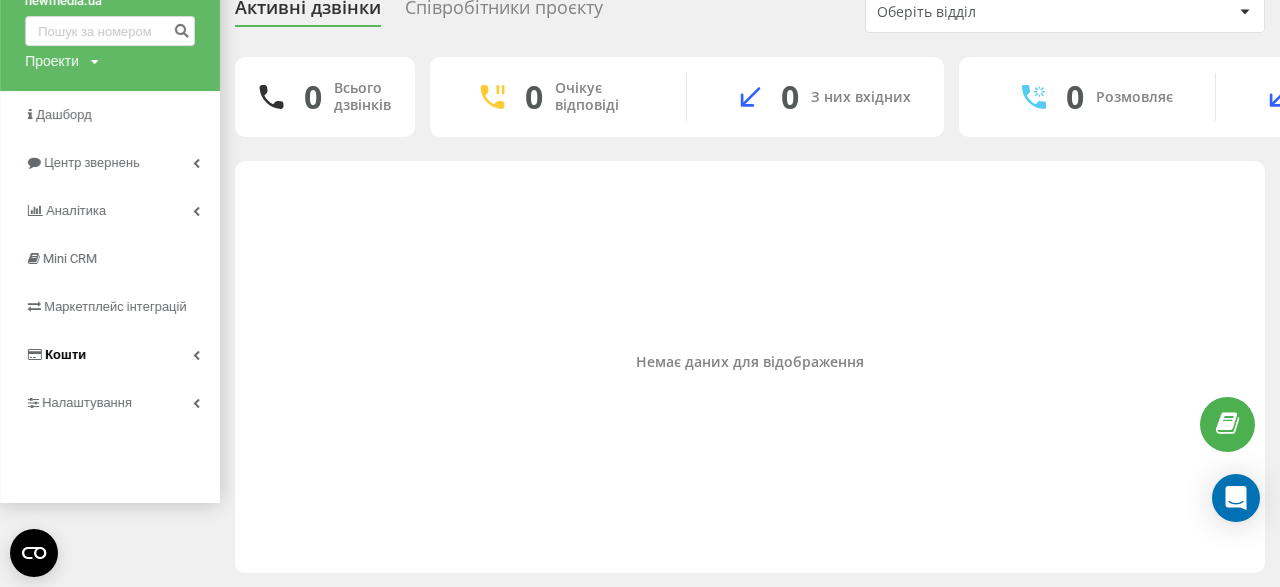 click on "Кошти" at bounding box center [65, 354] 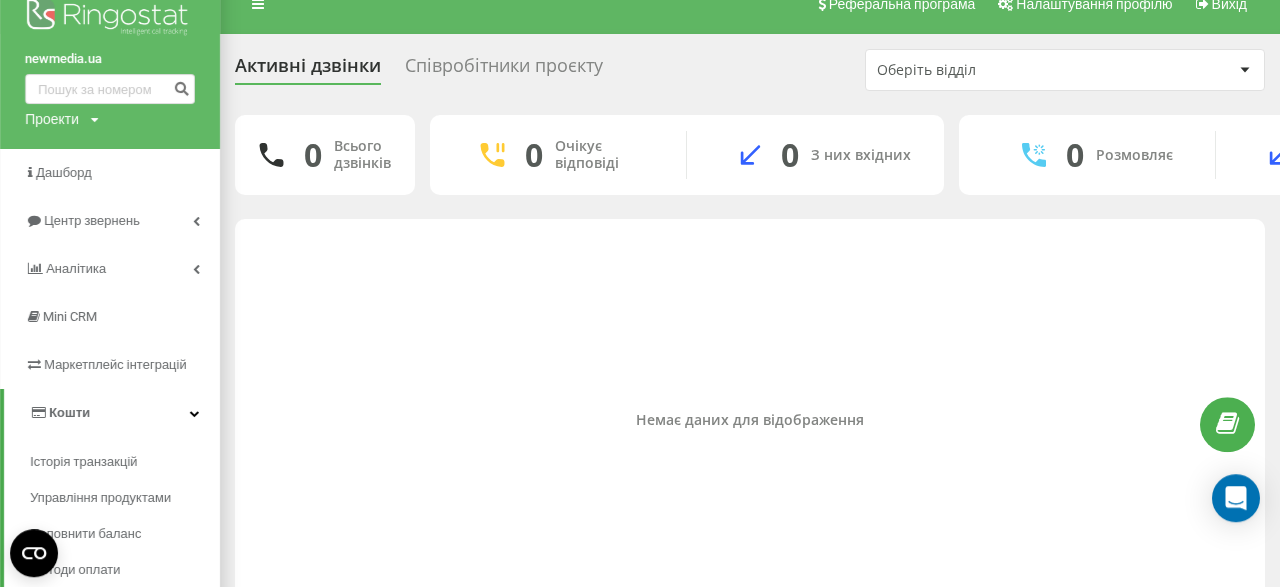 scroll, scrollTop: 0, scrollLeft: 0, axis: both 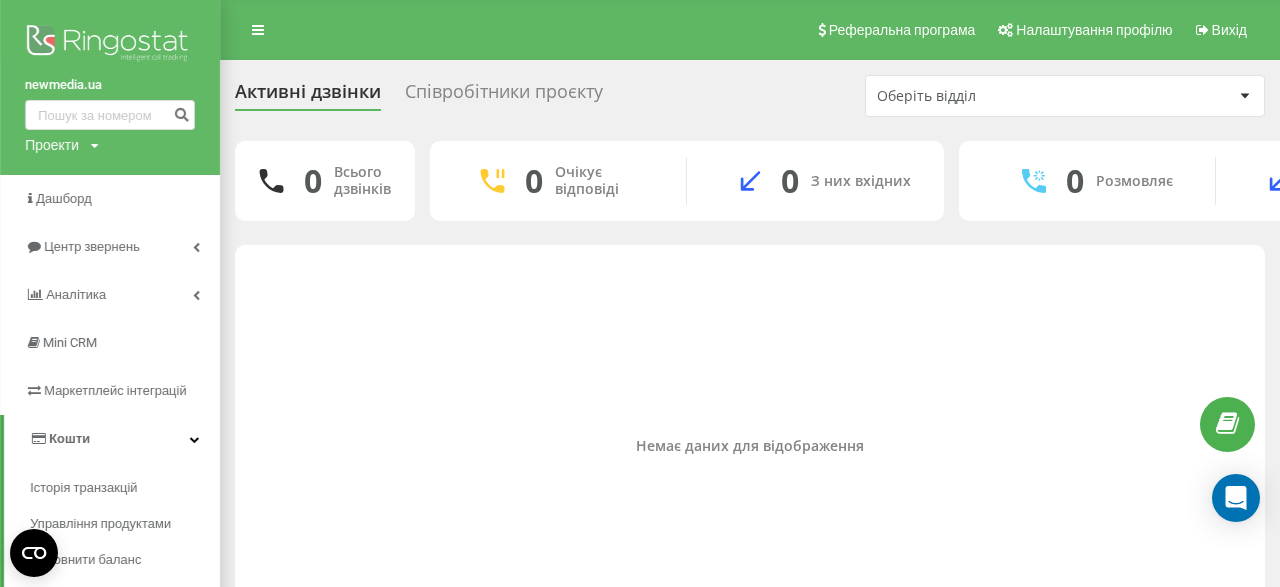 click on "Проекти" at bounding box center [52, 145] 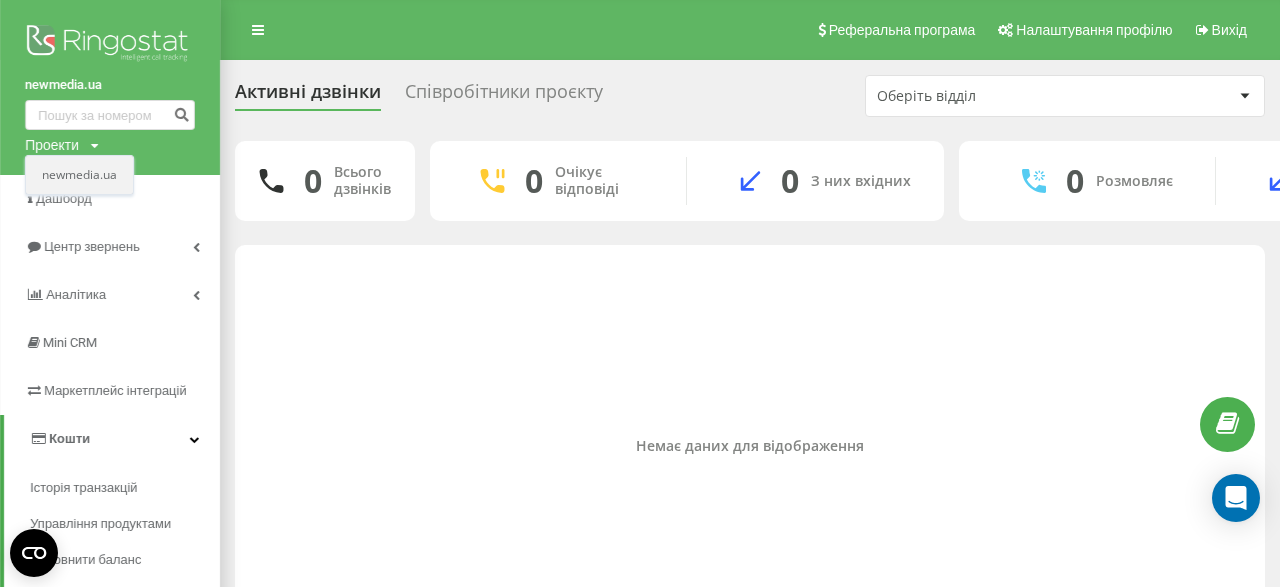 click on "newmedia.ua" at bounding box center (79, 175) 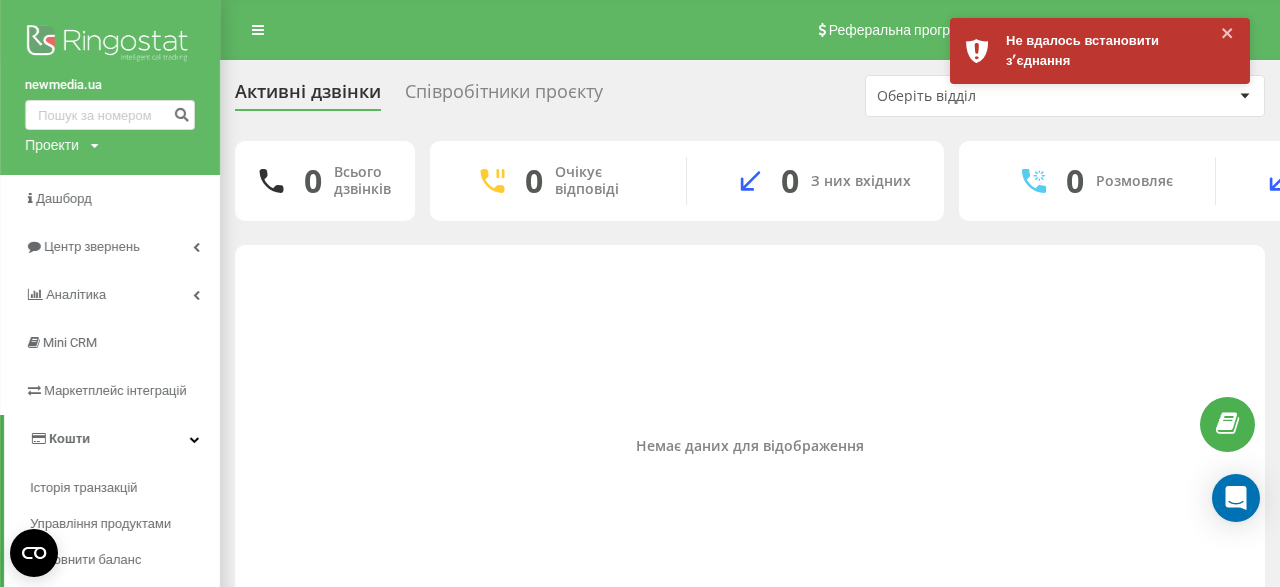 click on "Не вдалось встановити зʼєднання" at bounding box center (1110, 51) 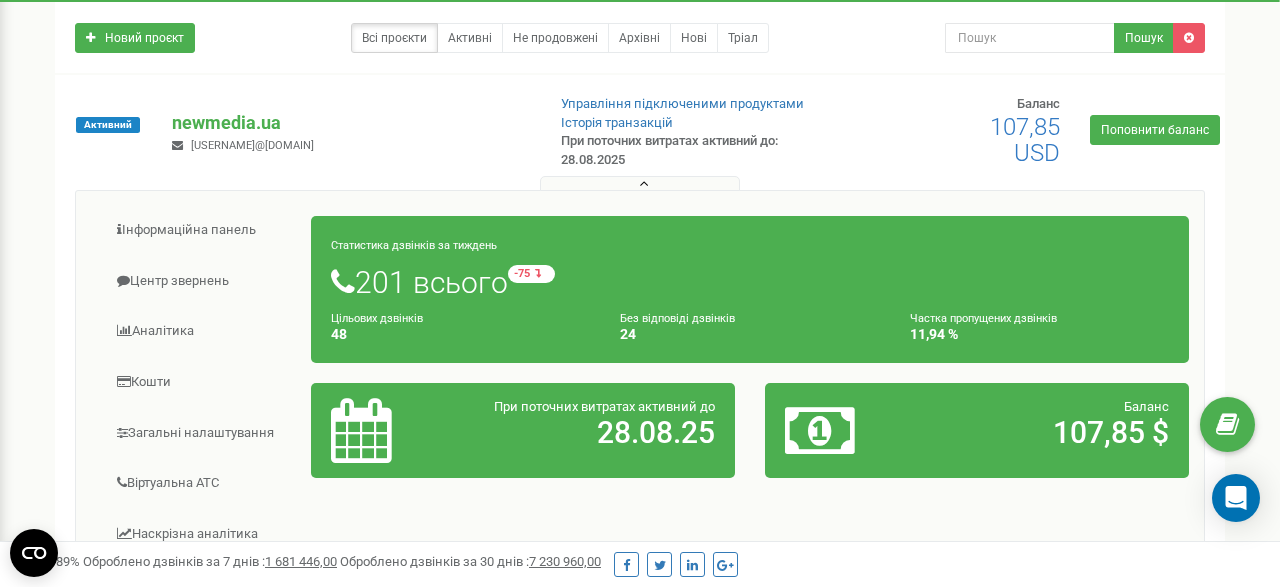 scroll, scrollTop: 104, scrollLeft: 0, axis: vertical 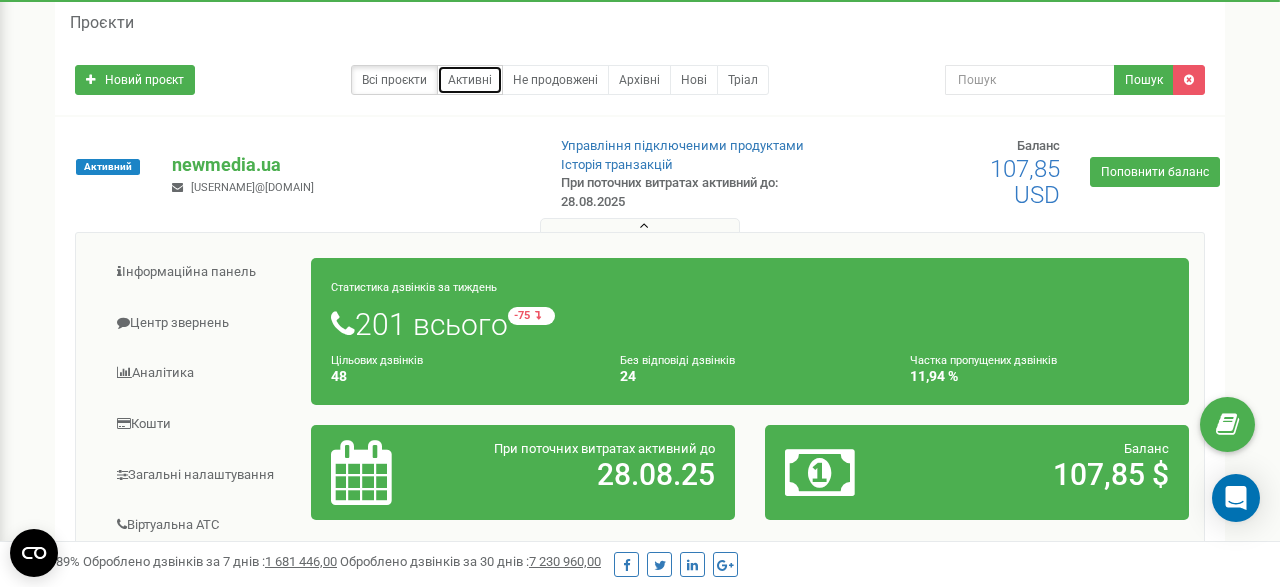 click on "Активні" at bounding box center [470, 80] 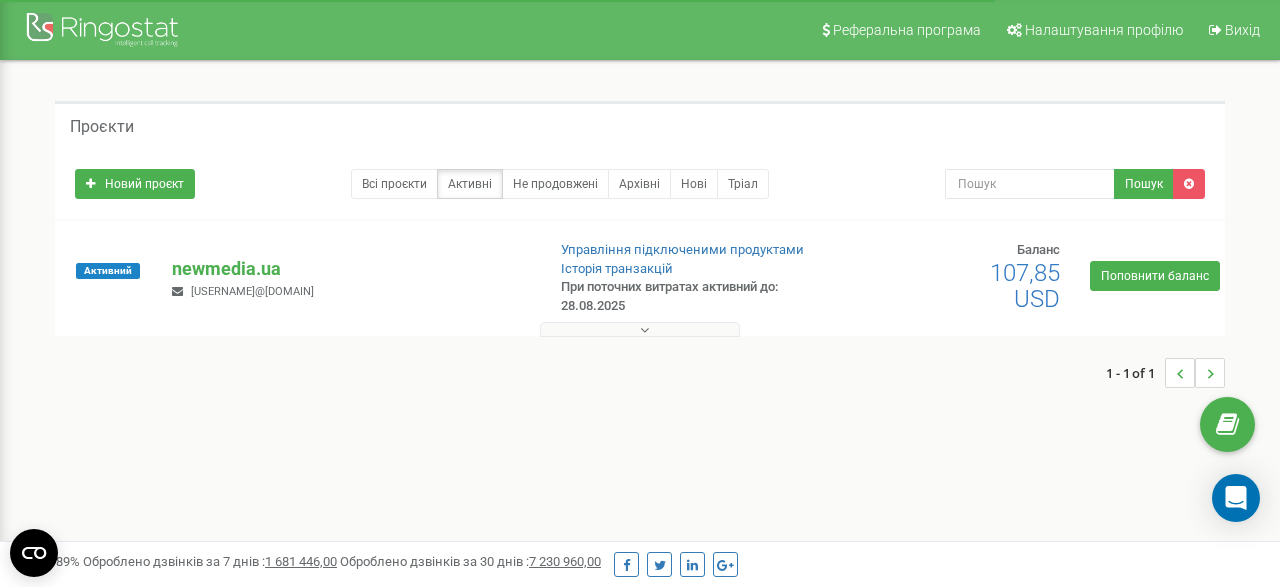 scroll, scrollTop: 0, scrollLeft: 0, axis: both 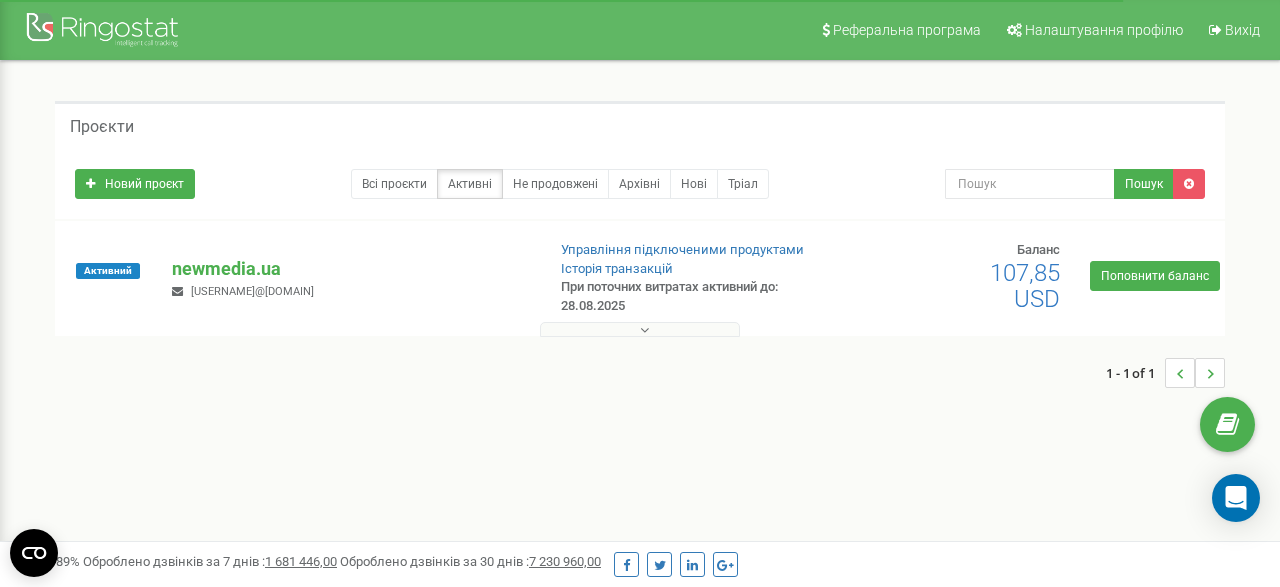 click at bounding box center [644, 330] 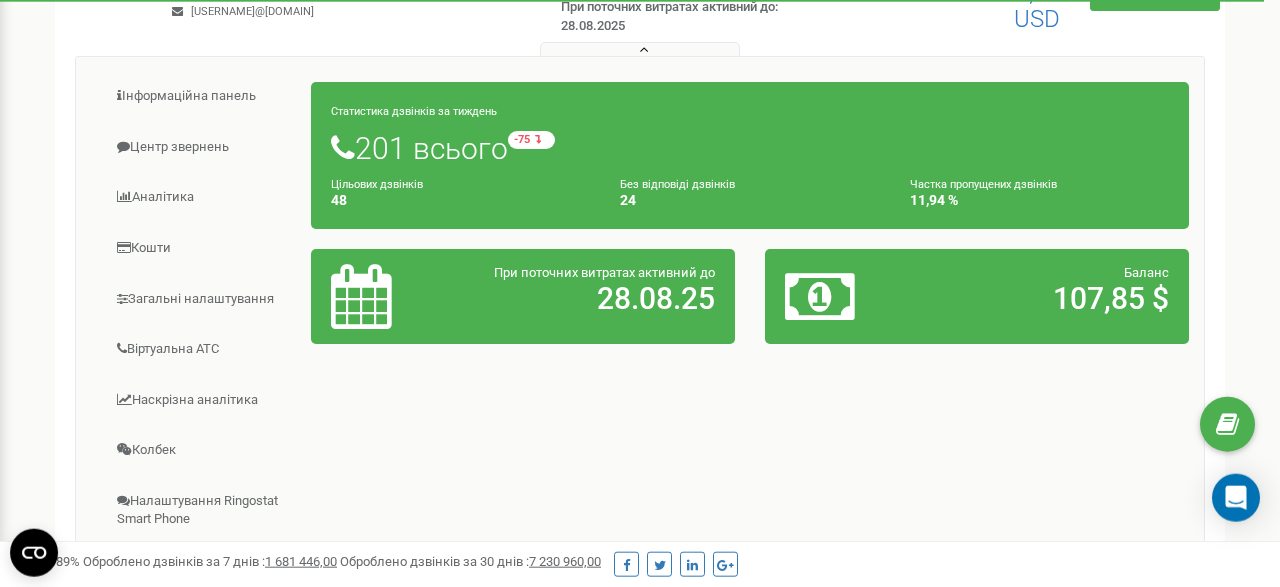 scroll, scrollTop: 312, scrollLeft: 0, axis: vertical 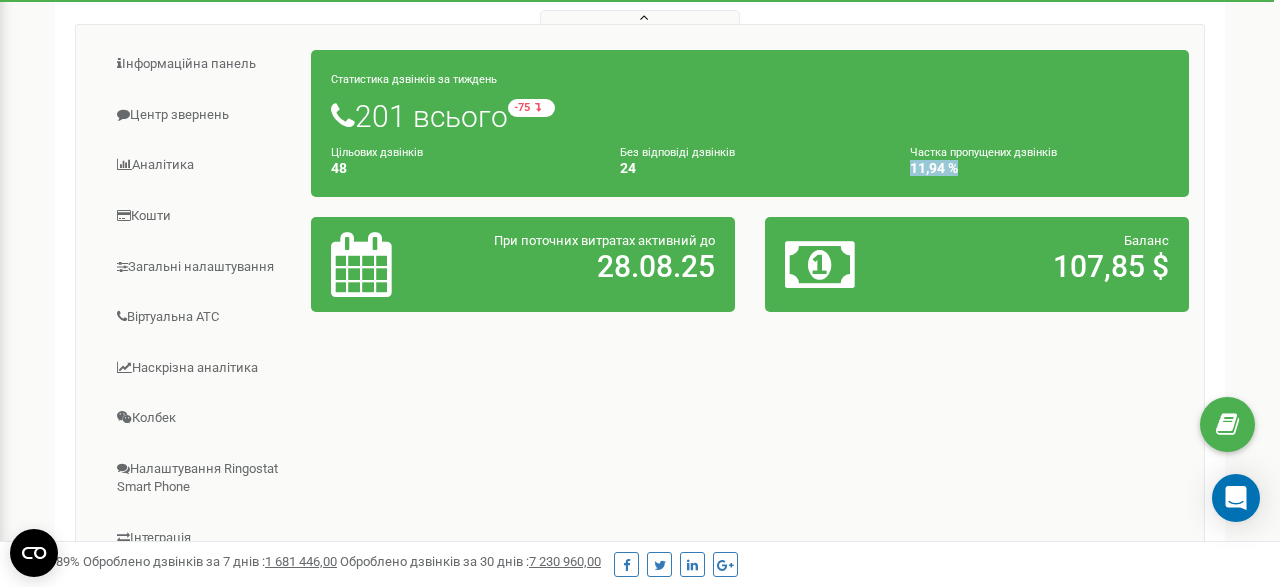 drag, startPoint x: 913, startPoint y: 173, endPoint x: 959, endPoint y: 177, distance: 46.173584 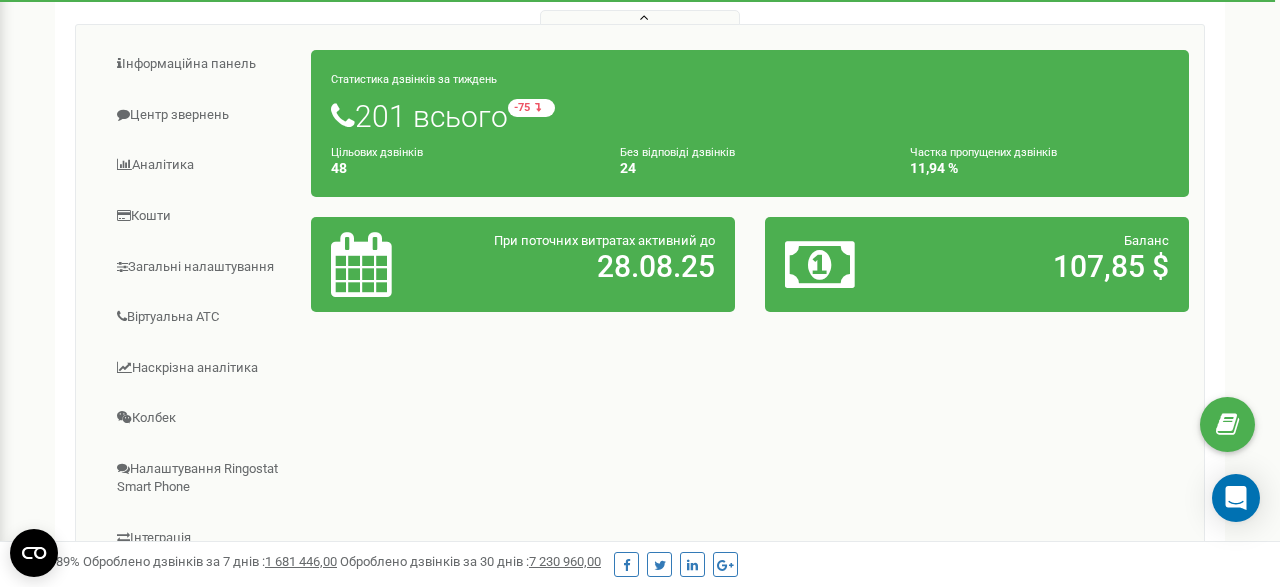 click on "Баланс
107,85 $" at bounding box center (1046, 258) 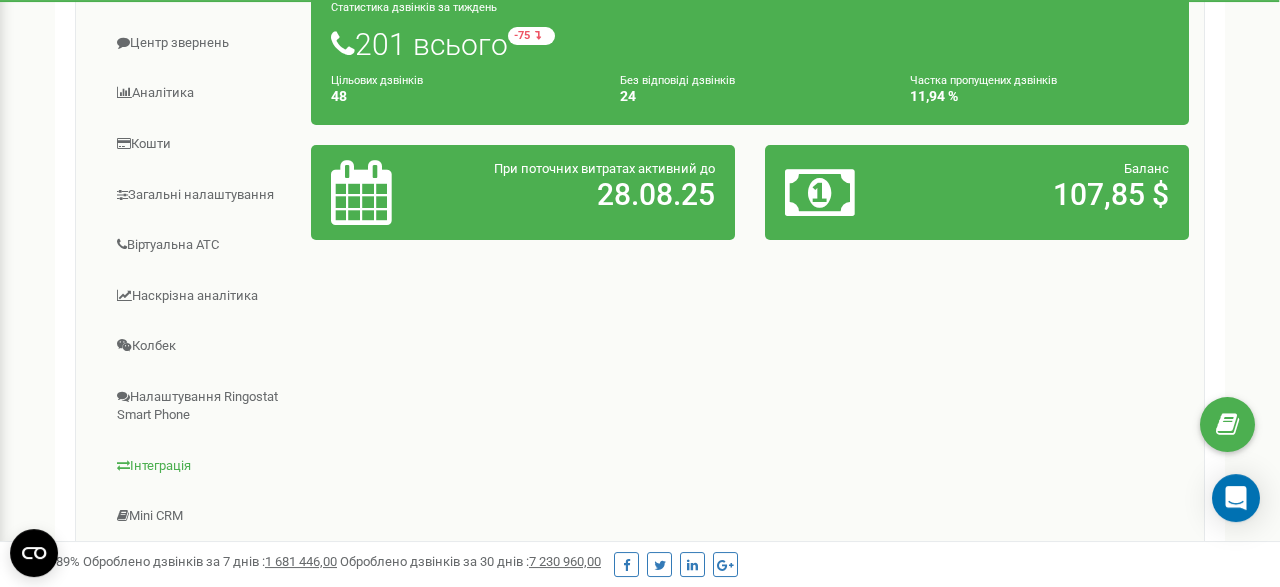 scroll, scrollTop: 208, scrollLeft: 0, axis: vertical 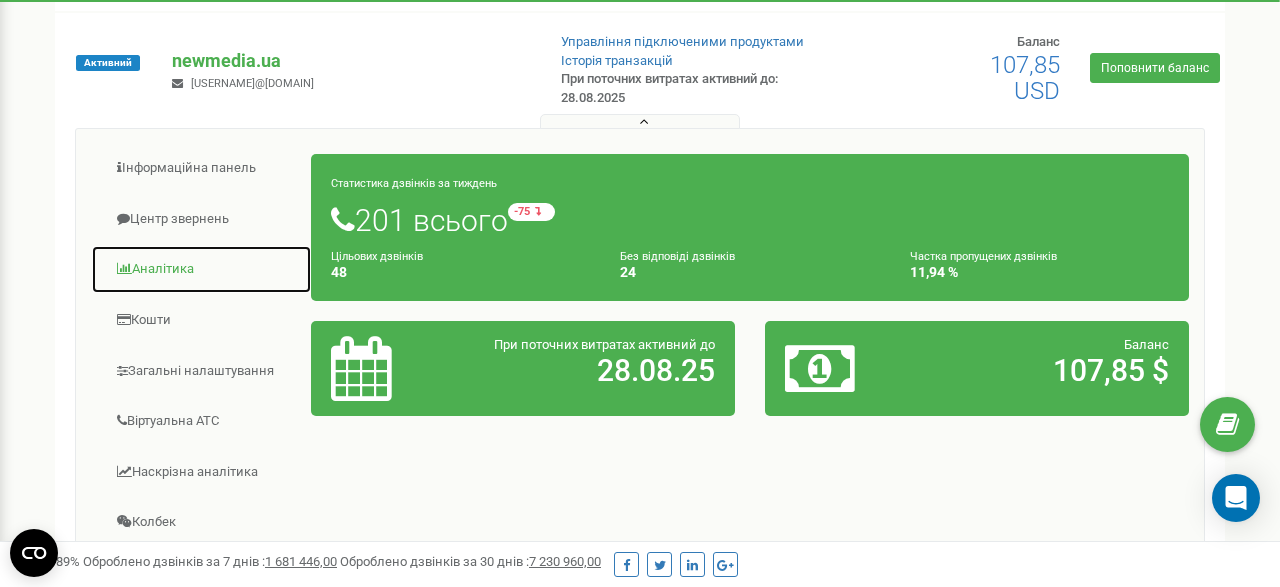 click on "Аналiтика" at bounding box center [201, 269] 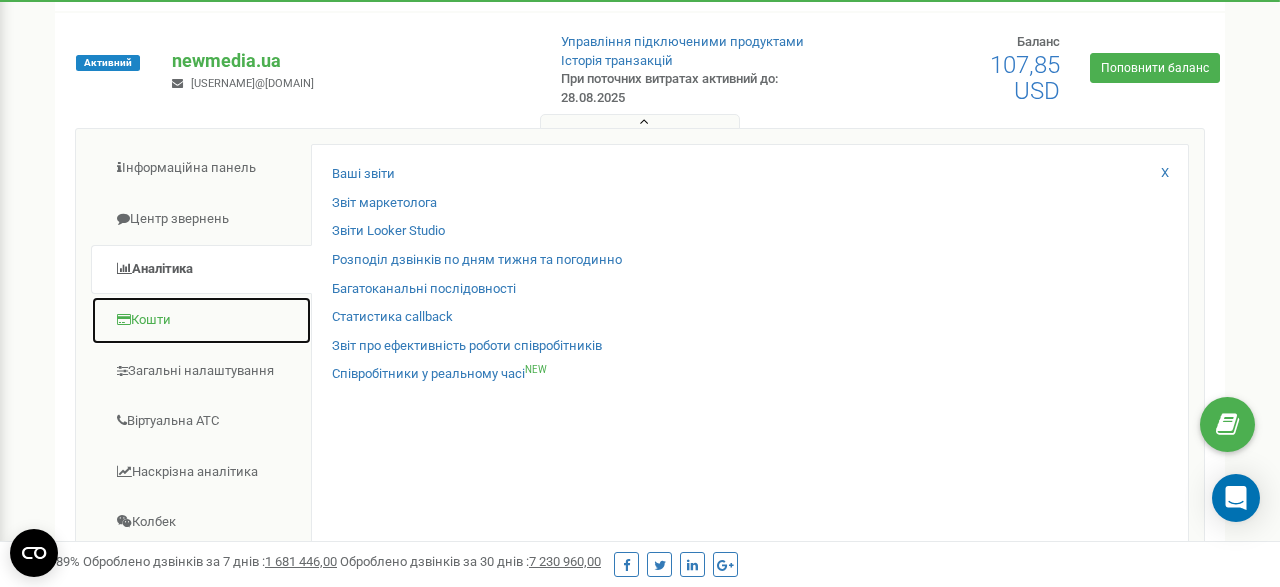 click on "Кошти" at bounding box center [201, 320] 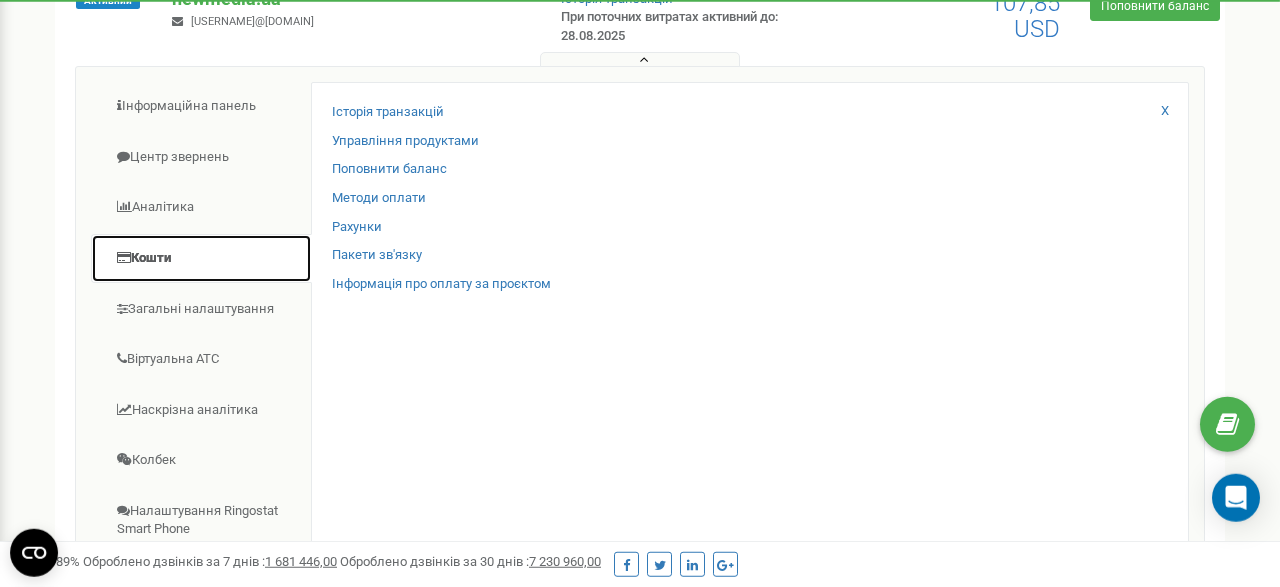 scroll, scrollTop: 312, scrollLeft: 0, axis: vertical 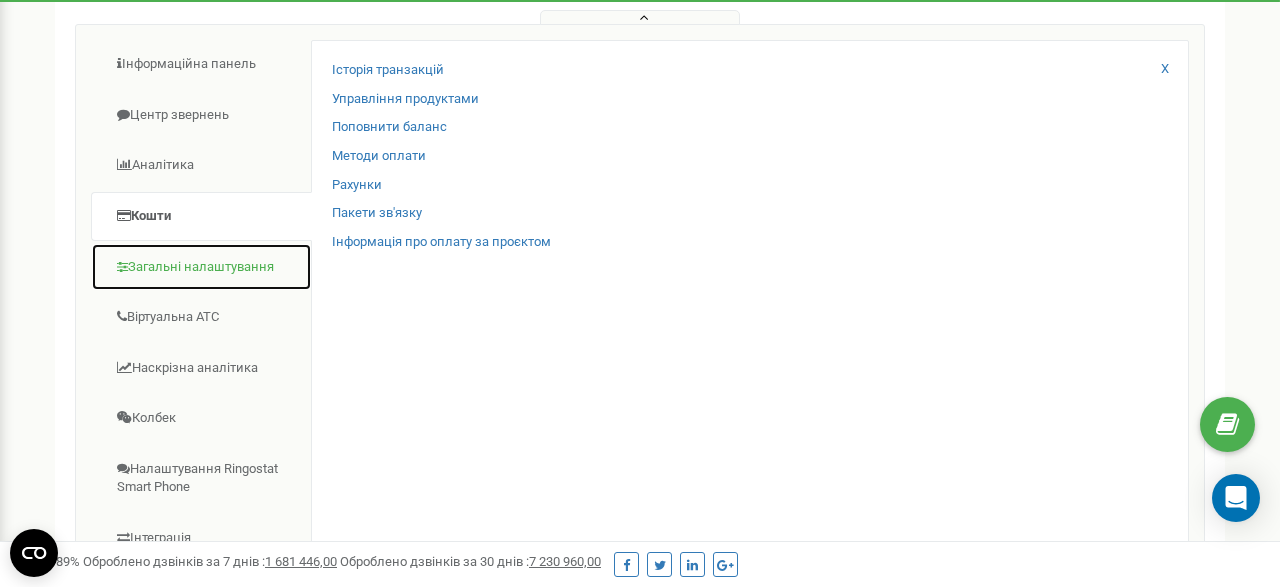 click on "Загальні налаштування" at bounding box center (201, 267) 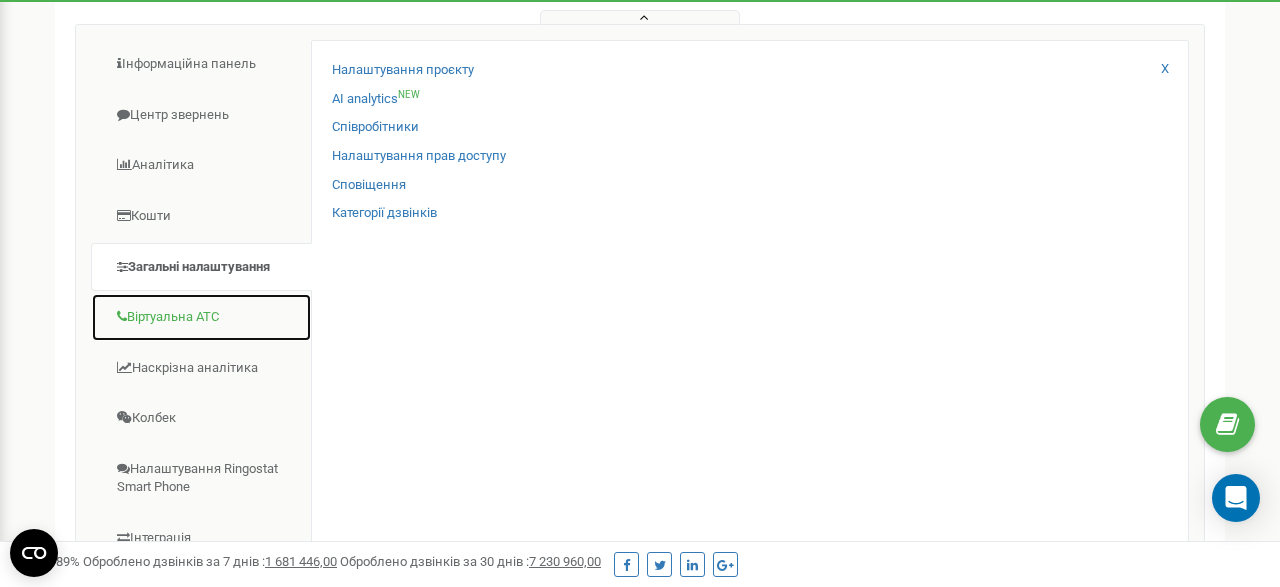 click on "Віртуальна АТС" at bounding box center [201, 317] 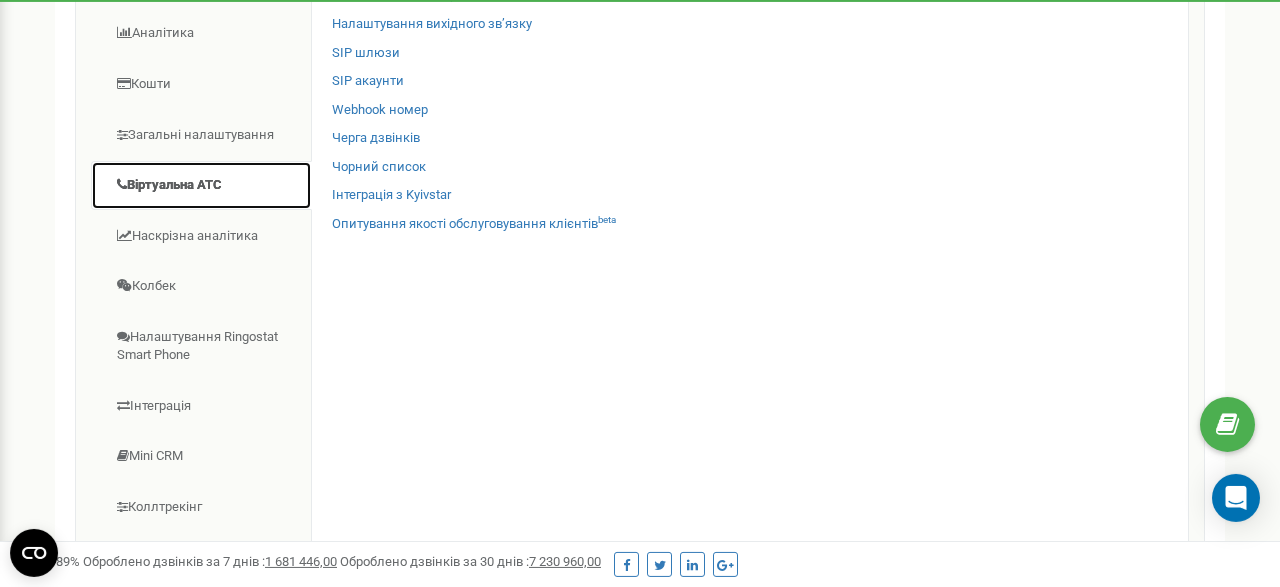 scroll, scrollTop: 520, scrollLeft: 0, axis: vertical 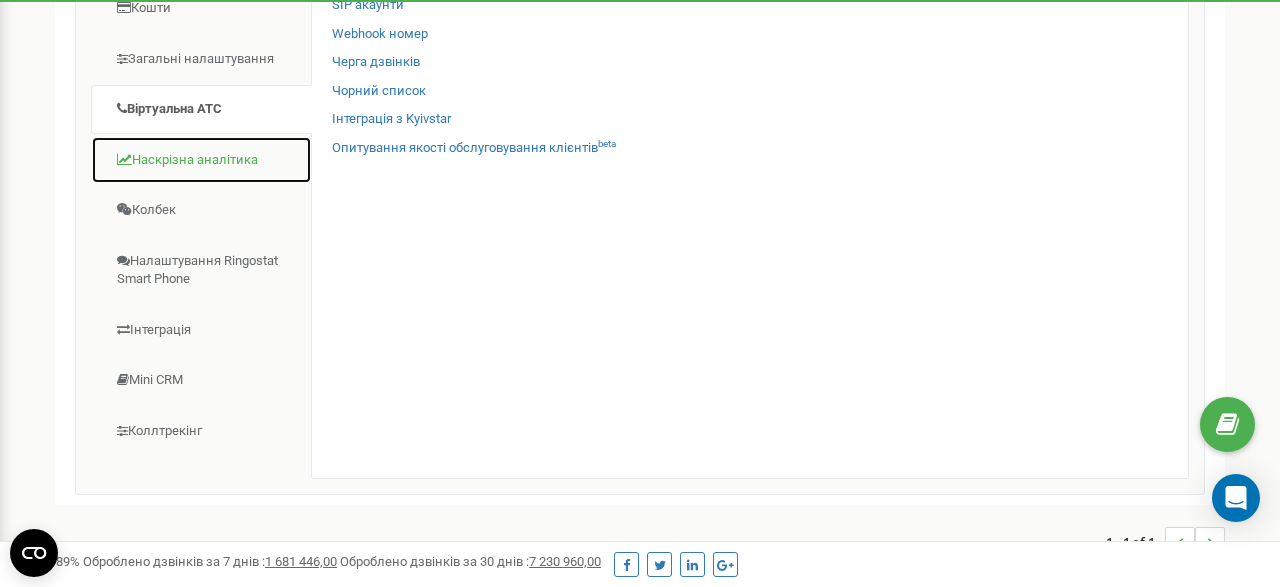 click on "Наскрізна аналітика" at bounding box center [201, 160] 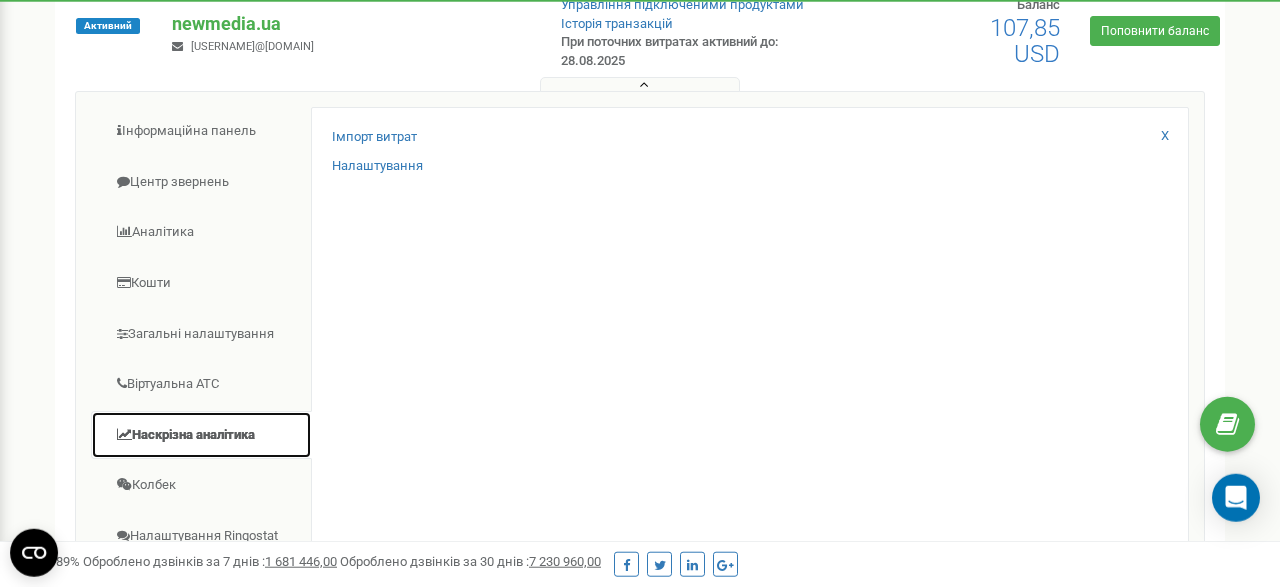 scroll, scrollTop: 208, scrollLeft: 0, axis: vertical 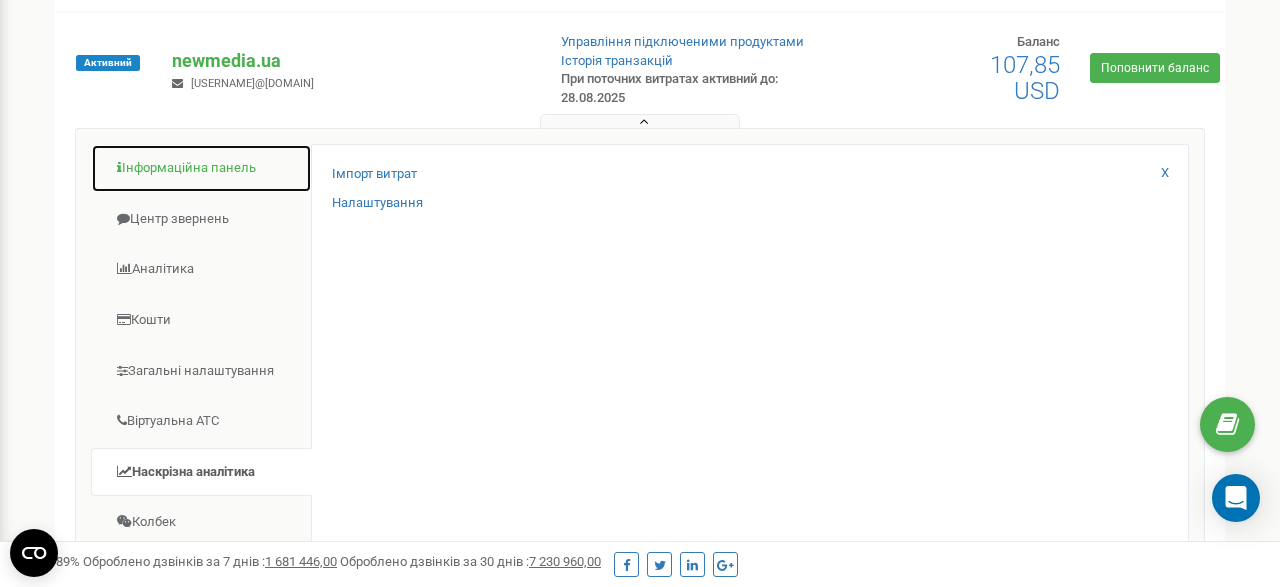 click on "Інформаційна панель" at bounding box center [201, 168] 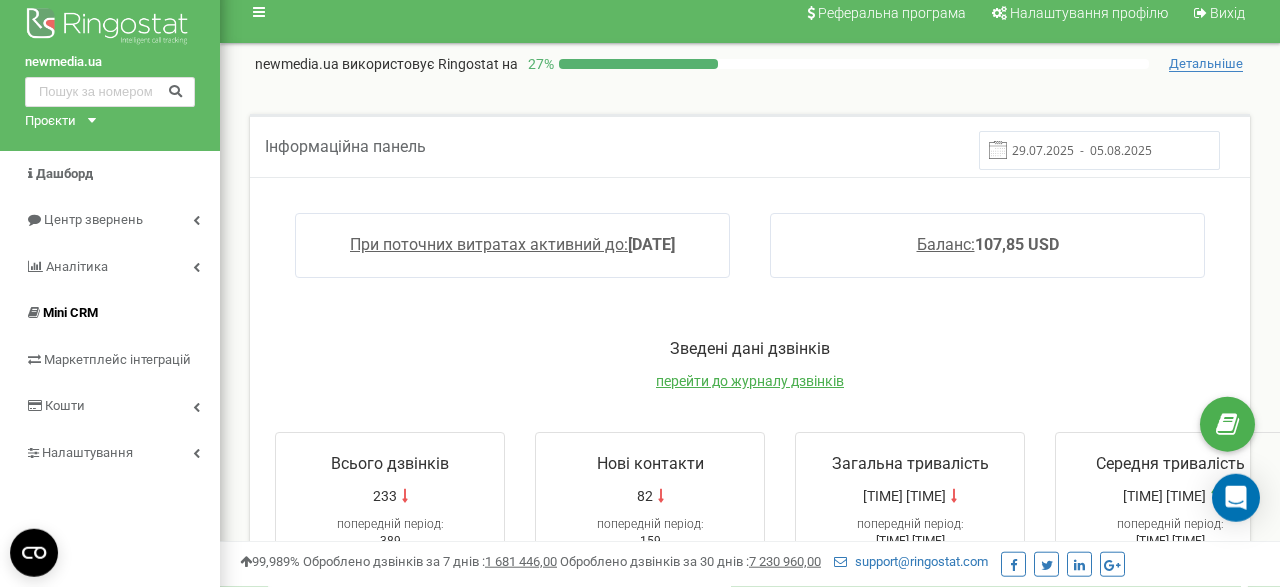 scroll, scrollTop: 0, scrollLeft: 0, axis: both 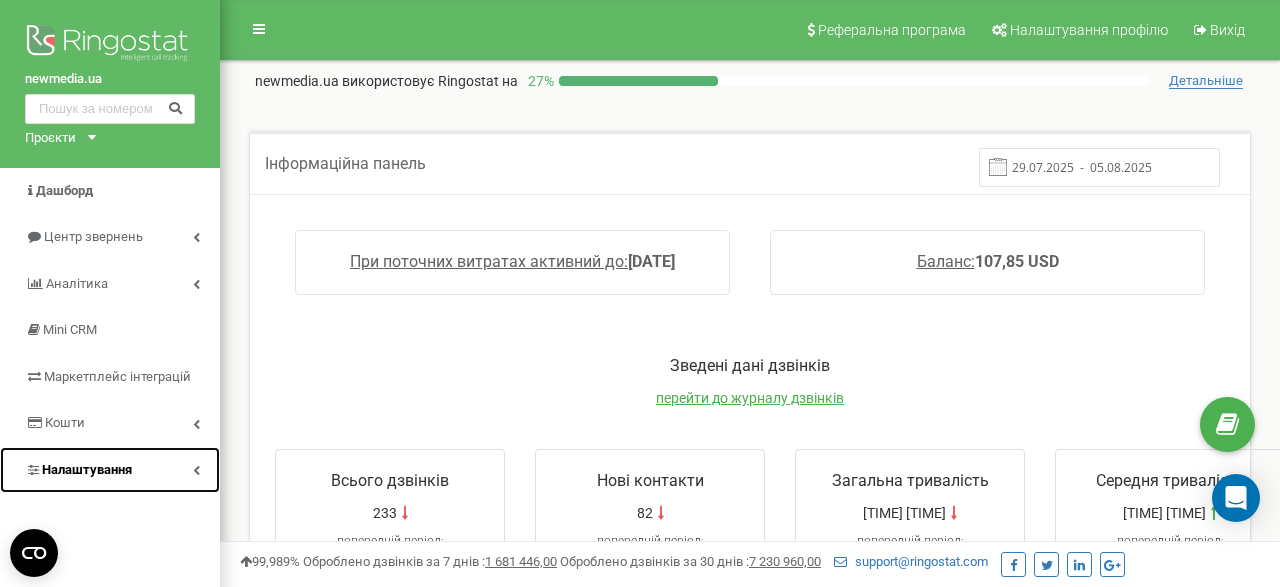 click on "Налаштування" at bounding box center [87, 469] 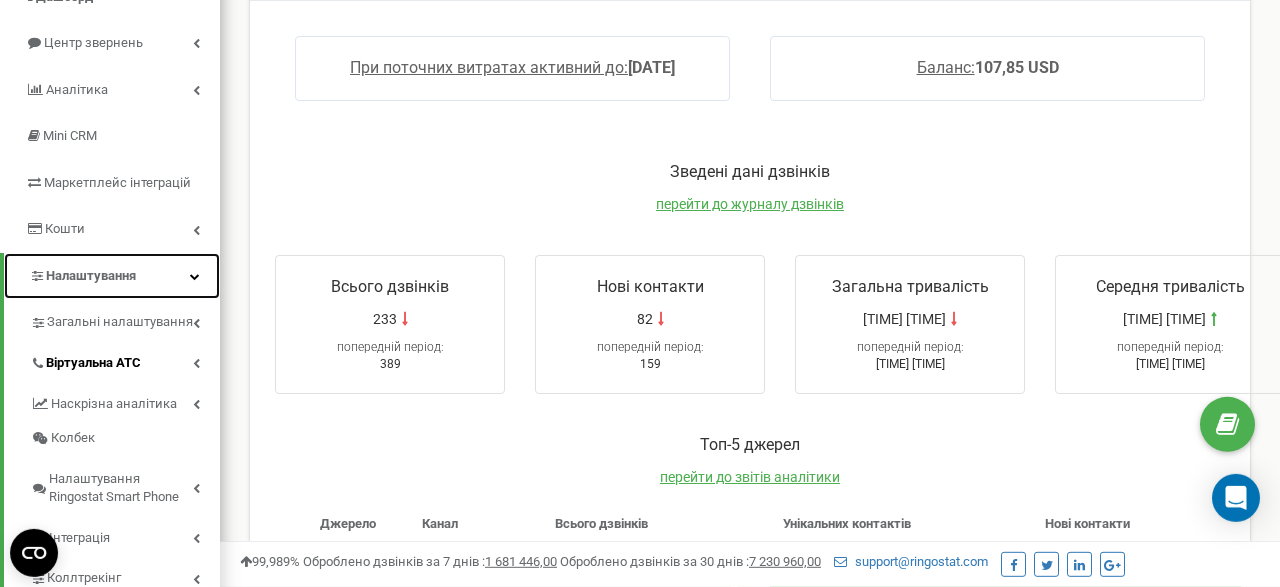 scroll, scrollTop: 208, scrollLeft: 0, axis: vertical 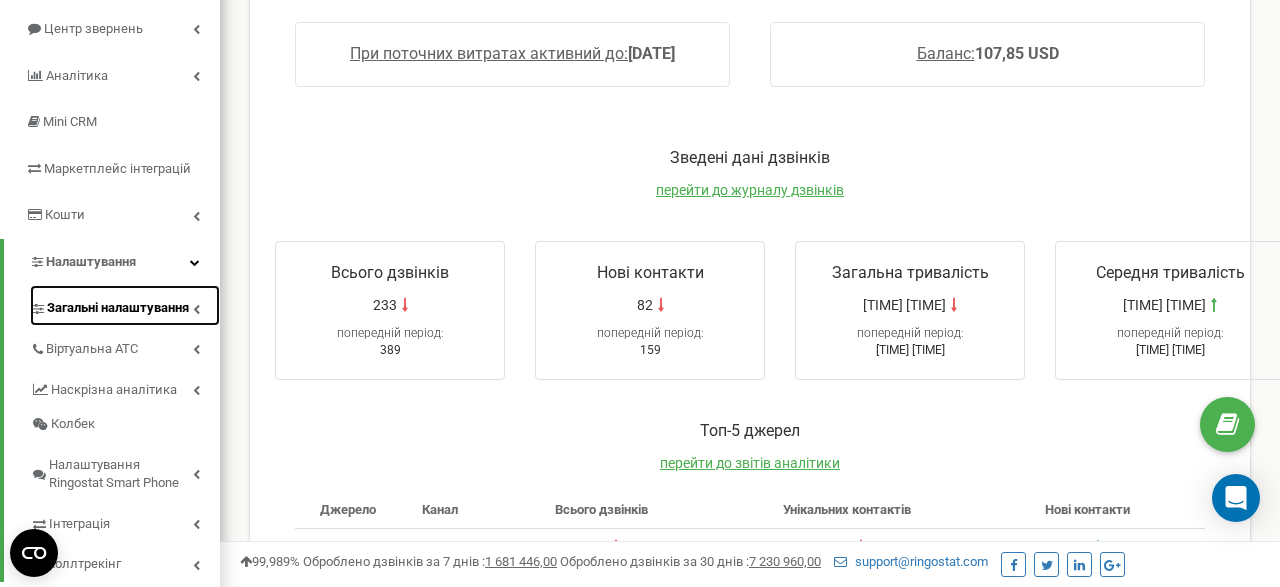 click on "Загальні налаштування" at bounding box center [118, 308] 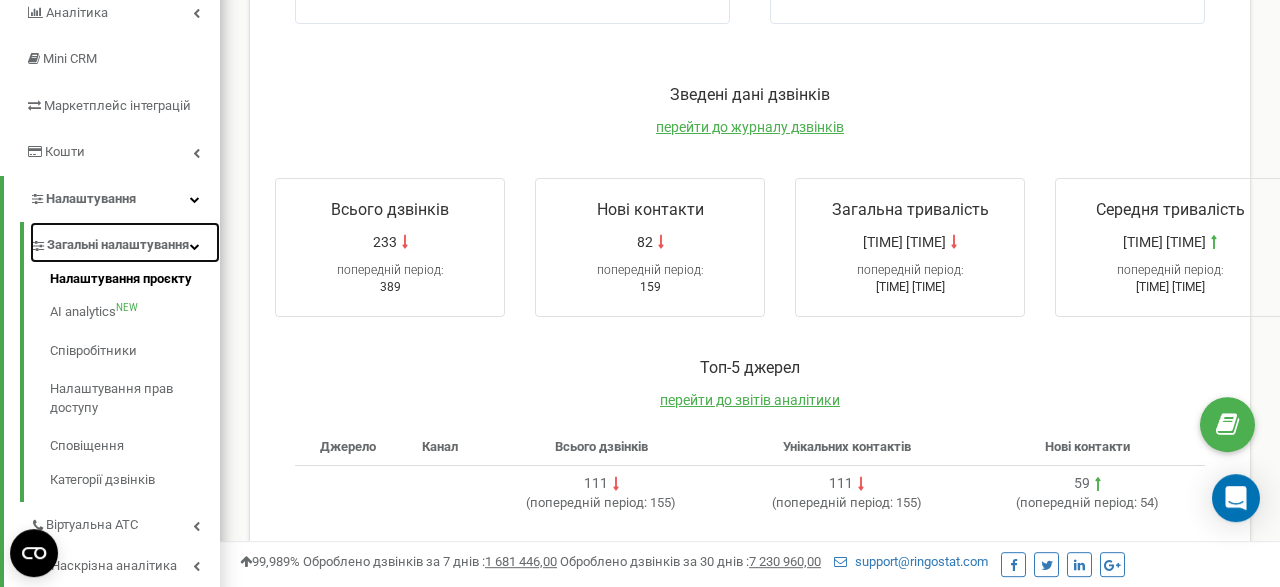 scroll, scrollTop: 312, scrollLeft: 0, axis: vertical 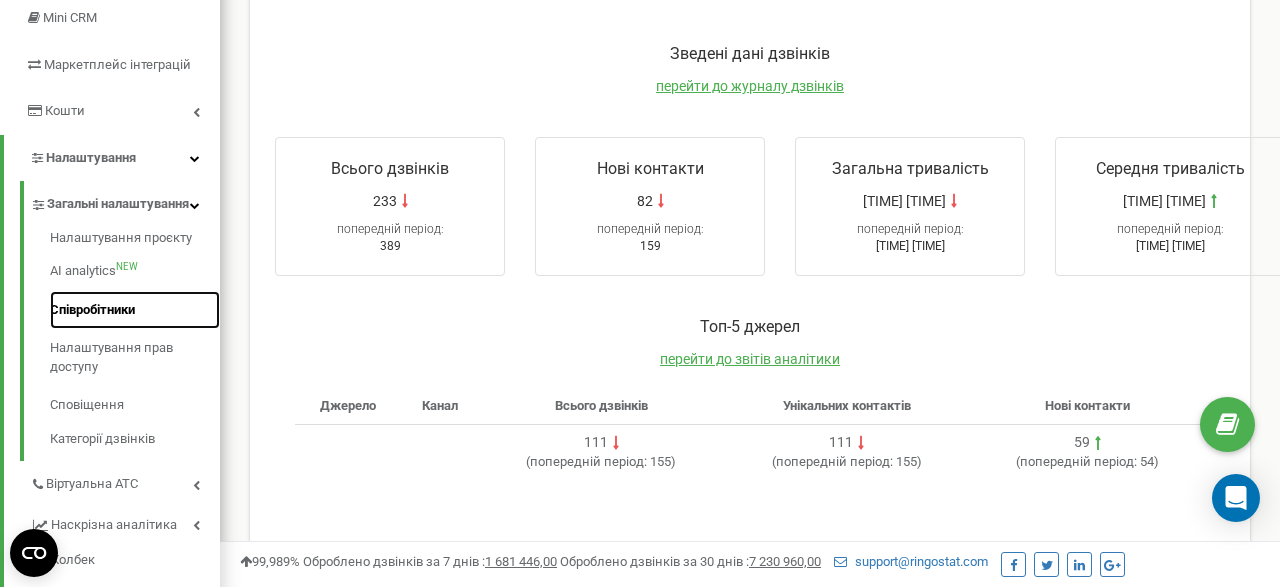 click on "Співробітники" at bounding box center [135, 310] 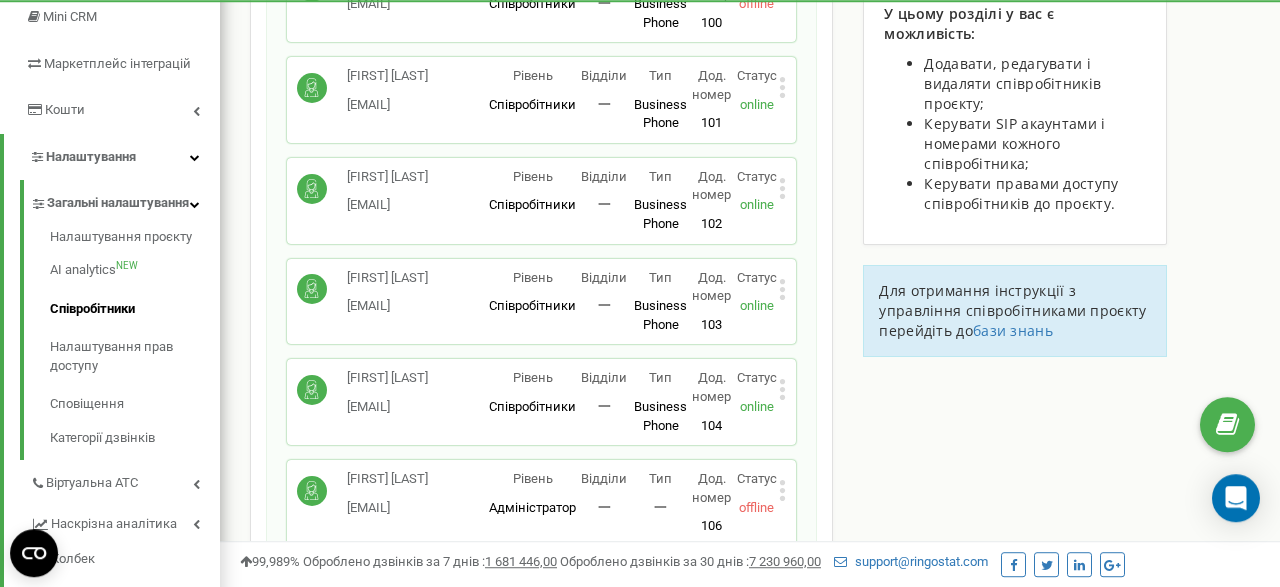 scroll, scrollTop: 312, scrollLeft: 0, axis: vertical 